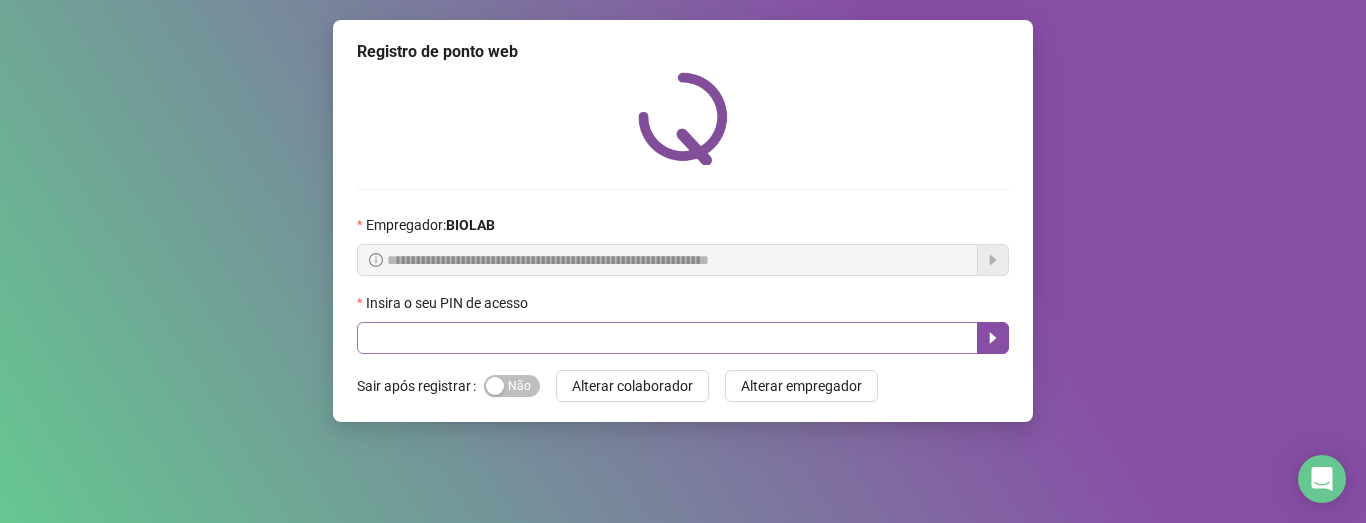 scroll, scrollTop: 0, scrollLeft: 0, axis: both 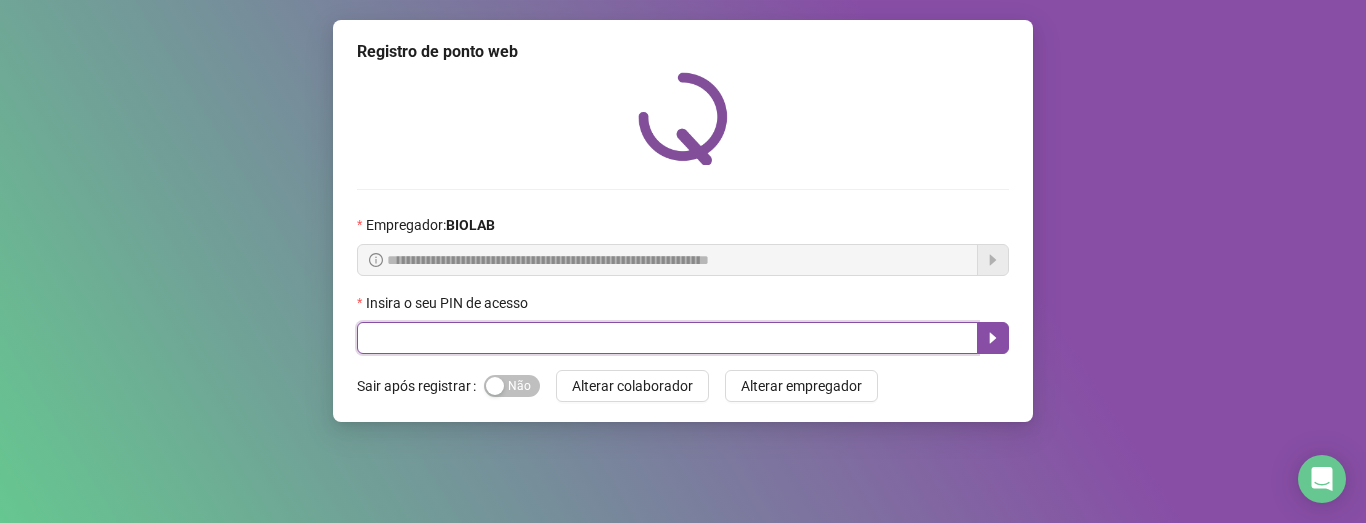 click at bounding box center (667, 338) 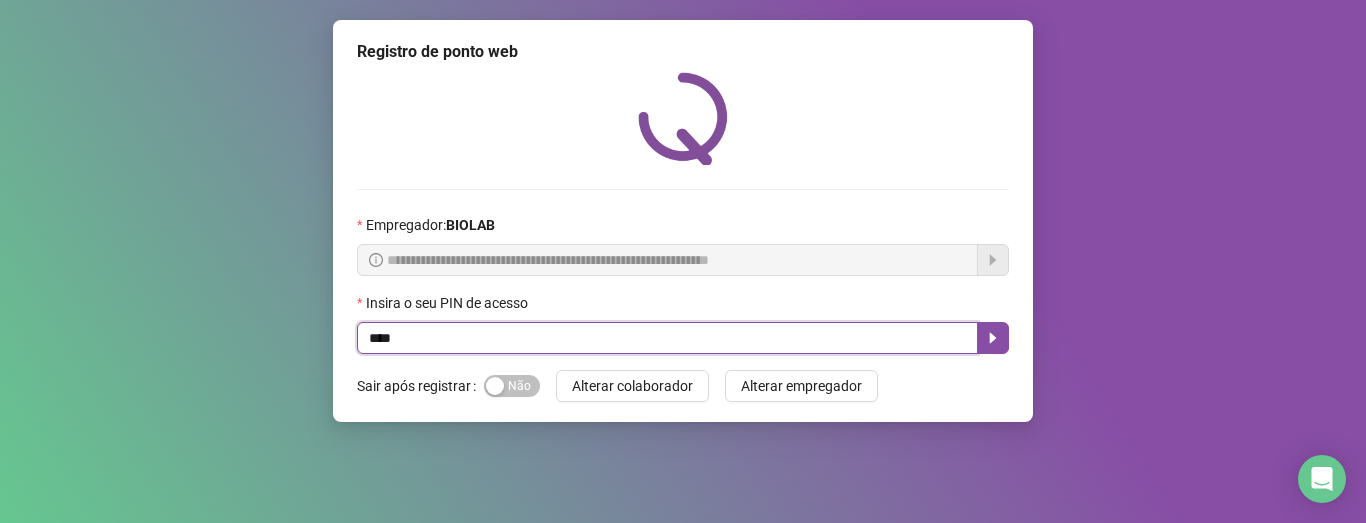 type on "*****" 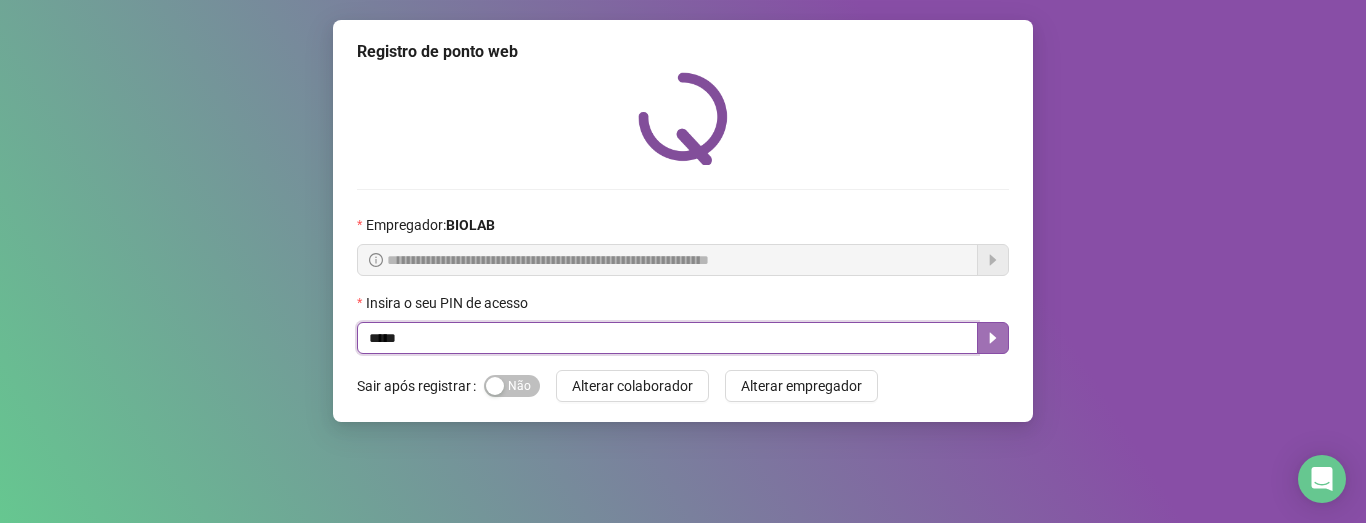 click 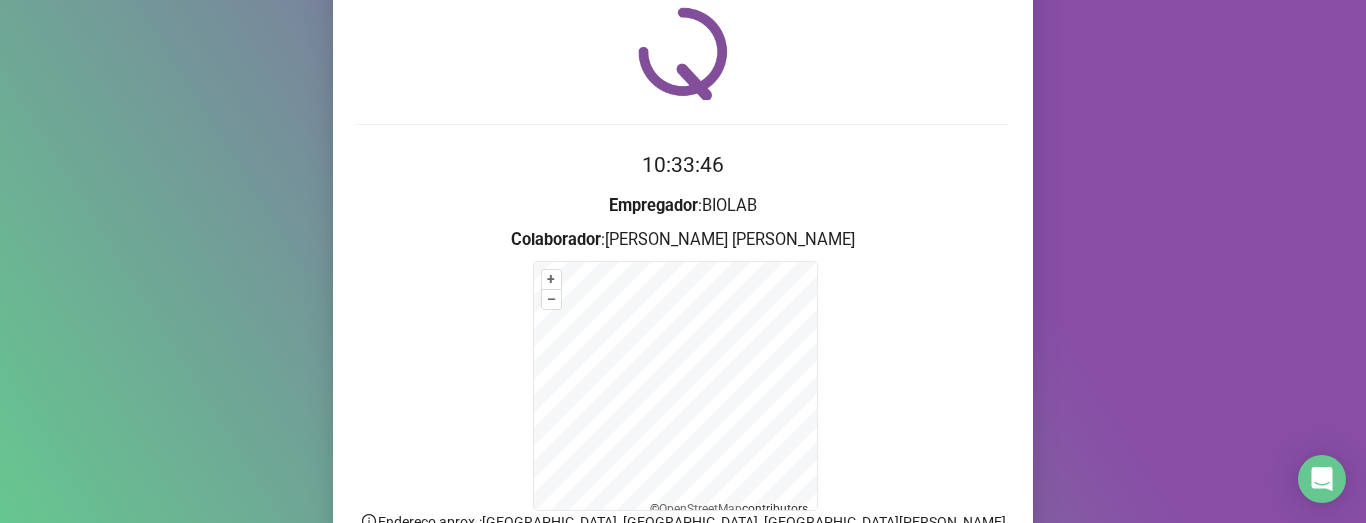scroll, scrollTop: 100, scrollLeft: 0, axis: vertical 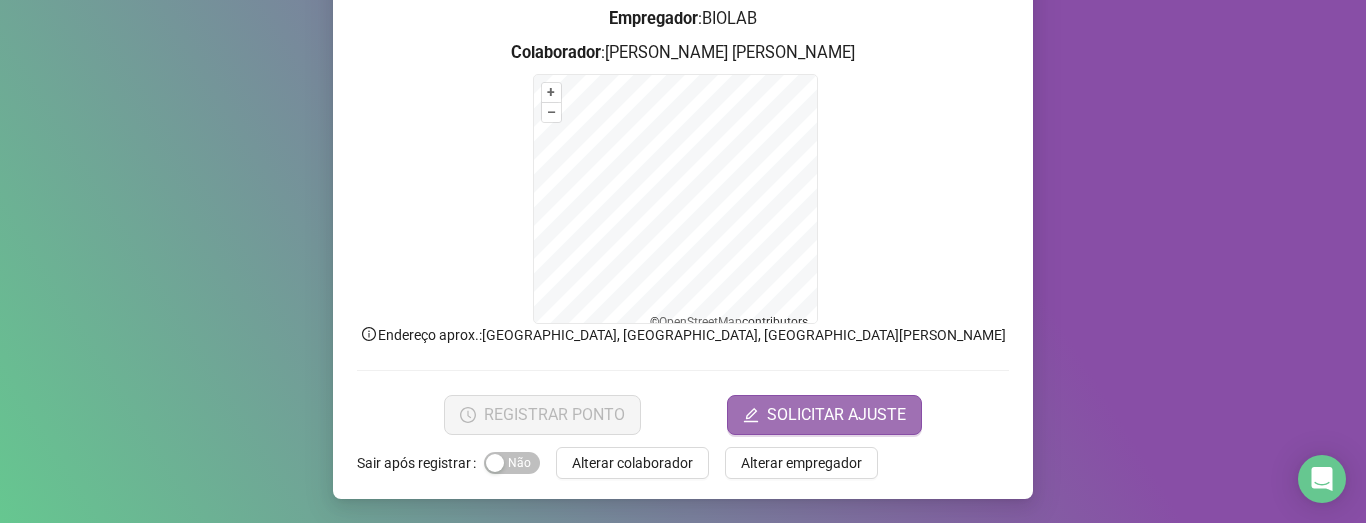 click on "SOLICITAR AJUSTE" at bounding box center (836, 415) 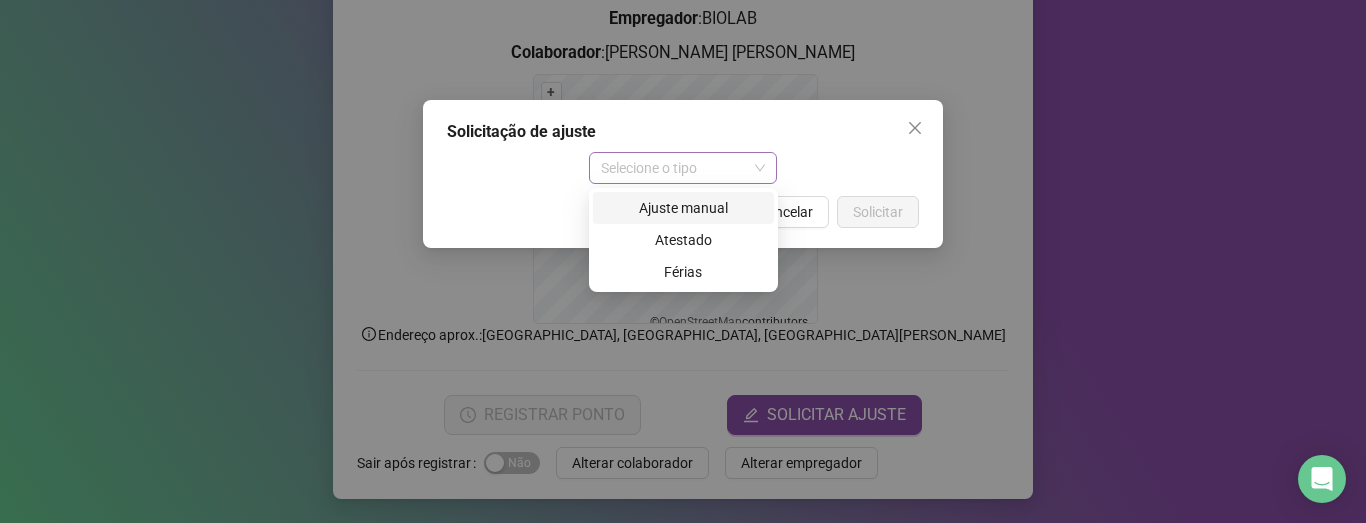 click on "Selecione o tipo" at bounding box center [683, 168] 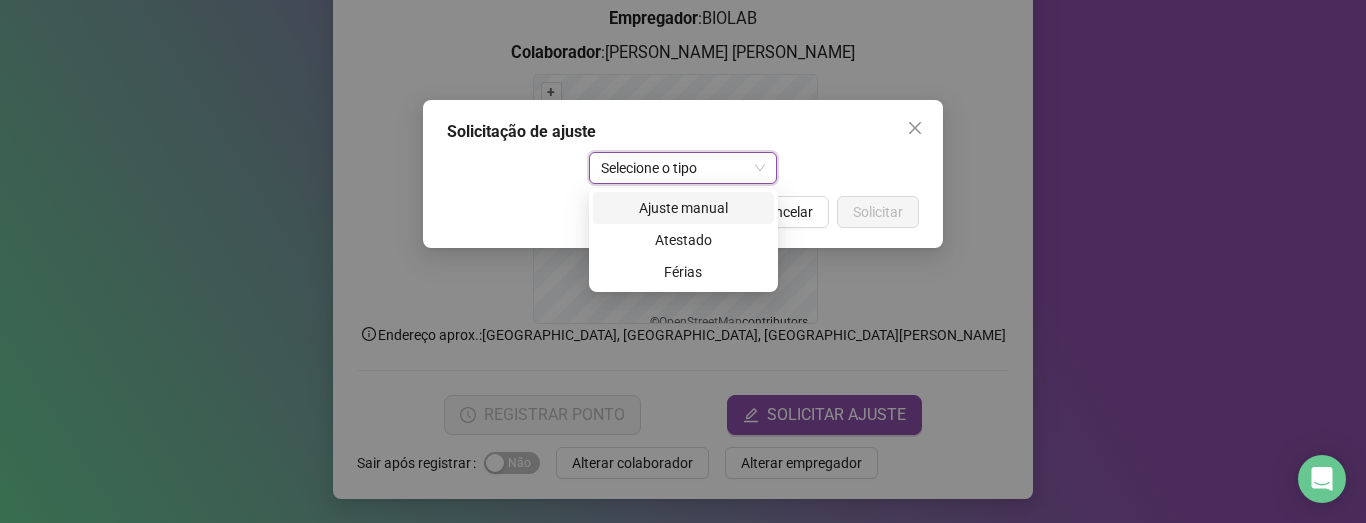 click on "Selecione o tipo" at bounding box center (683, 168) 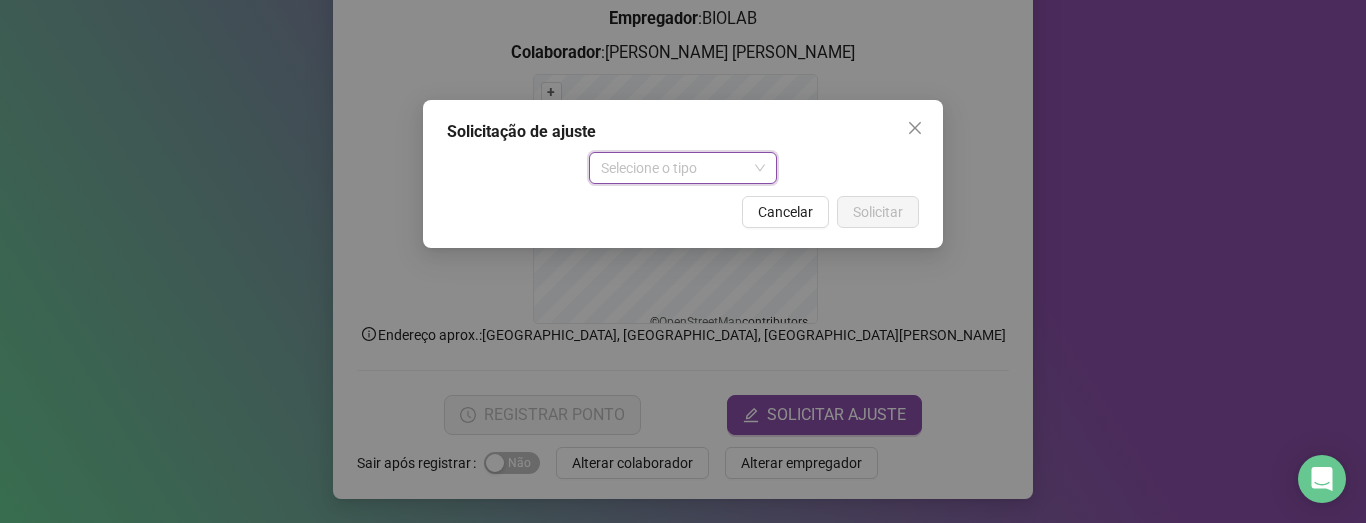 click on "Selecione o tipo" at bounding box center (683, 168) 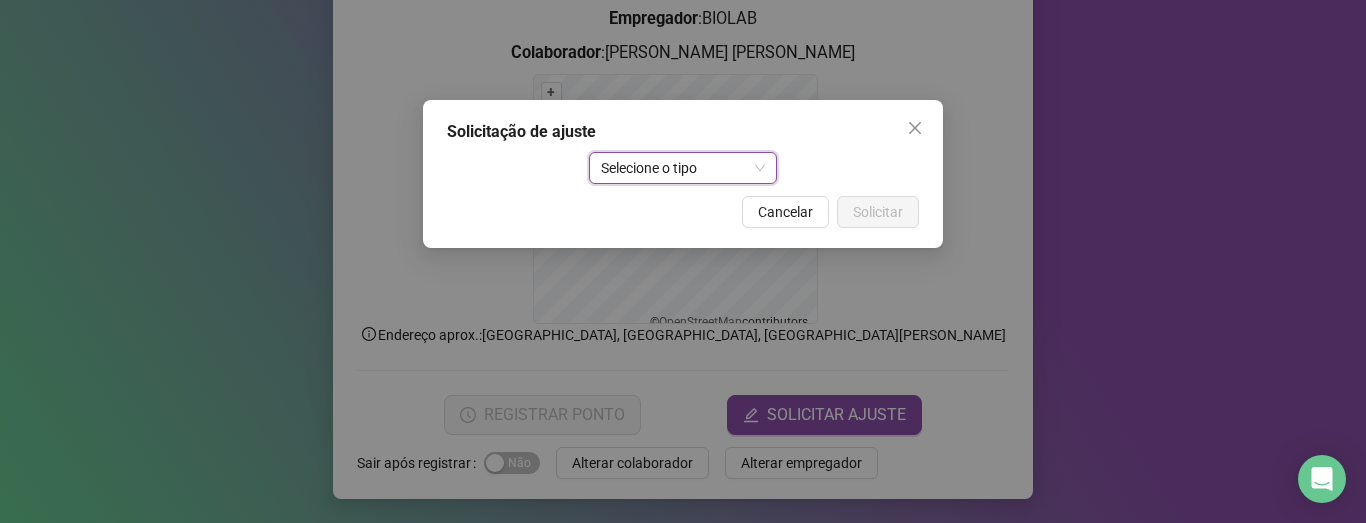 click on "Selecione o tipo" at bounding box center (683, 168) 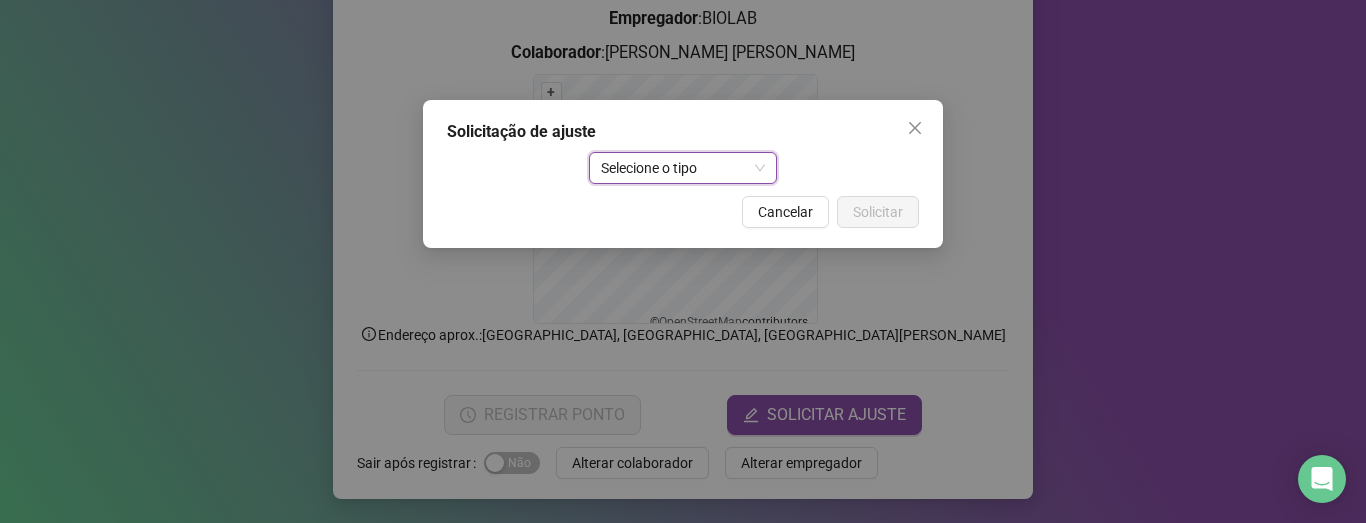 click on "Selecione o tipo" at bounding box center [683, 168] 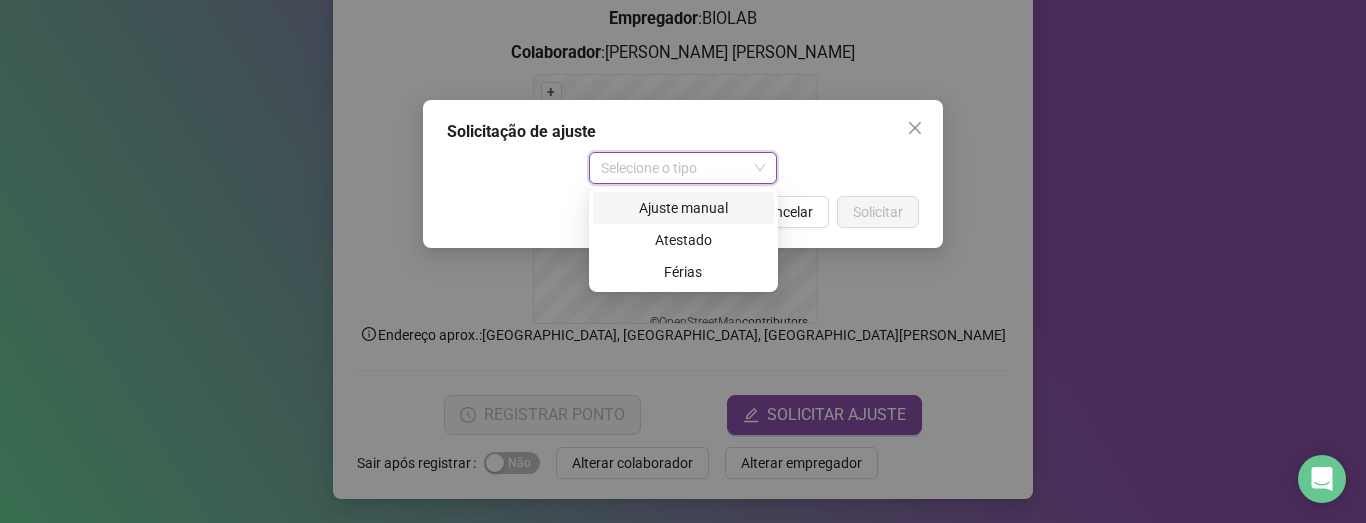 click on "Ajuste manual" at bounding box center [683, 208] 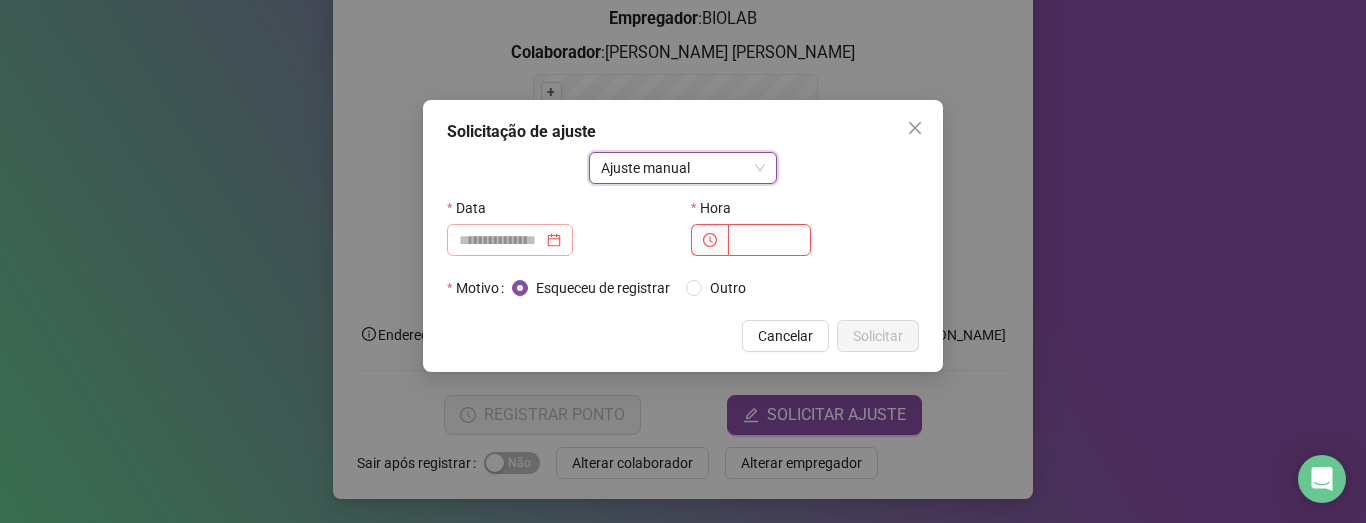 click at bounding box center [510, 240] 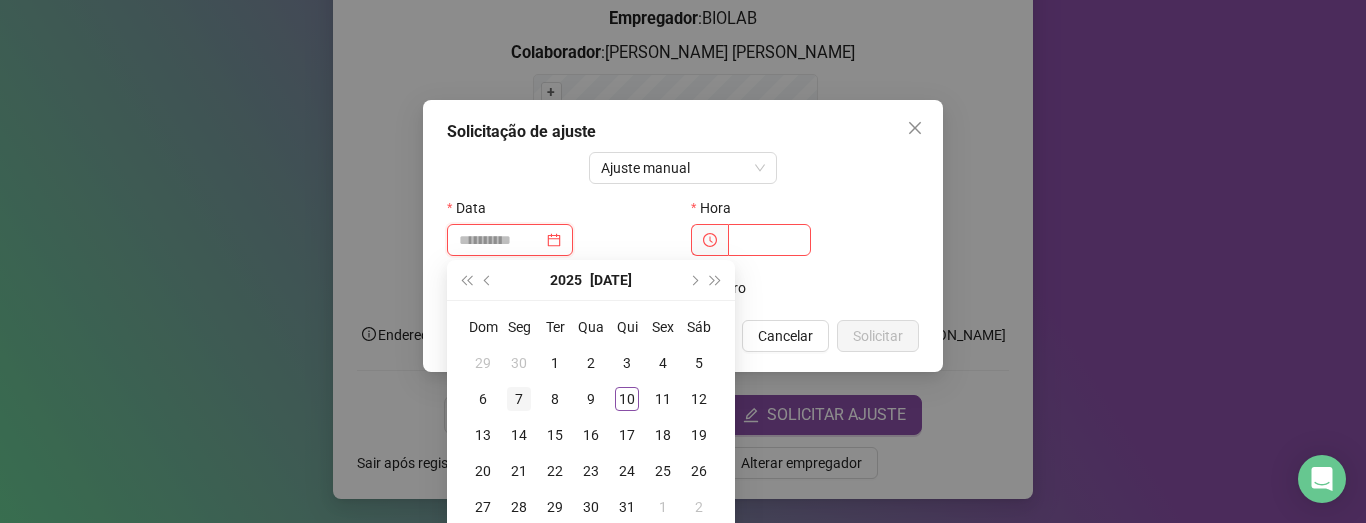 type on "**********" 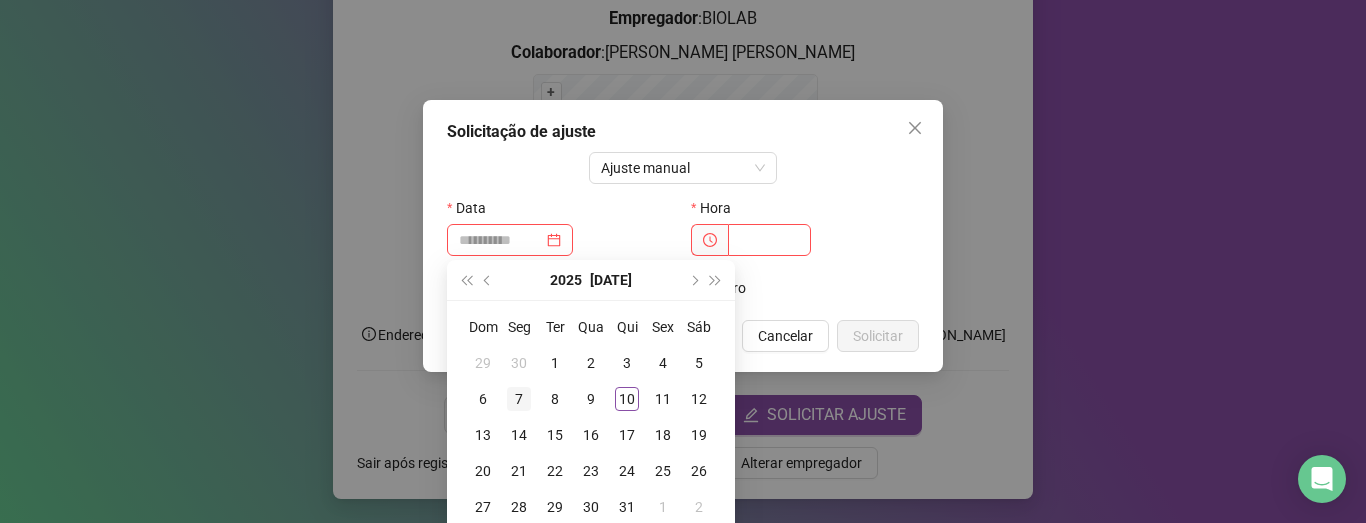 click on "7" at bounding box center (519, 399) 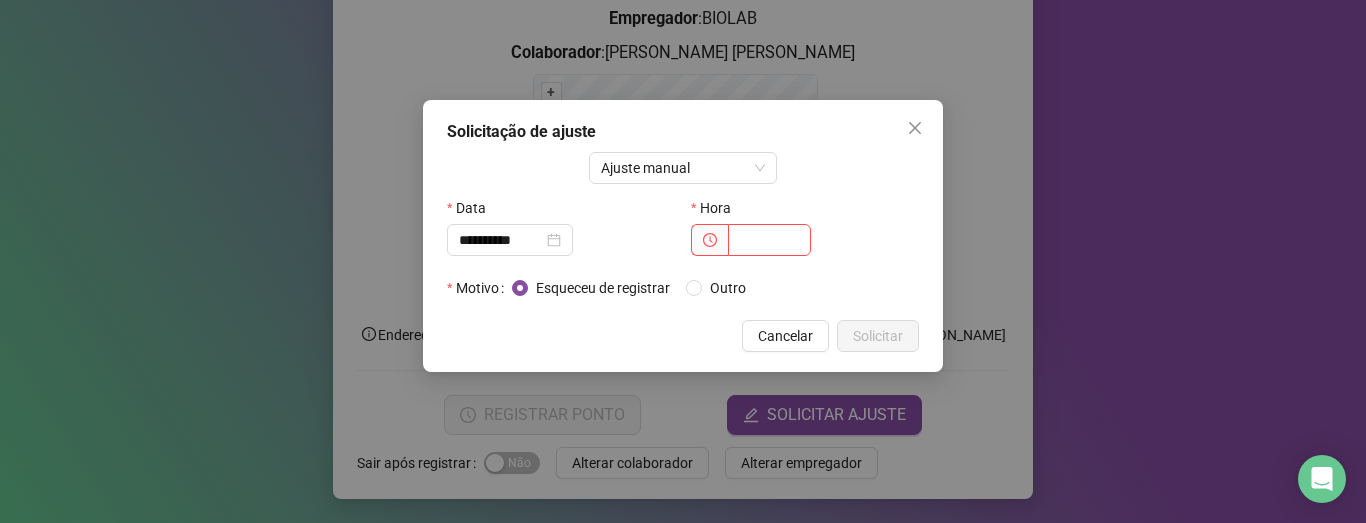 click 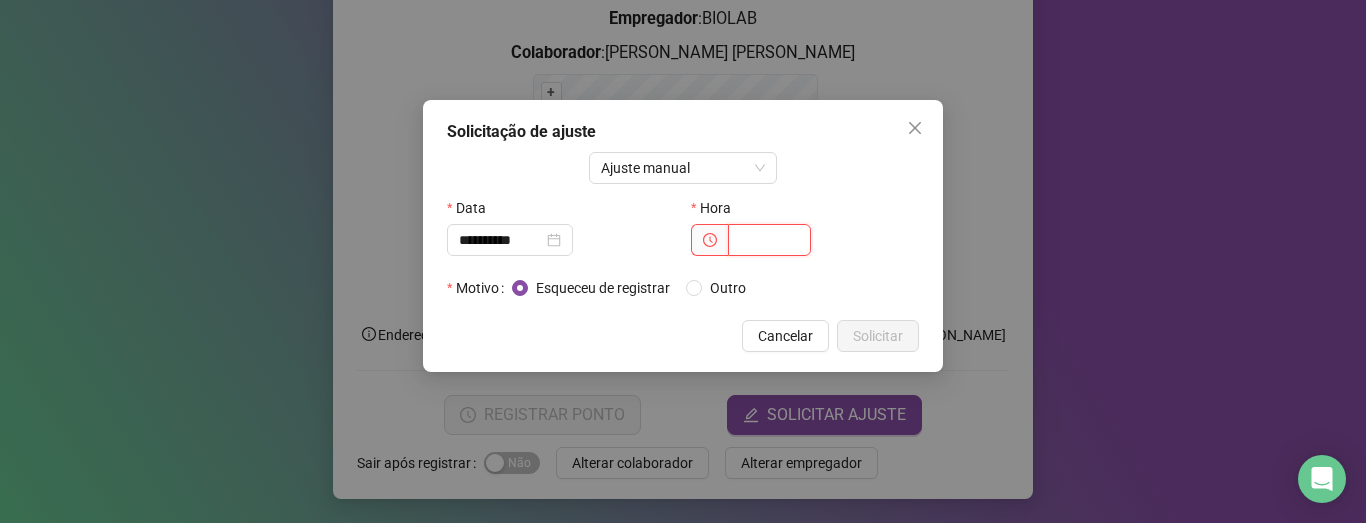 click at bounding box center (769, 240) 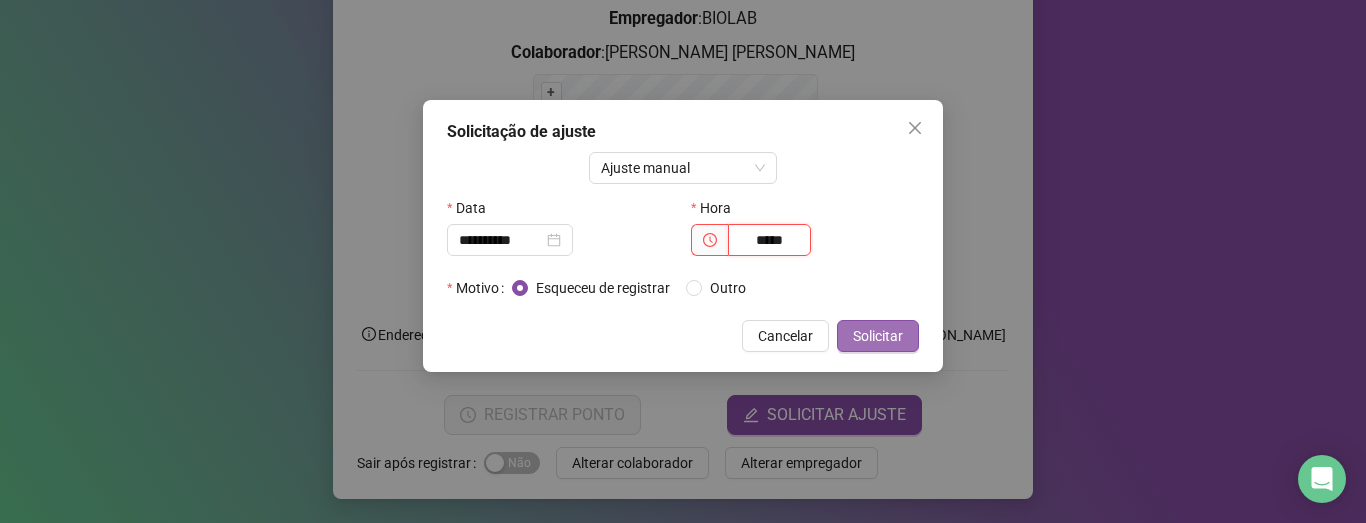 type on "*****" 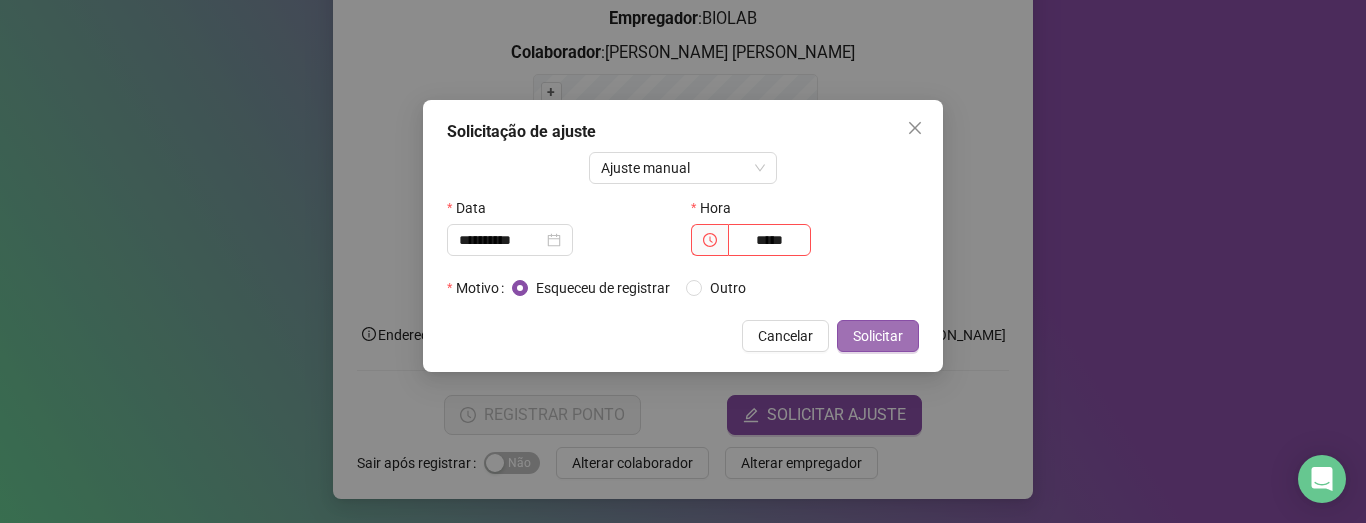 click on "Solicitar" at bounding box center (878, 336) 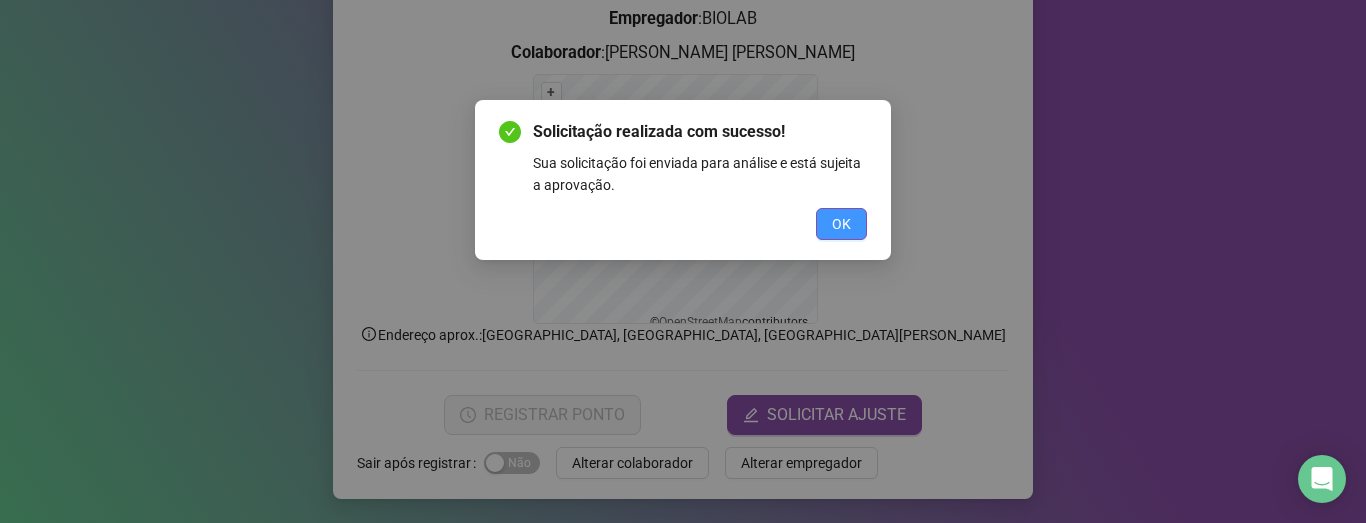 click on "OK" at bounding box center [841, 224] 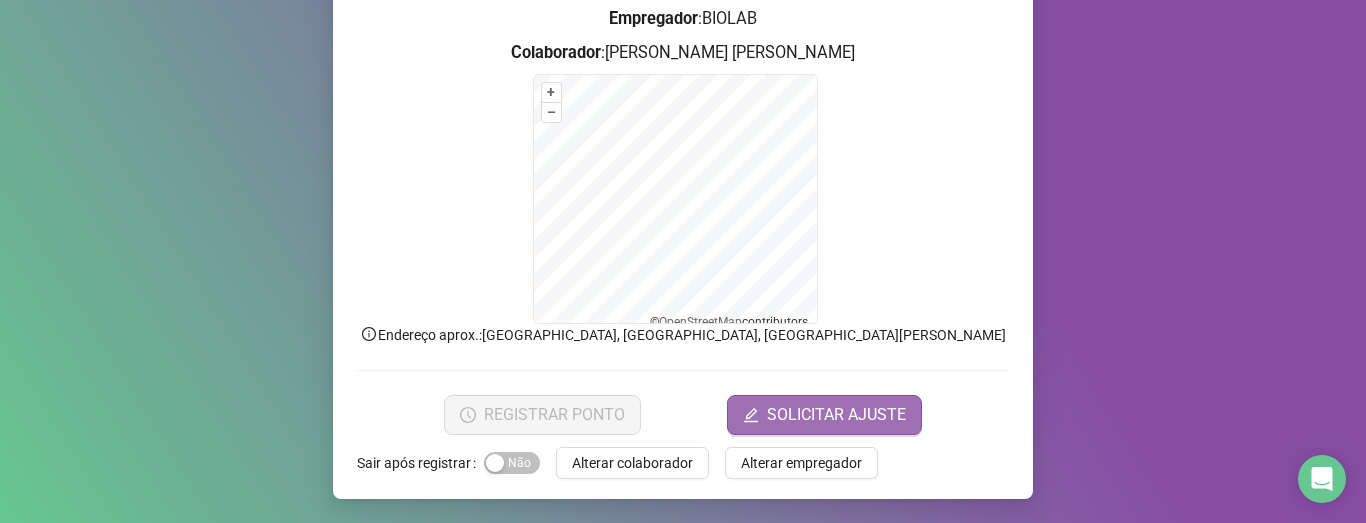 click on "SOLICITAR AJUSTE" at bounding box center [836, 415] 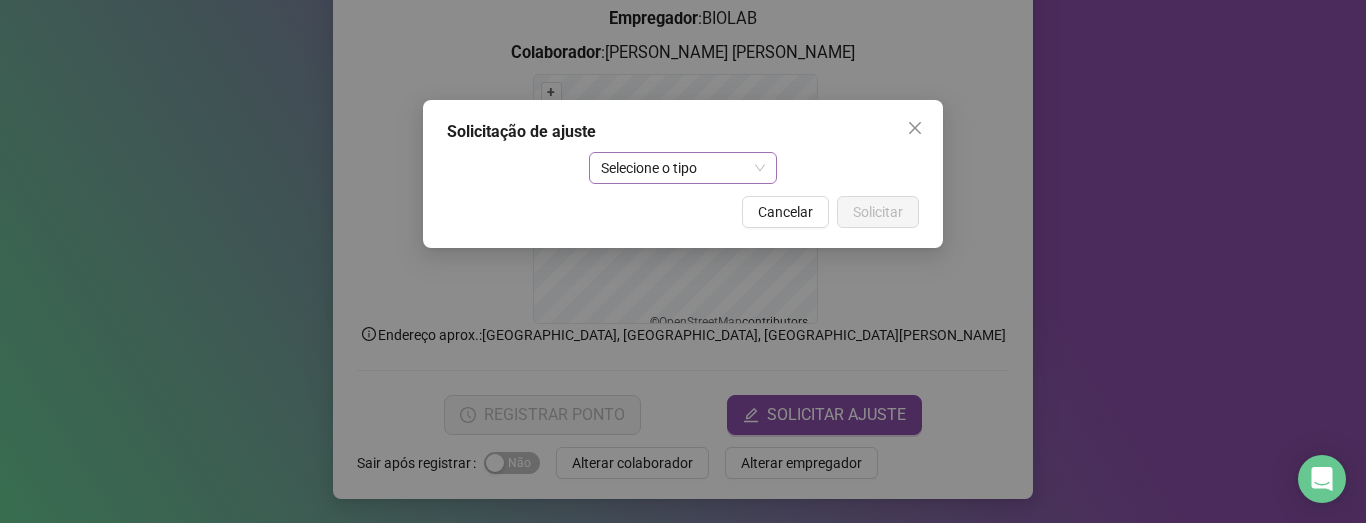 click on "Selecione o tipo" at bounding box center (683, 168) 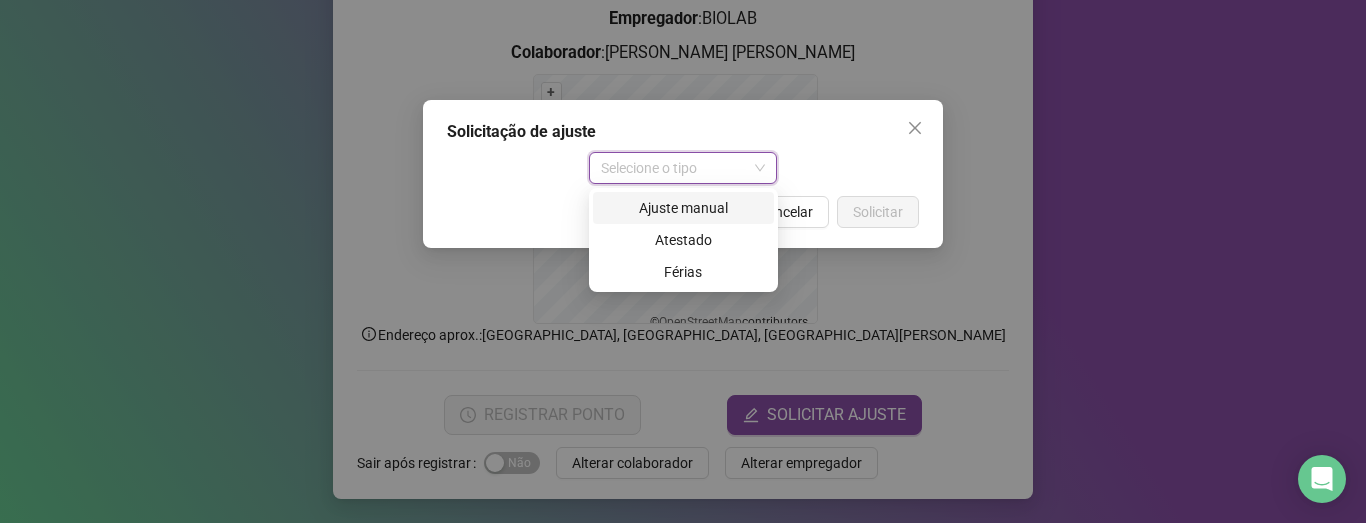 click on "Ajuste manual" at bounding box center (683, 208) 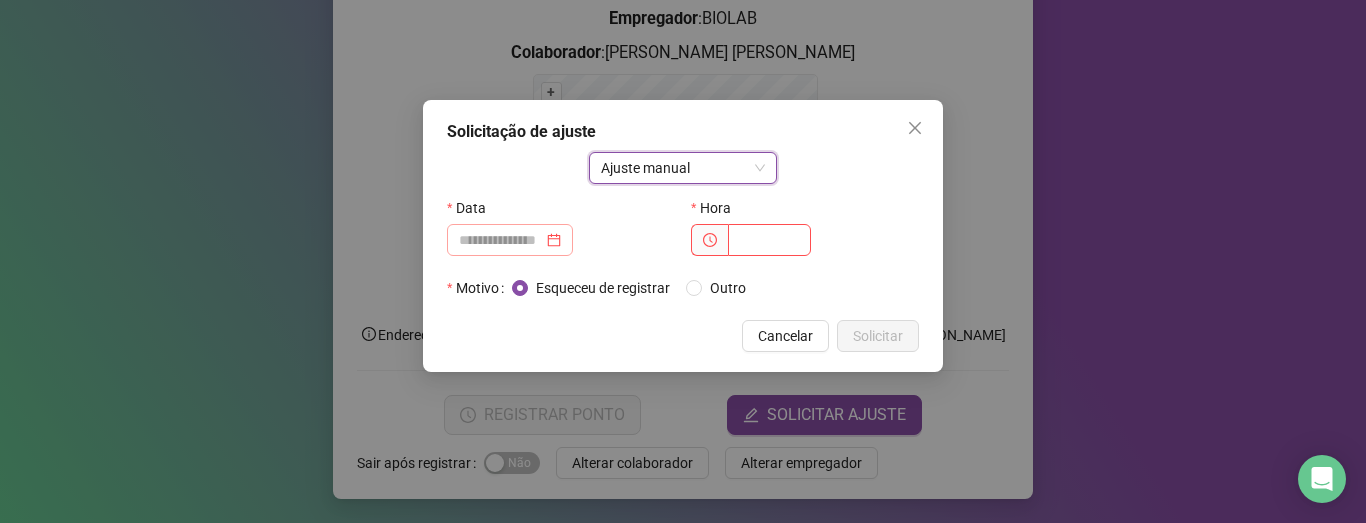 click at bounding box center [510, 240] 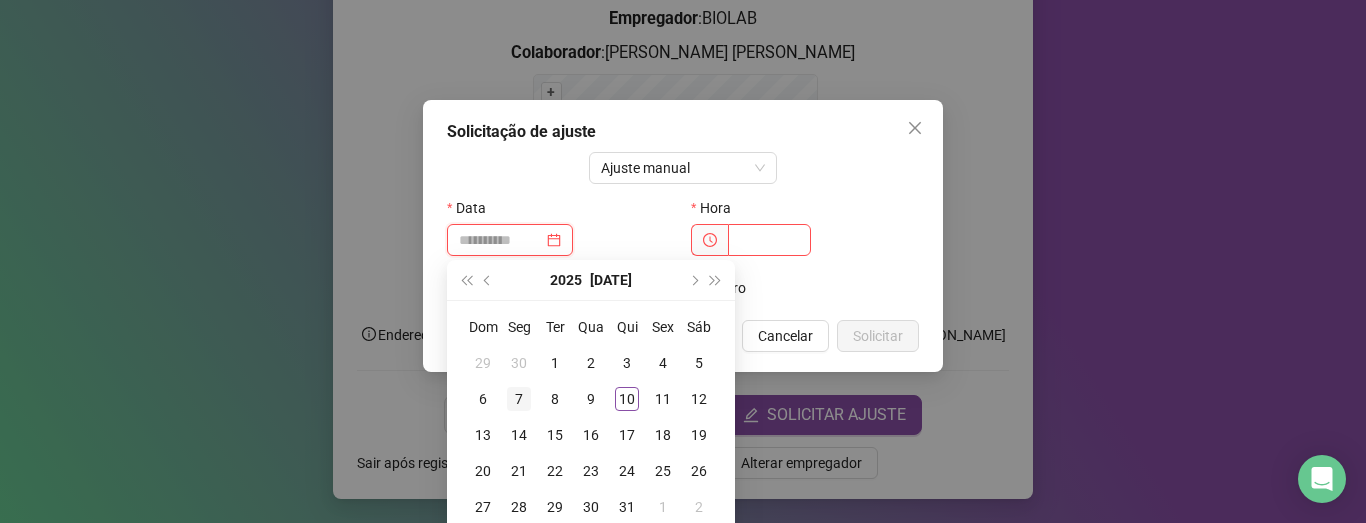 type on "**********" 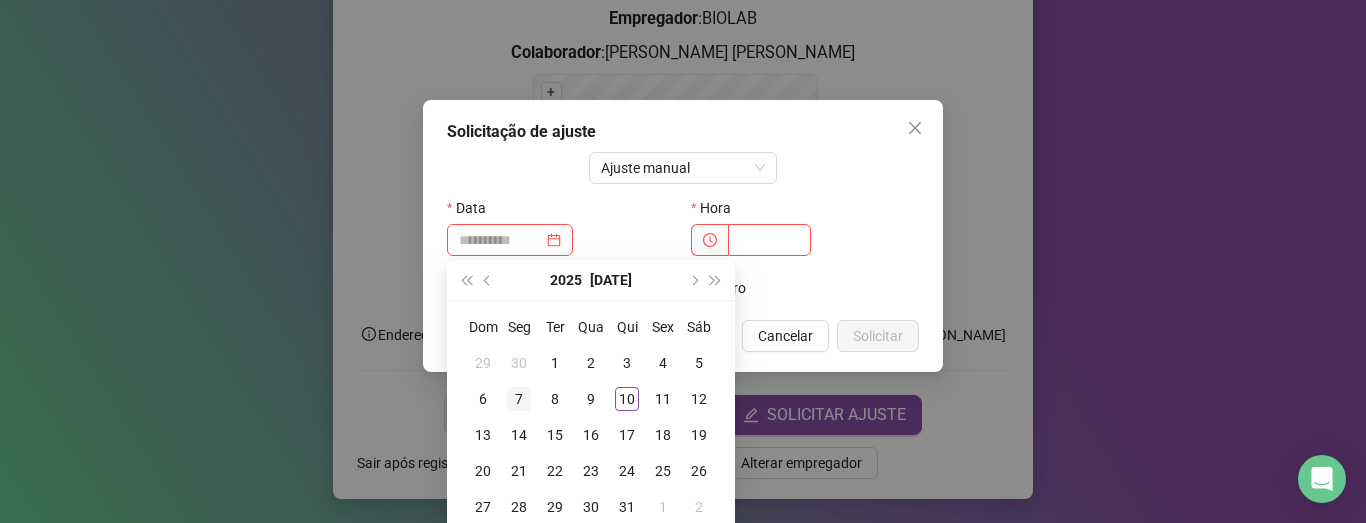 click on "7" at bounding box center [519, 399] 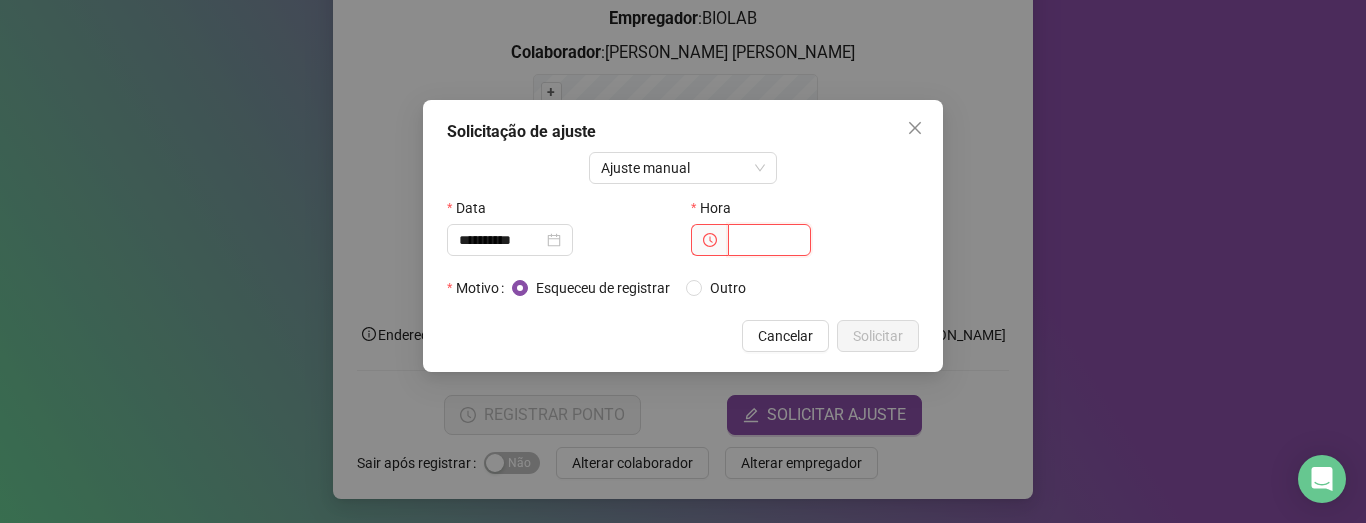 click at bounding box center (769, 240) 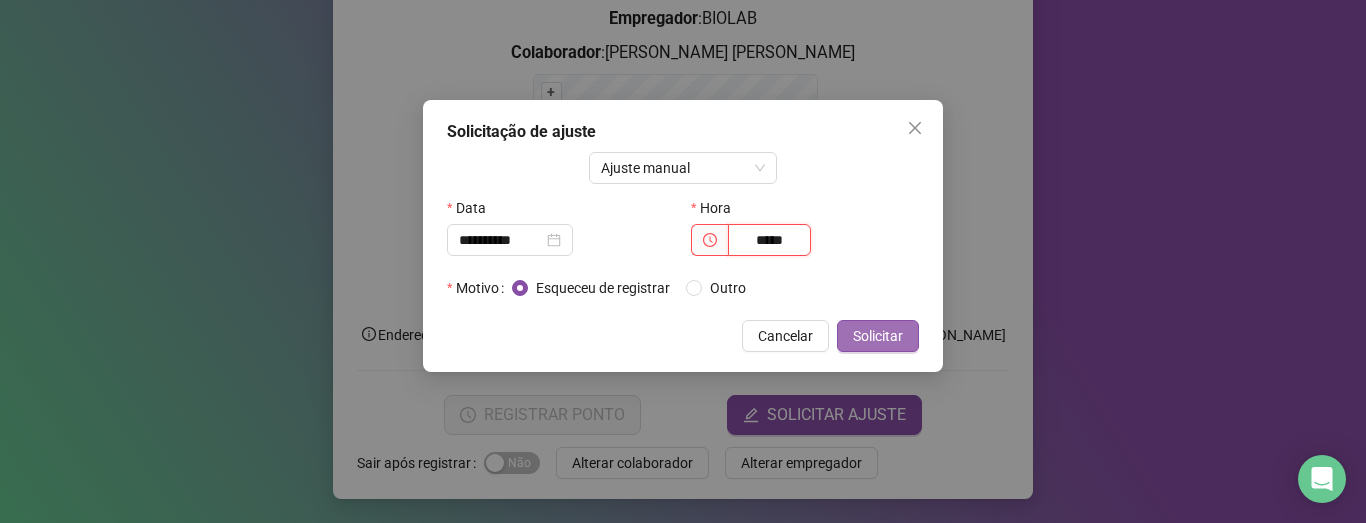 type on "*****" 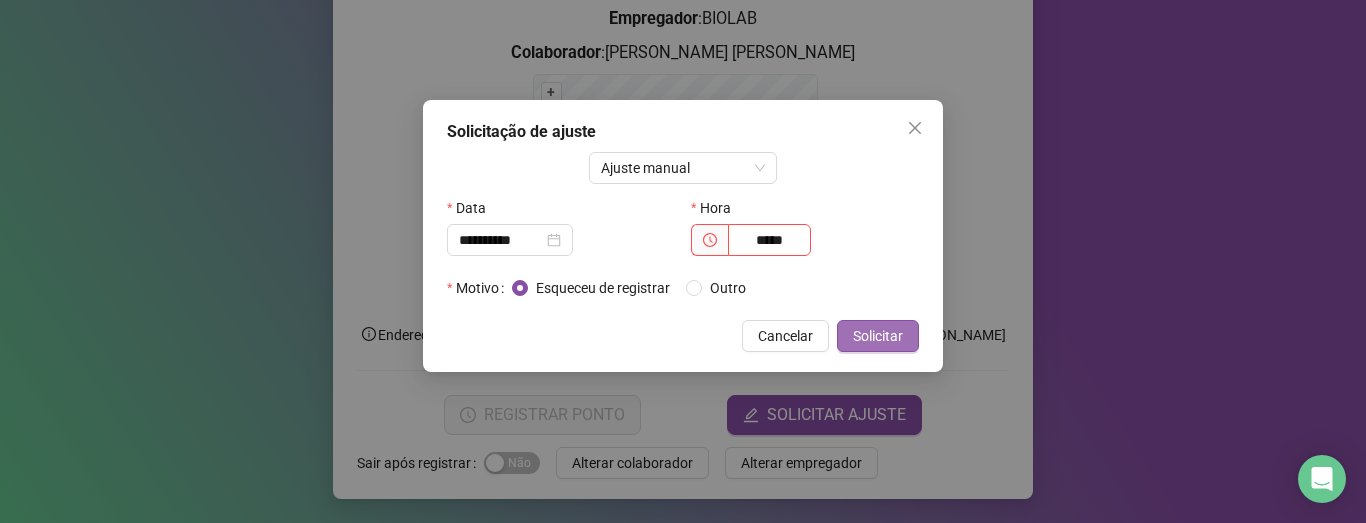 click on "Solicitar" at bounding box center [878, 336] 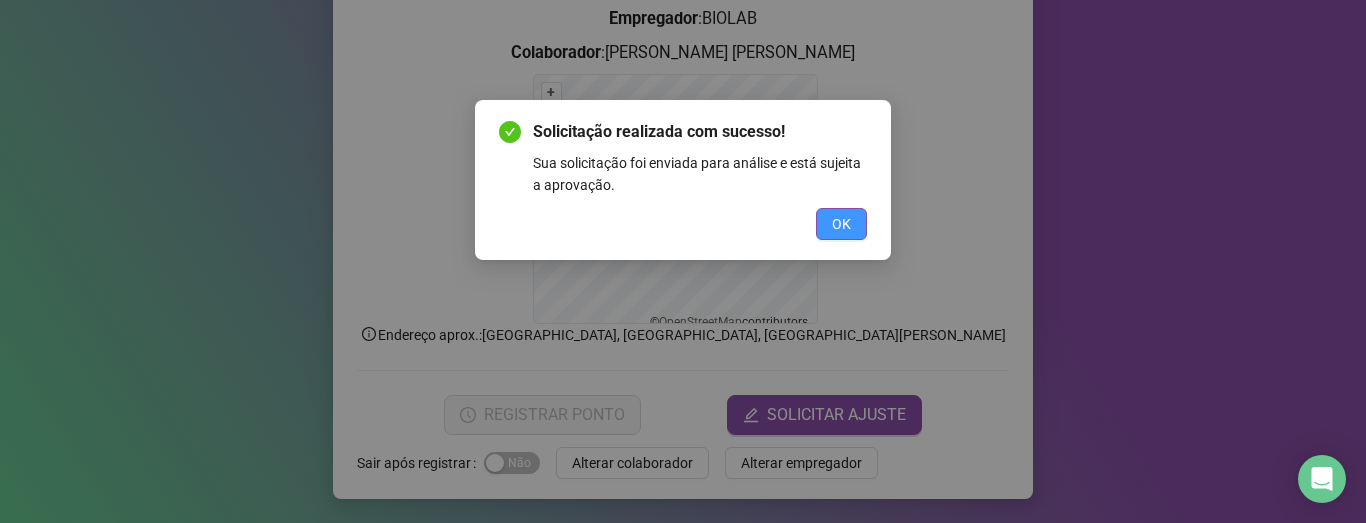 click on "OK" at bounding box center [841, 224] 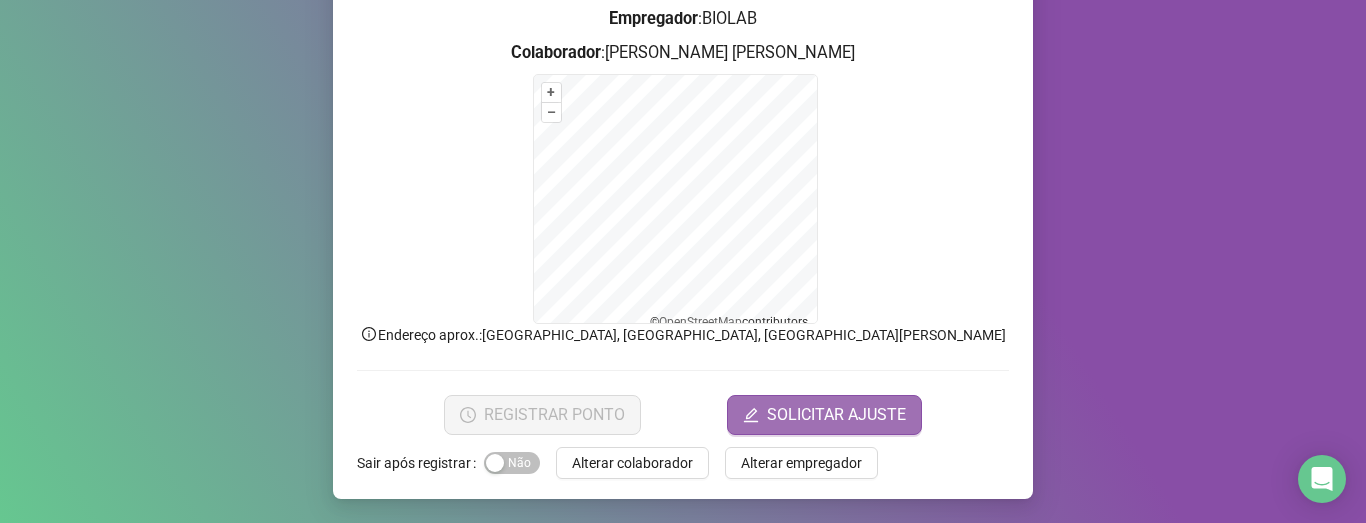 click on "SOLICITAR AJUSTE" at bounding box center [836, 415] 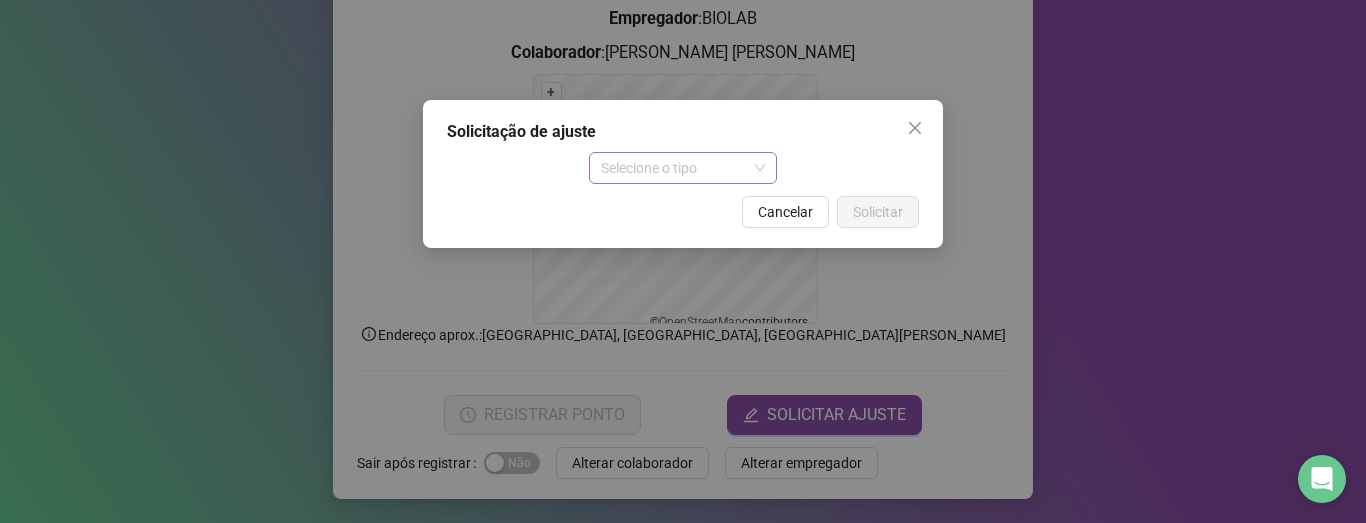 click on "Selecione o tipo" at bounding box center (683, 168) 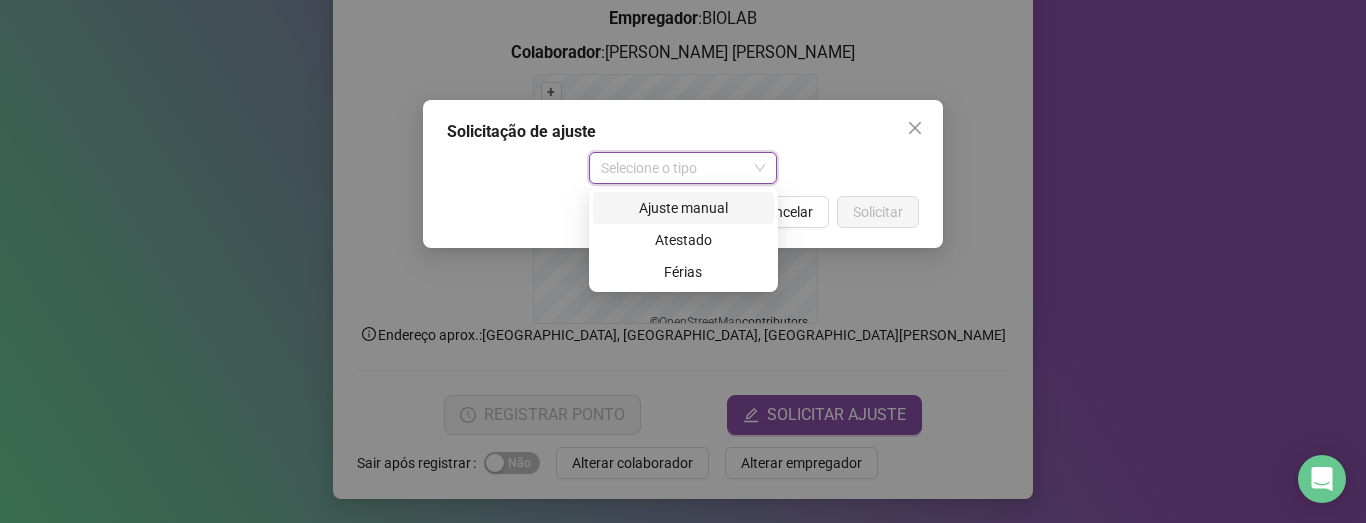 click on "Ajuste manual" at bounding box center (683, 208) 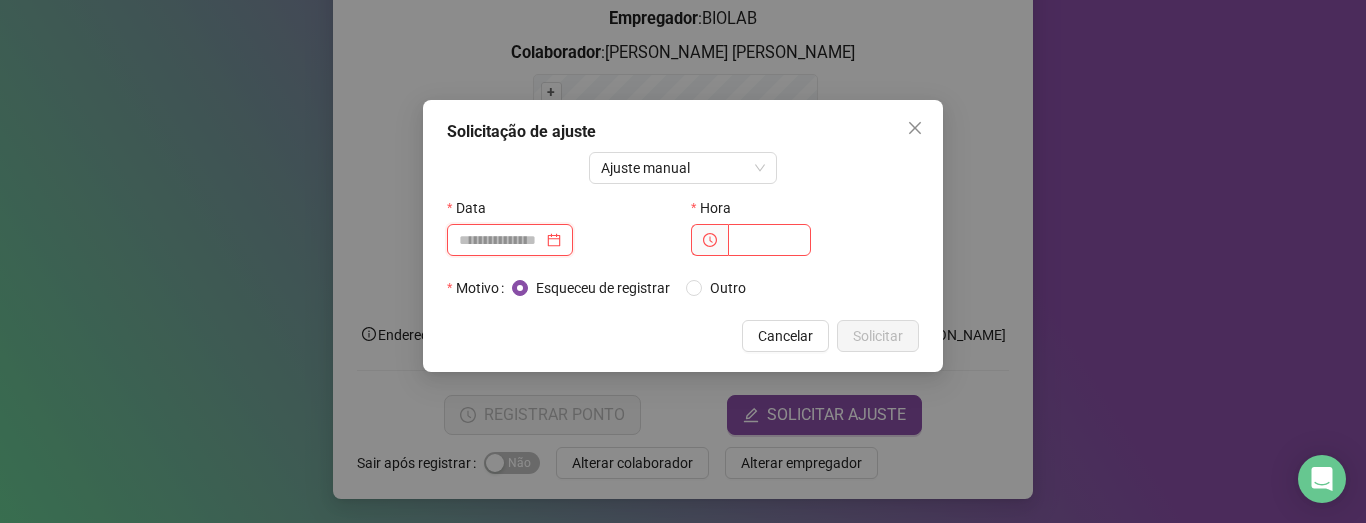click at bounding box center (501, 240) 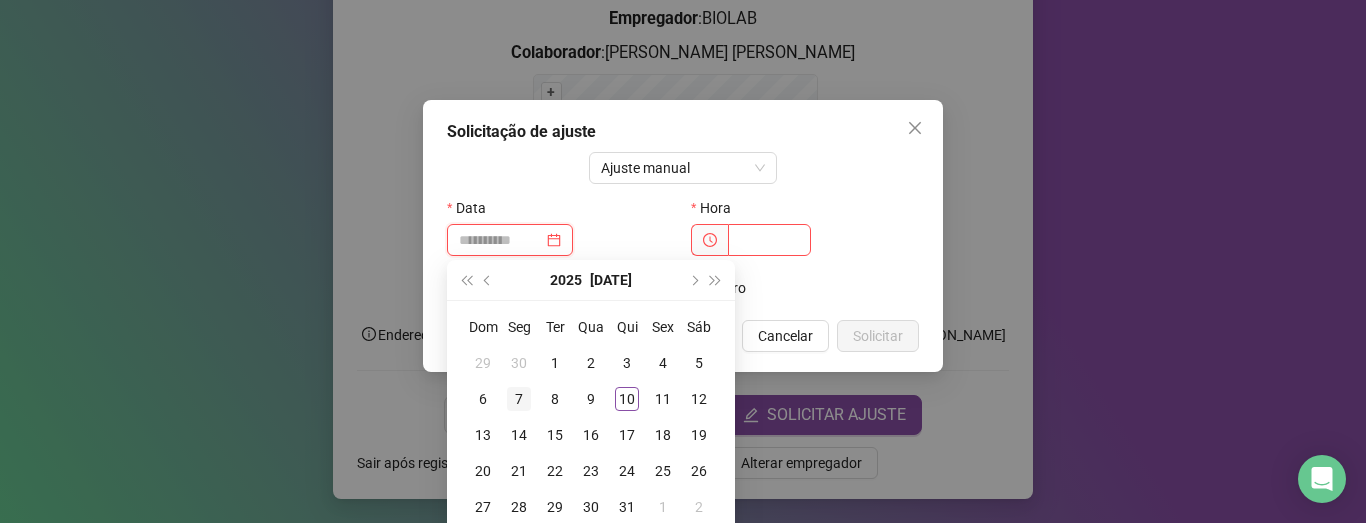 type on "**********" 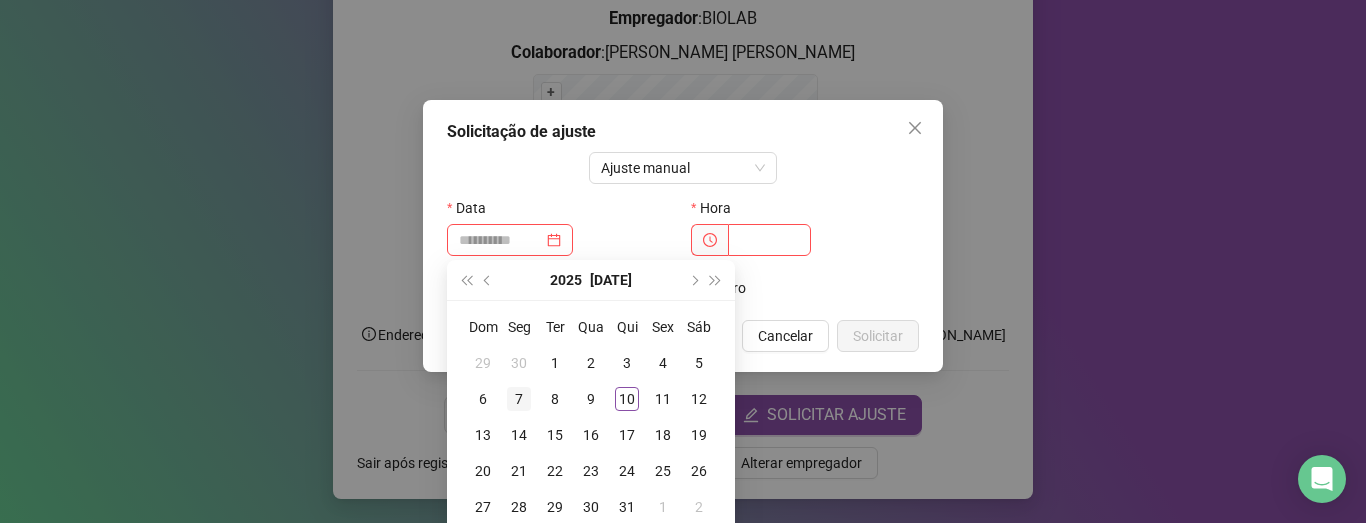 click on "7" at bounding box center [519, 399] 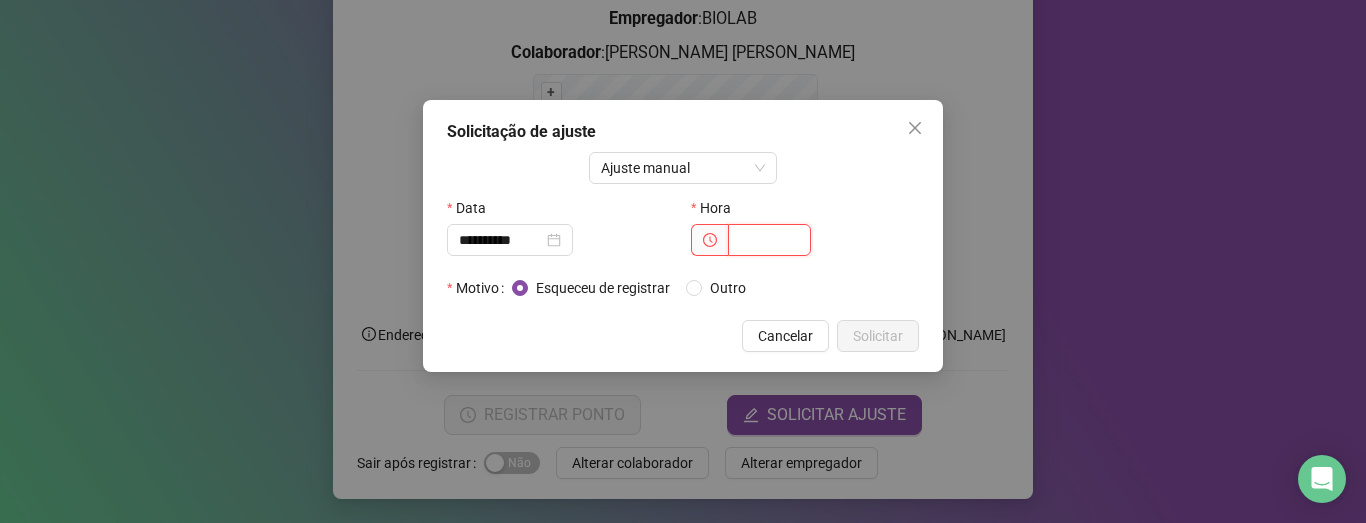 click at bounding box center (769, 240) 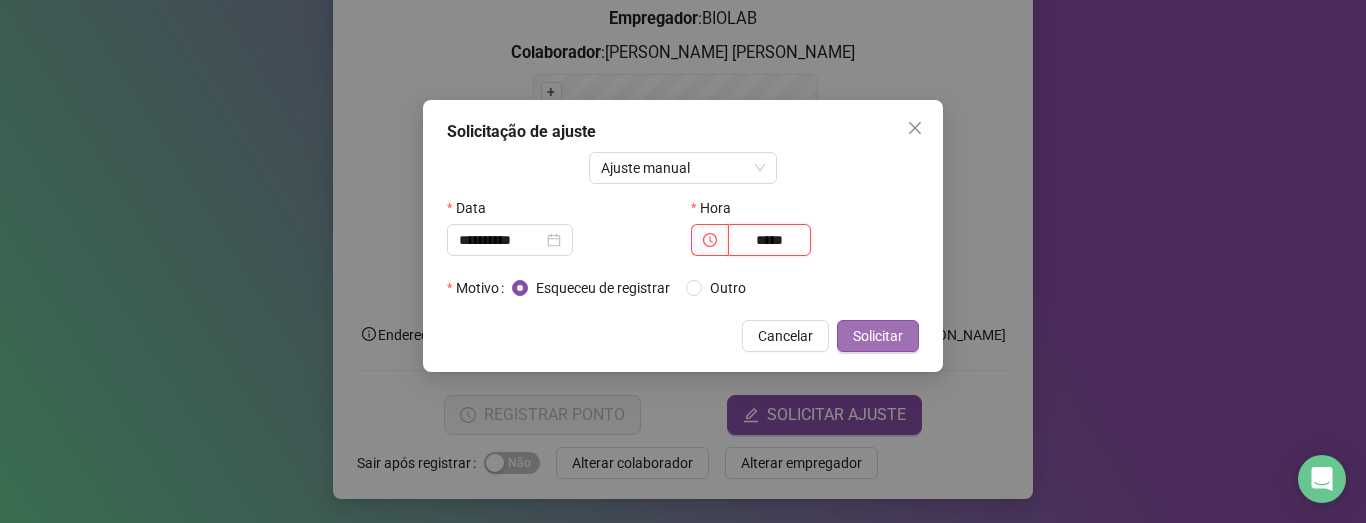 type on "*****" 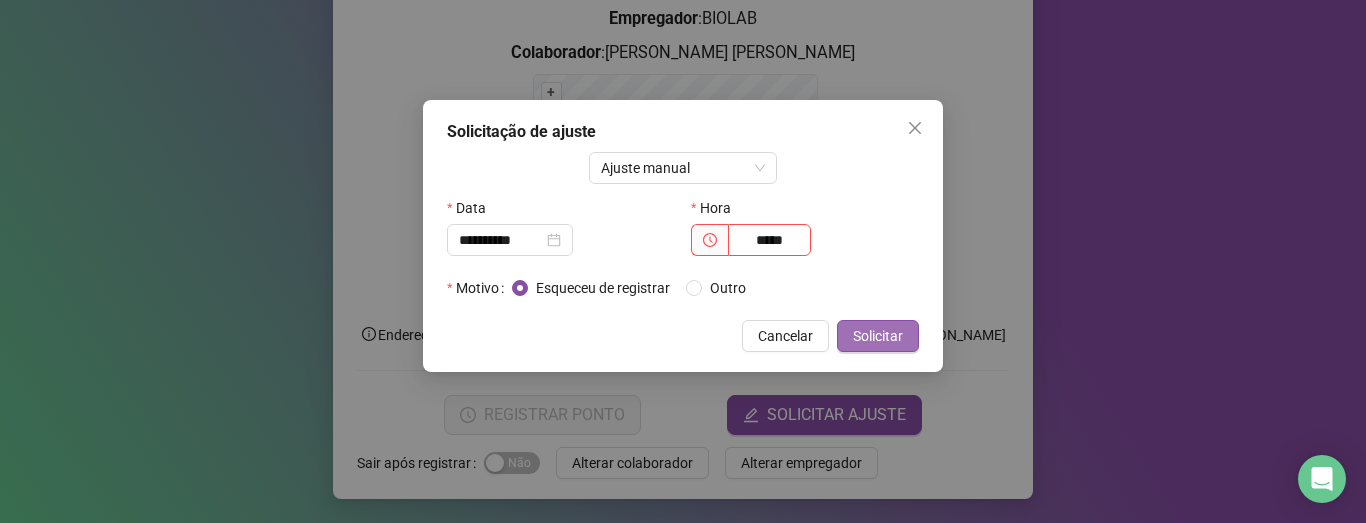 click on "Solicitar" at bounding box center [878, 336] 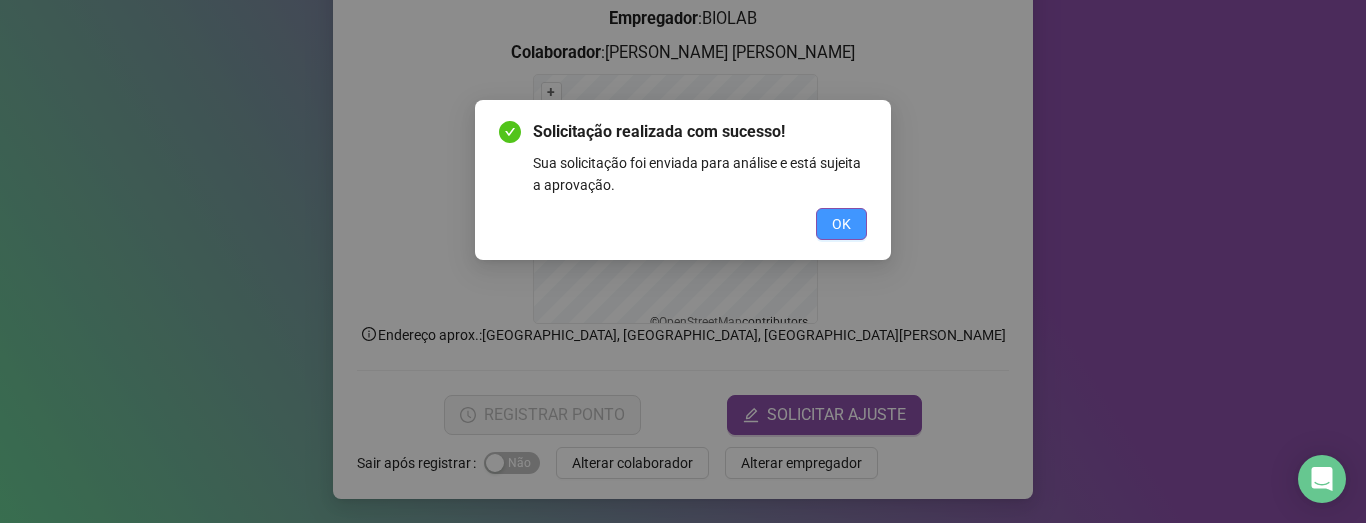 click on "OK" at bounding box center [841, 224] 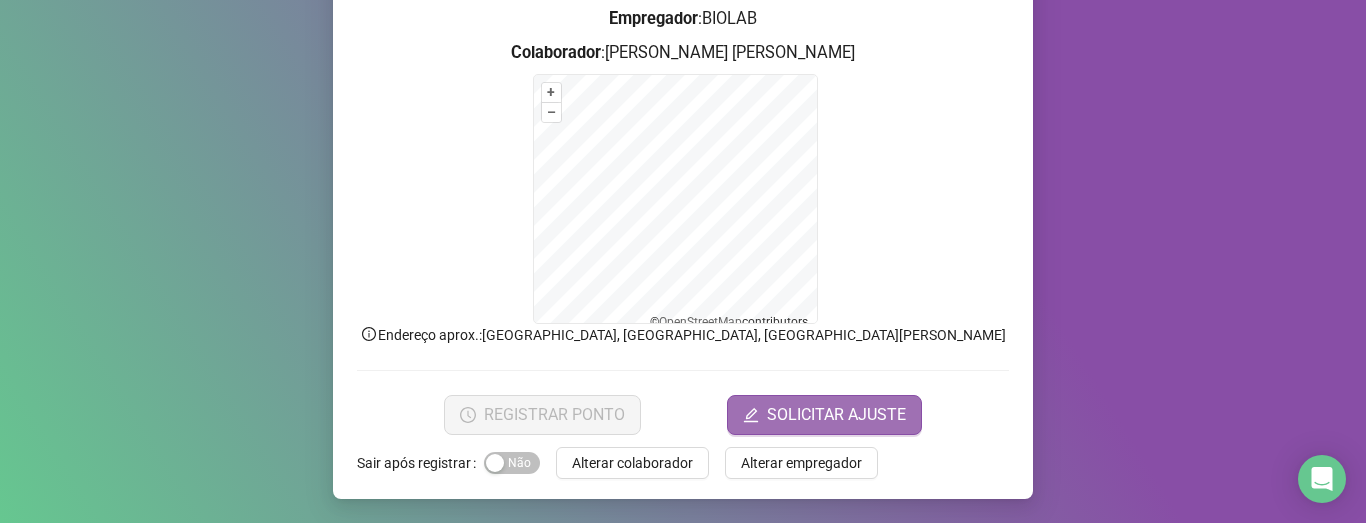 click on "SOLICITAR AJUSTE" at bounding box center [836, 415] 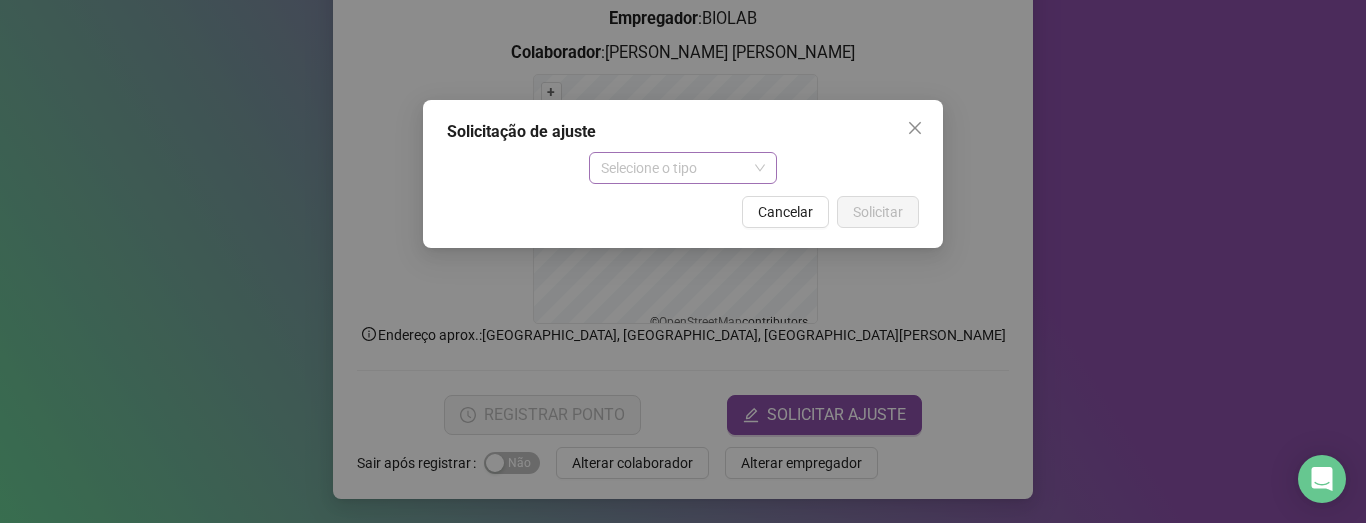 click on "Selecione o tipo" at bounding box center [683, 168] 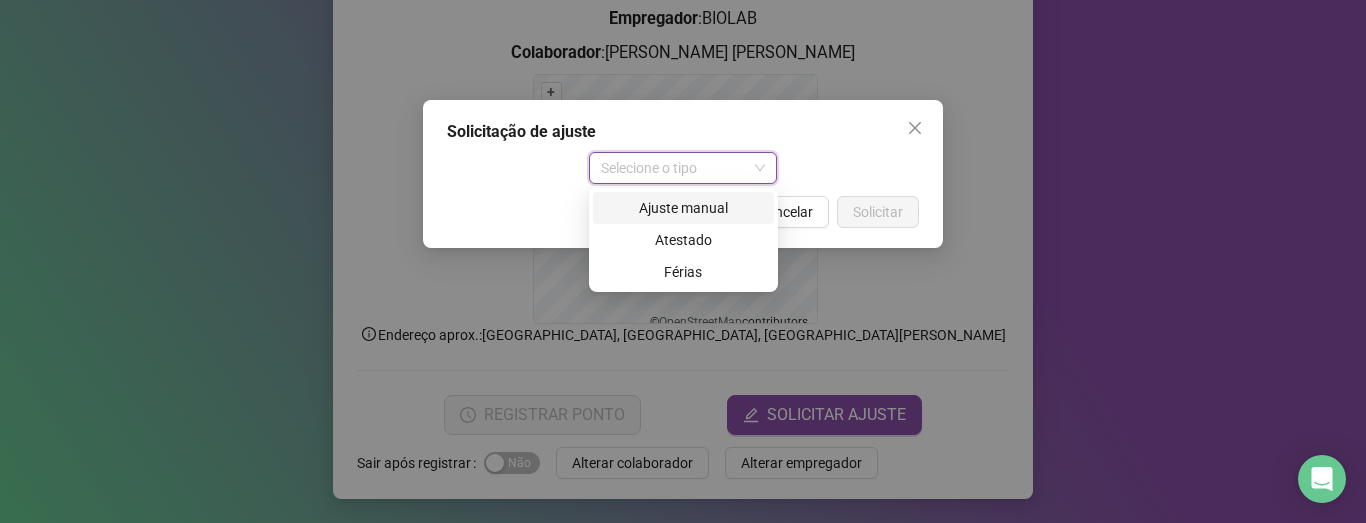 click on "Ajuste manual" at bounding box center [683, 208] 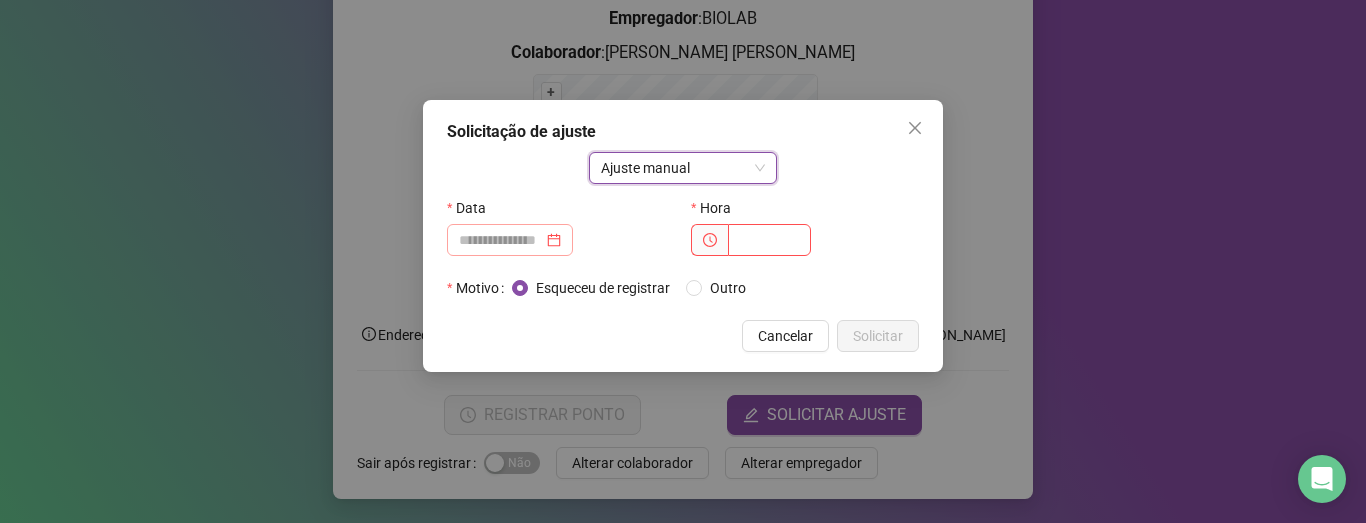 click at bounding box center [510, 240] 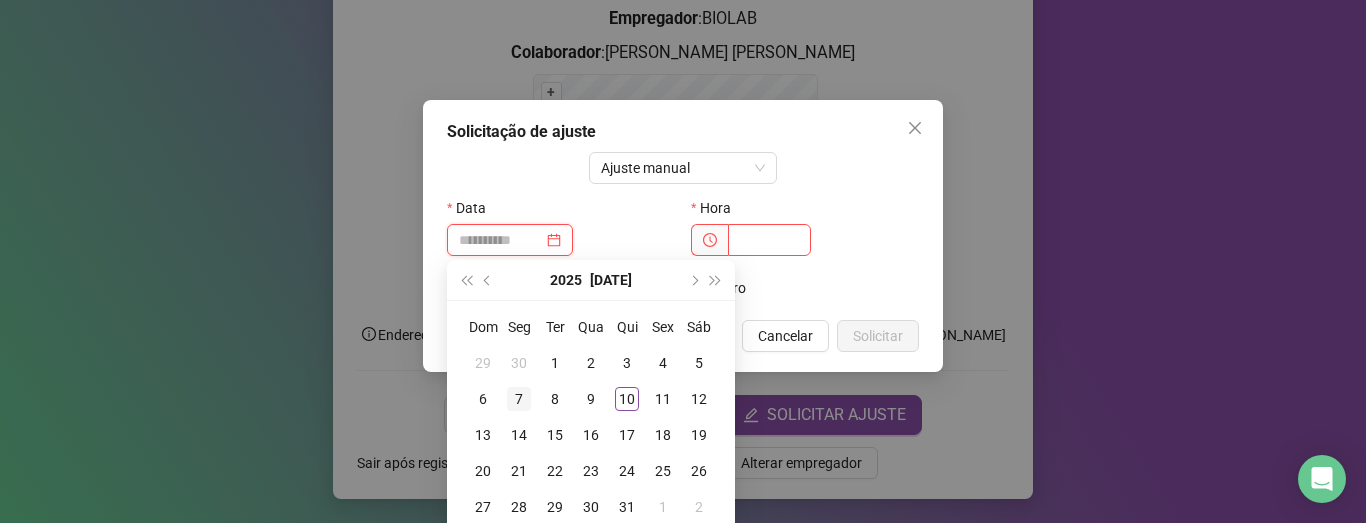 type on "**********" 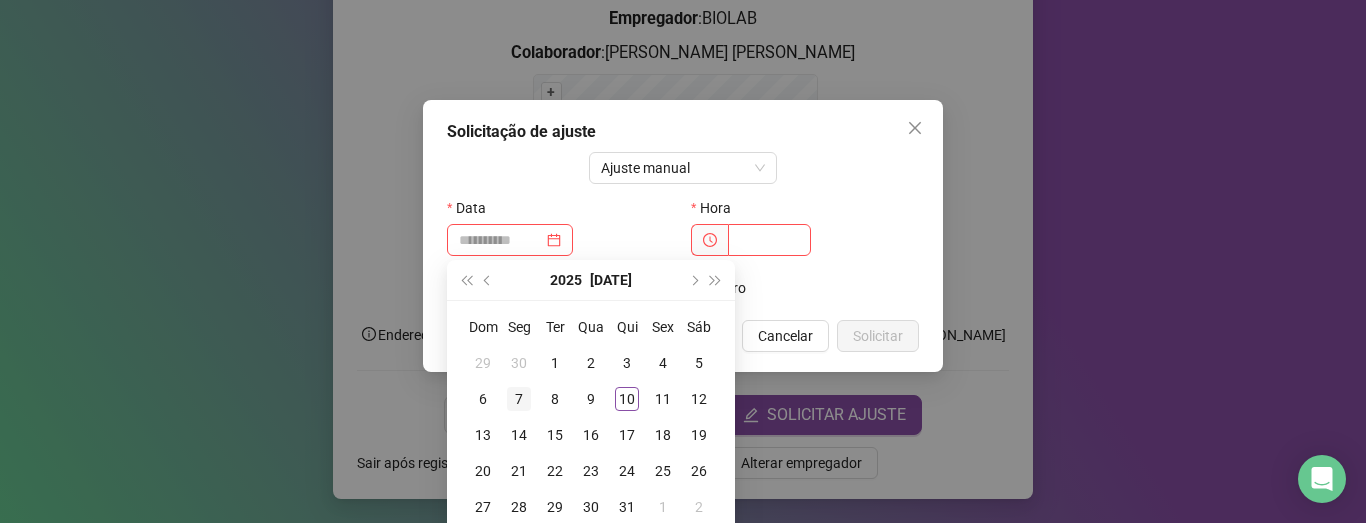 click on "7" at bounding box center [519, 399] 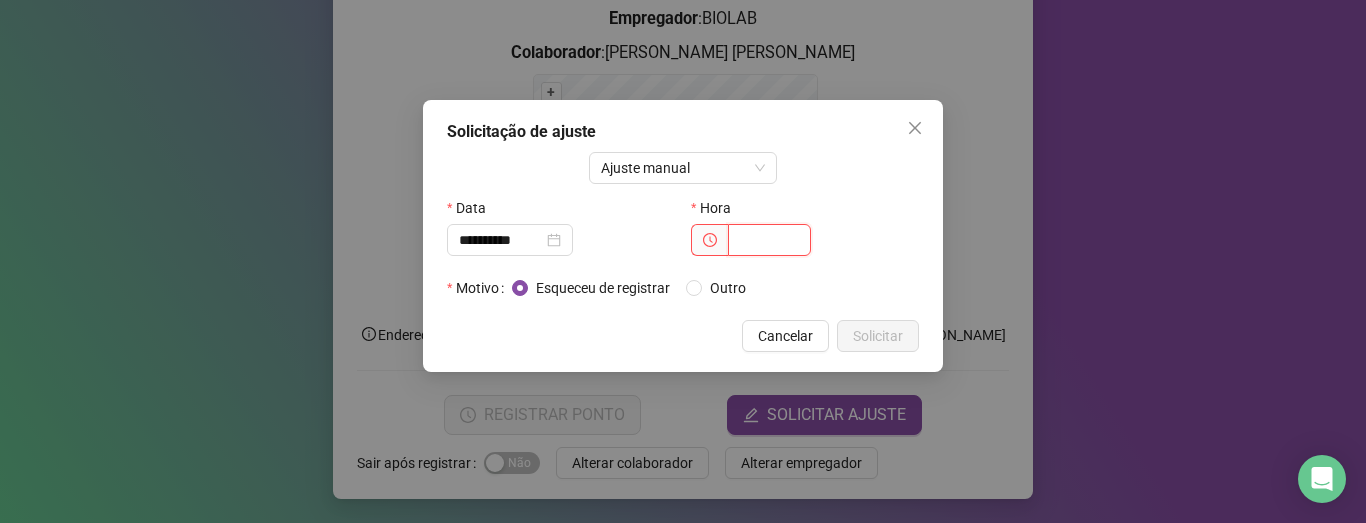 click at bounding box center [769, 240] 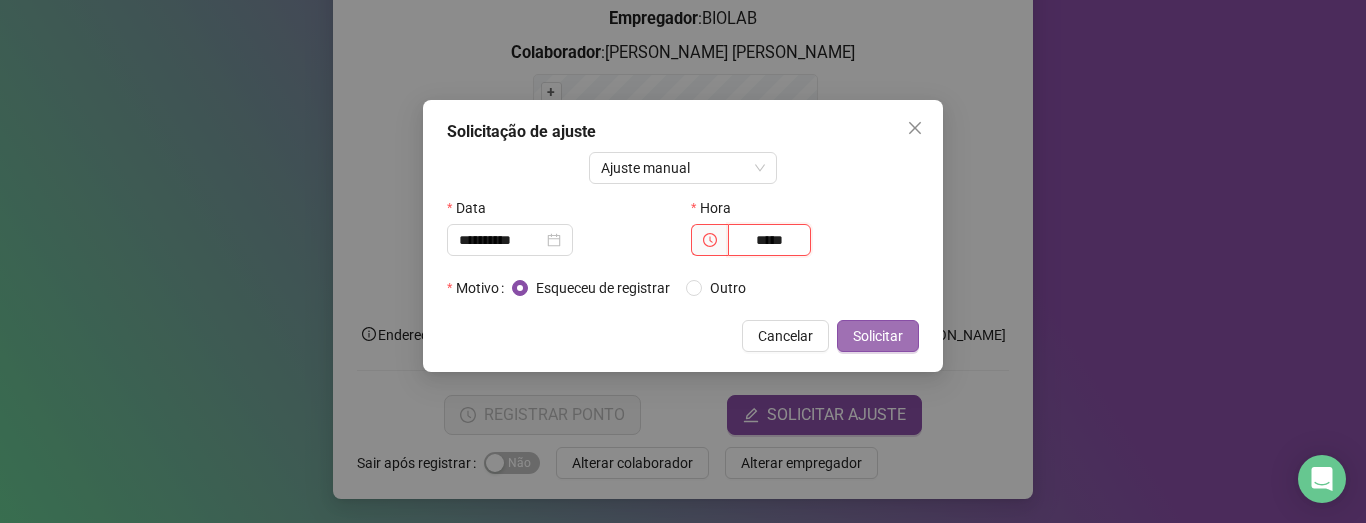 type on "*****" 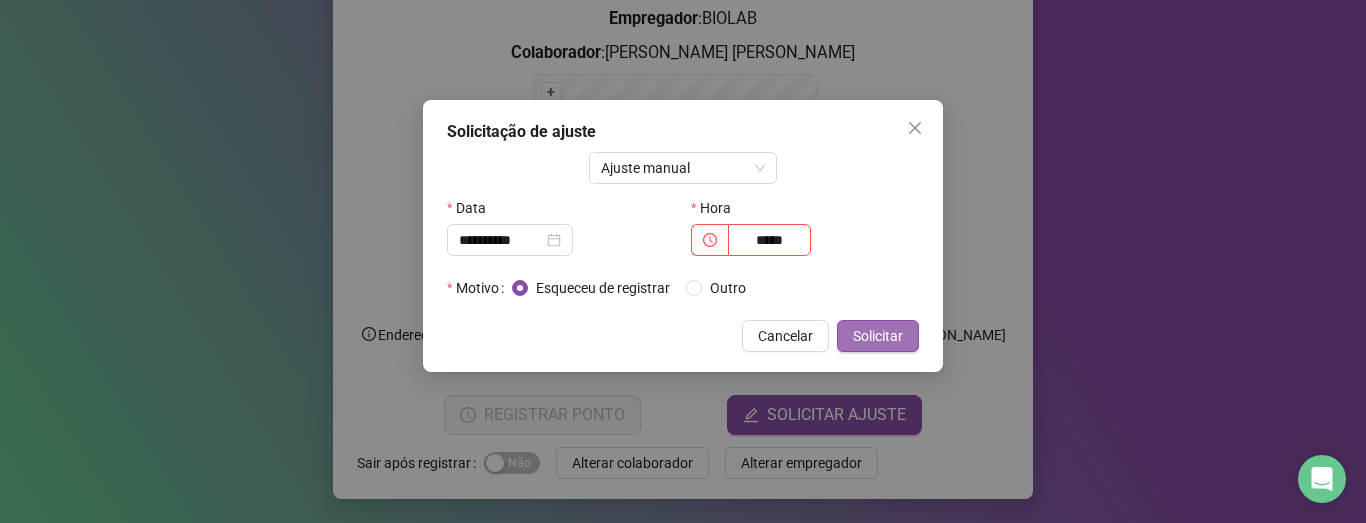click on "Solicitar" at bounding box center [878, 336] 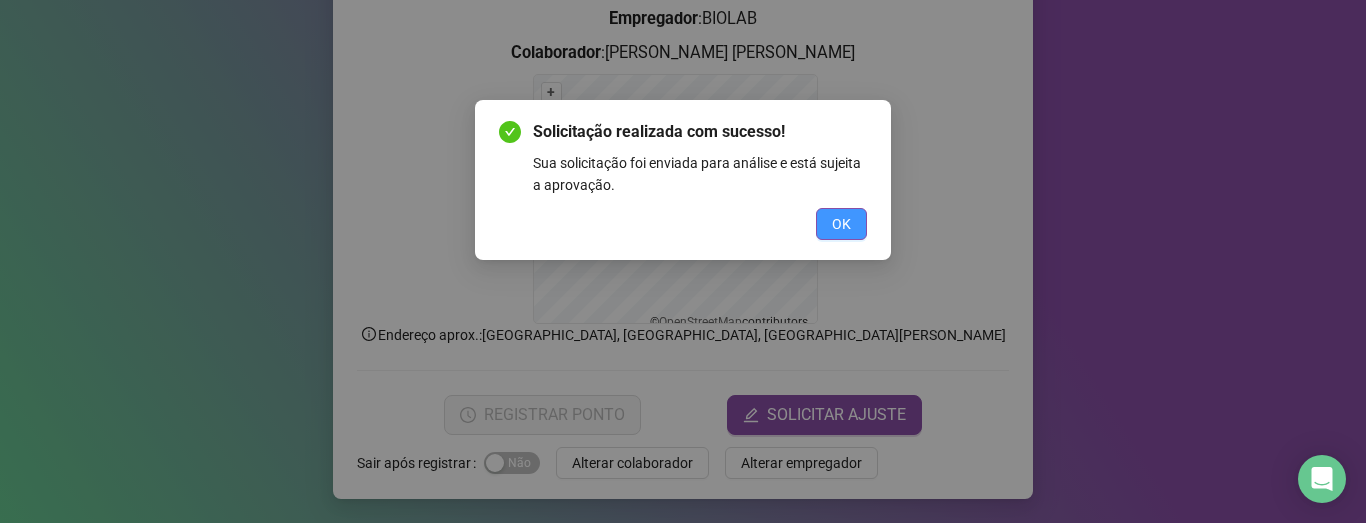 click on "OK" at bounding box center [841, 224] 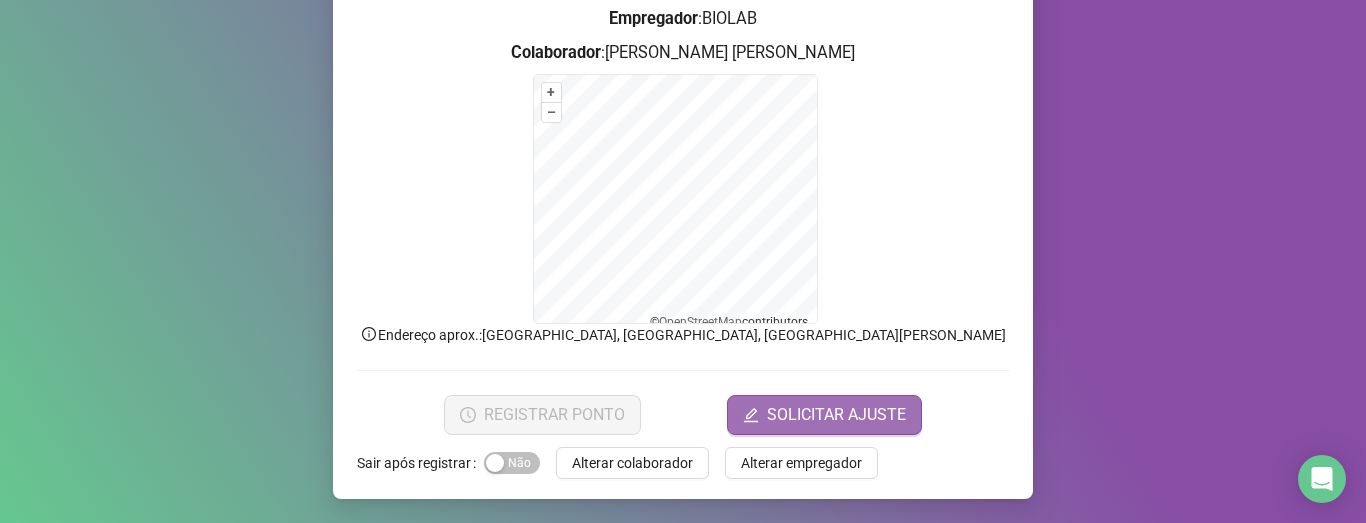 click on "SOLICITAR AJUSTE" at bounding box center [836, 415] 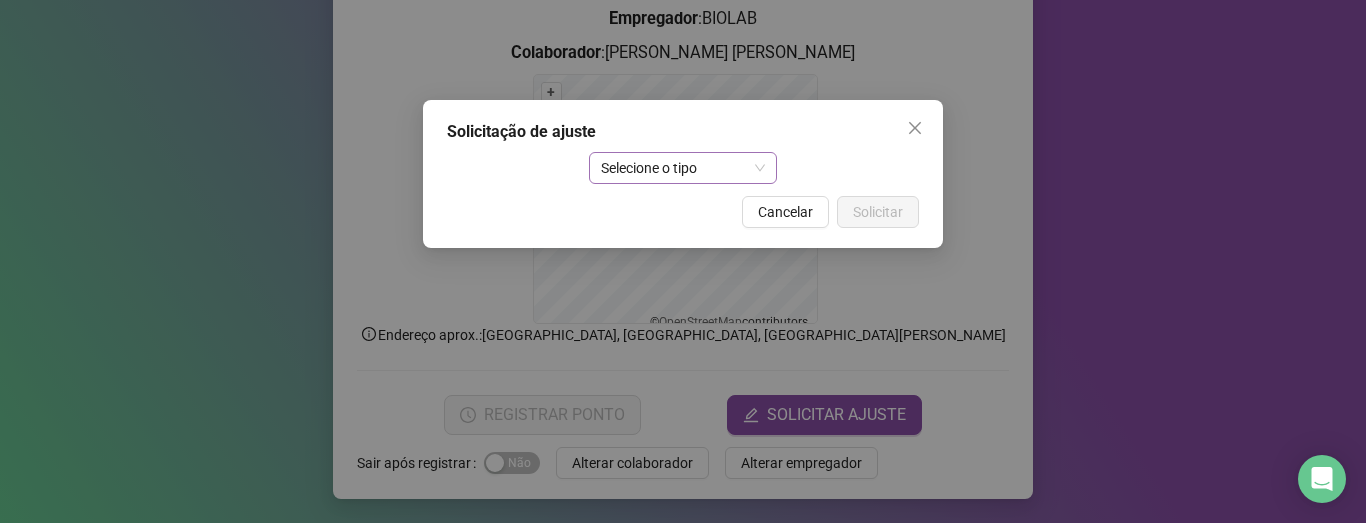 click on "Selecione o tipo" at bounding box center [683, 168] 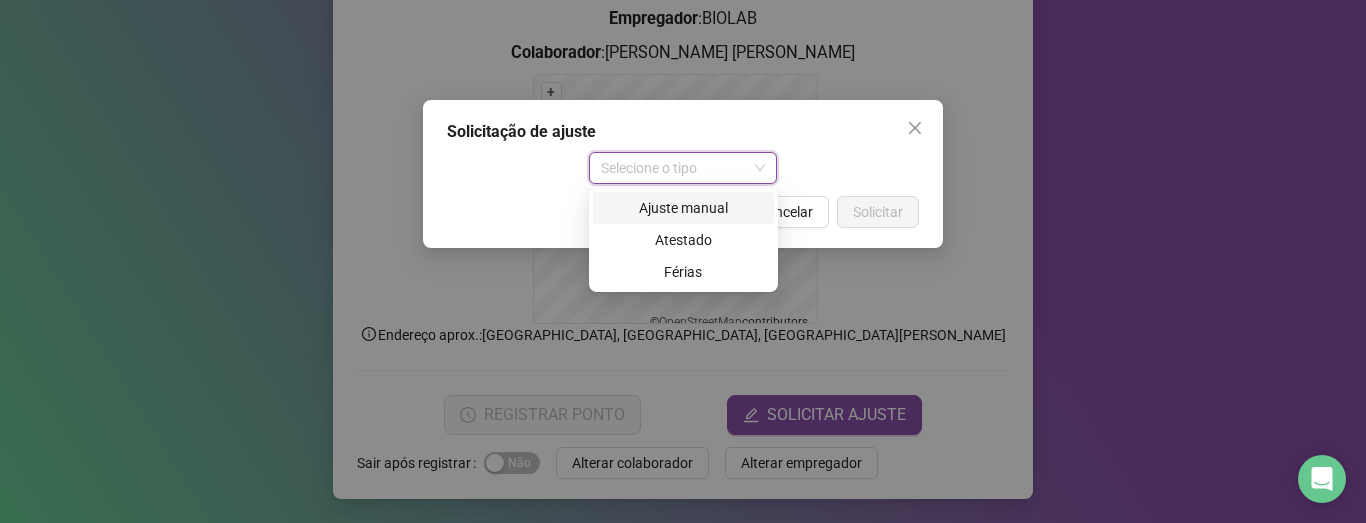 click on "Ajuste manual" at bounding box center [683, 208] 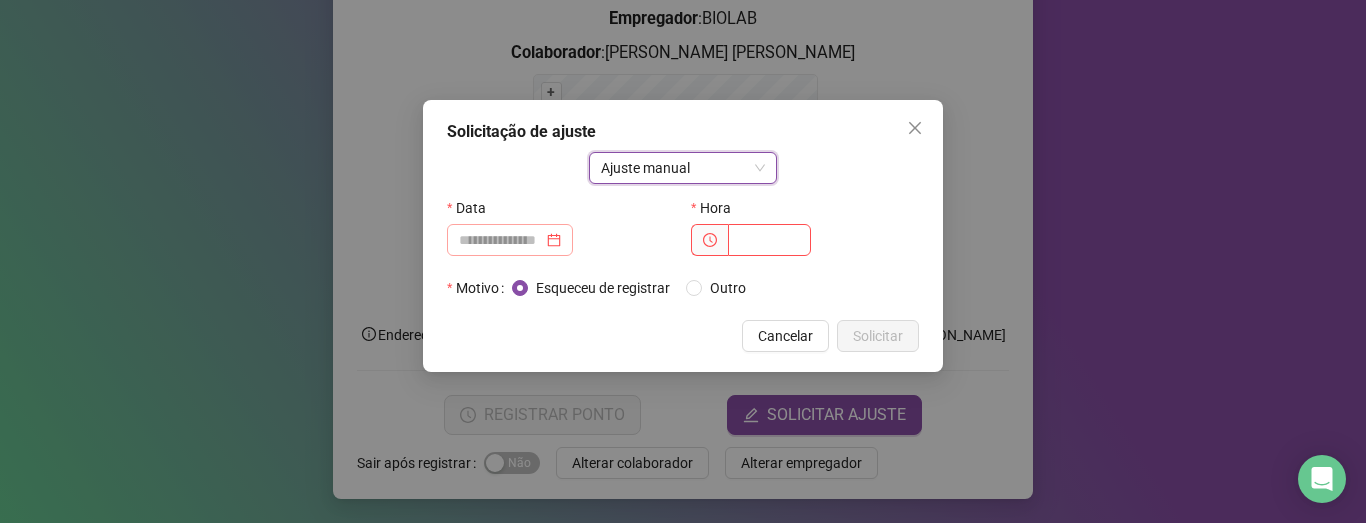 click at bounding box center [510, 240] 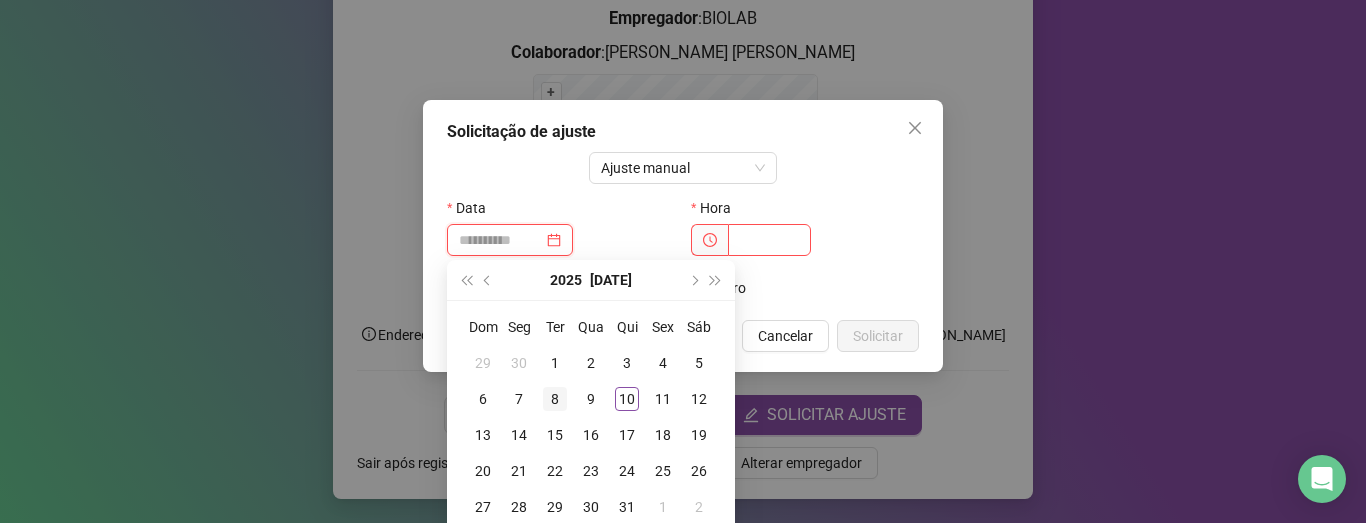 type on "**********" 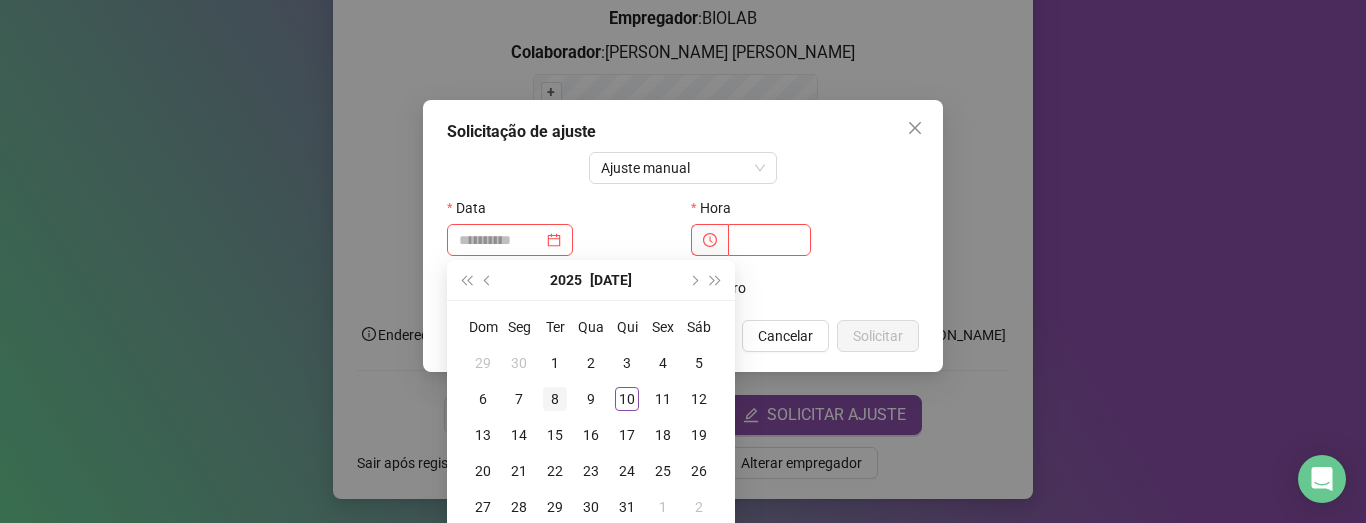 click on "8" at bounding box center (555, 399) 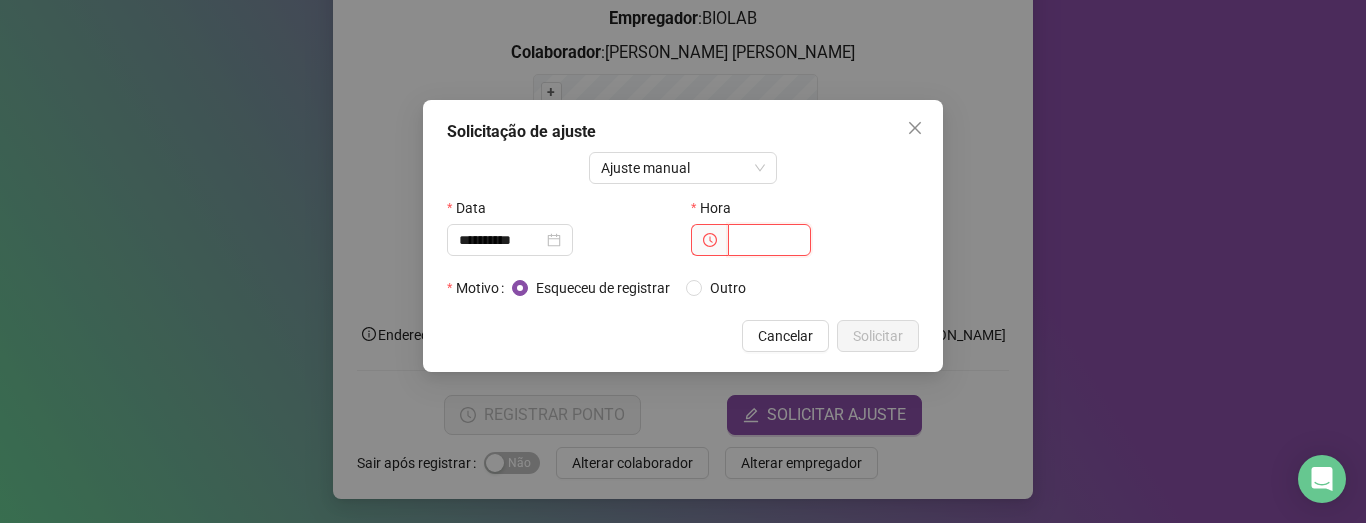 click at bounding box center [769, 240] 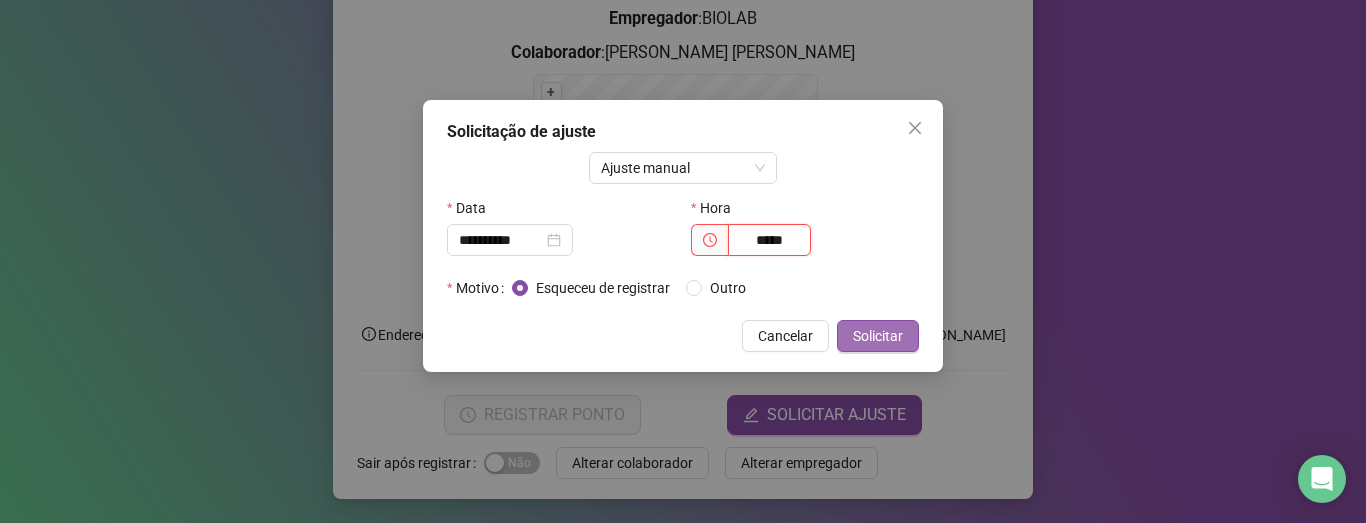 type on "*****" 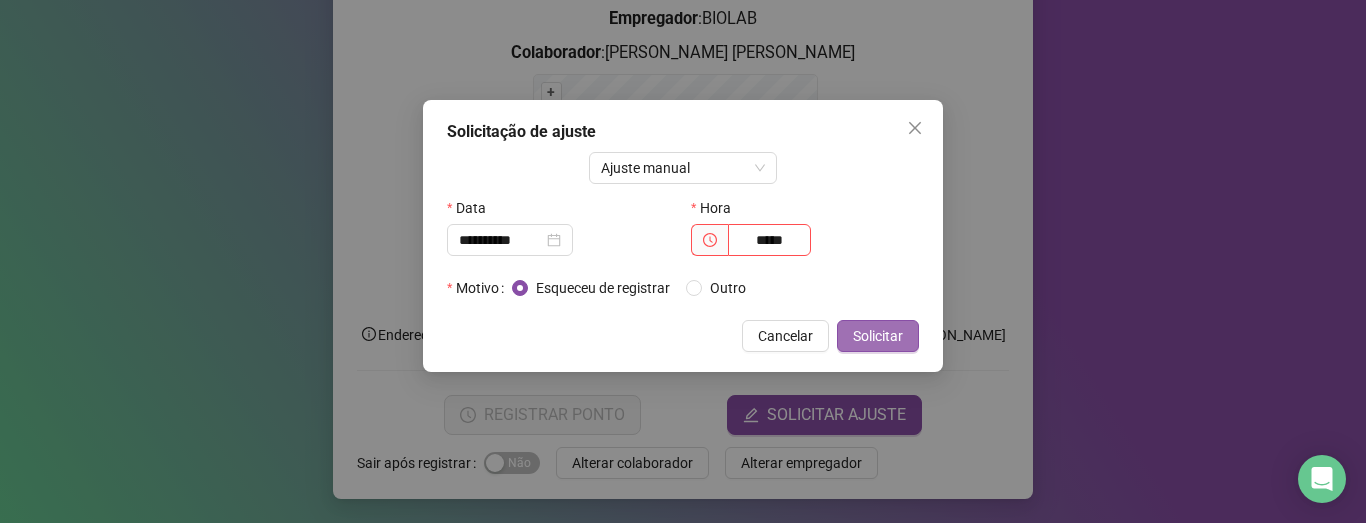click on "Solicitar" at bounding box center [878, 336] 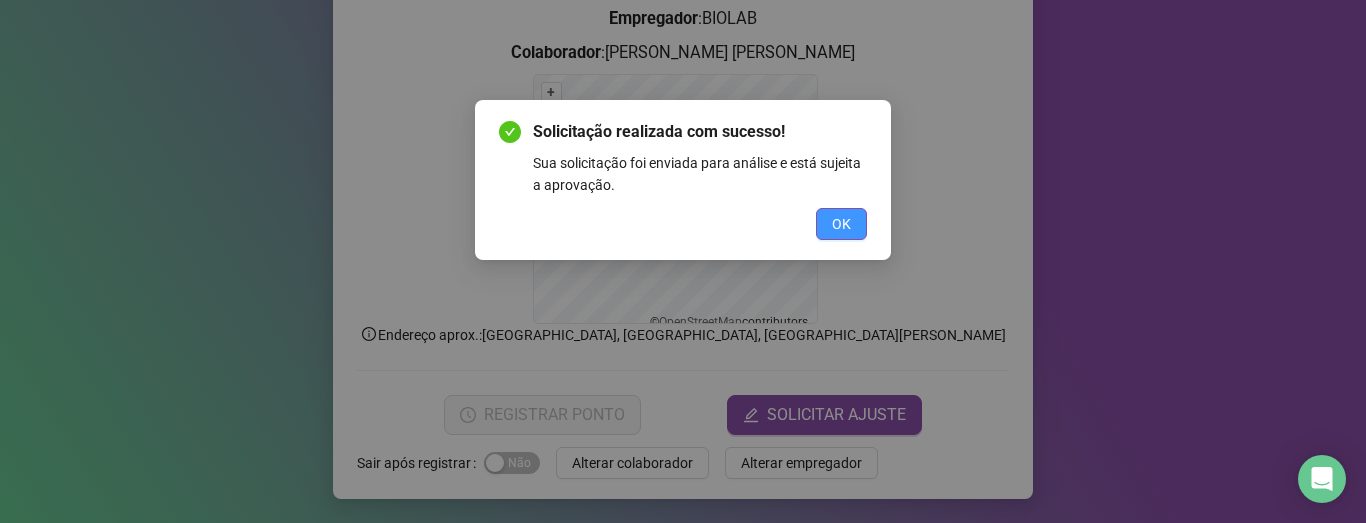 click on "OK" at bounding box center (841, 224) 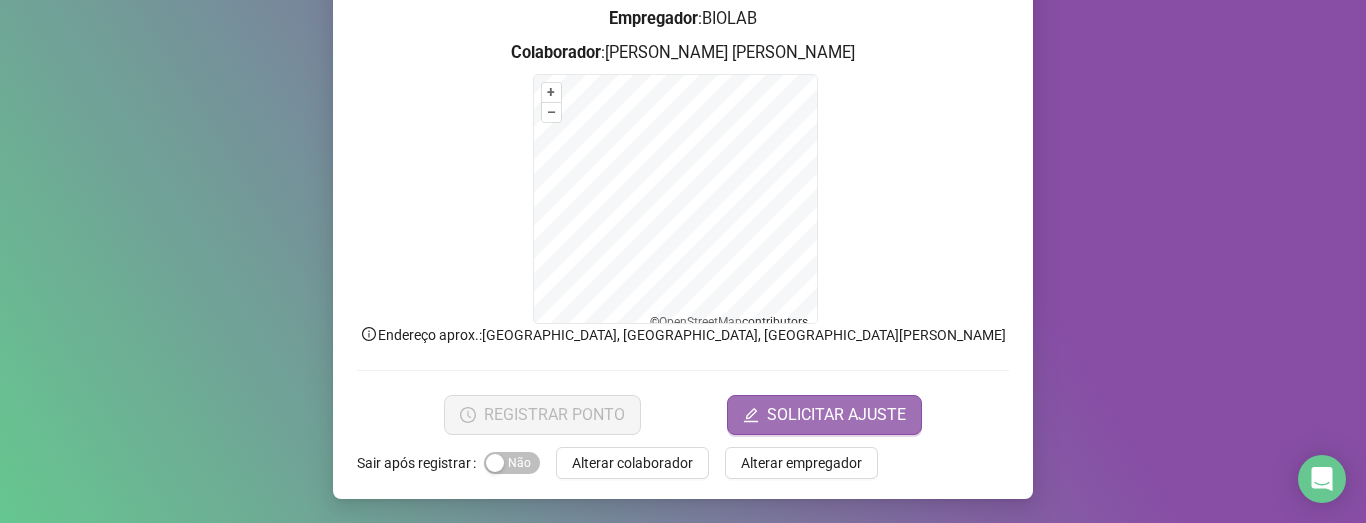 click on "SOLICITAR AJUSTE" at bounding box center [836, 415] 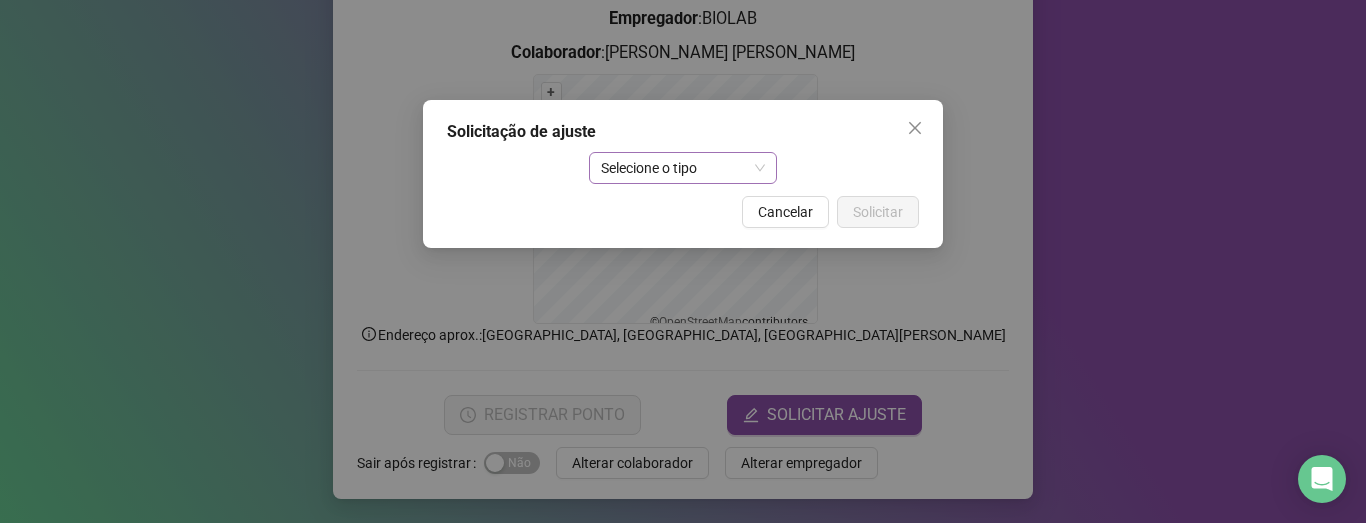 click on "Selecione o tipo" at bounding box center (683, 168) 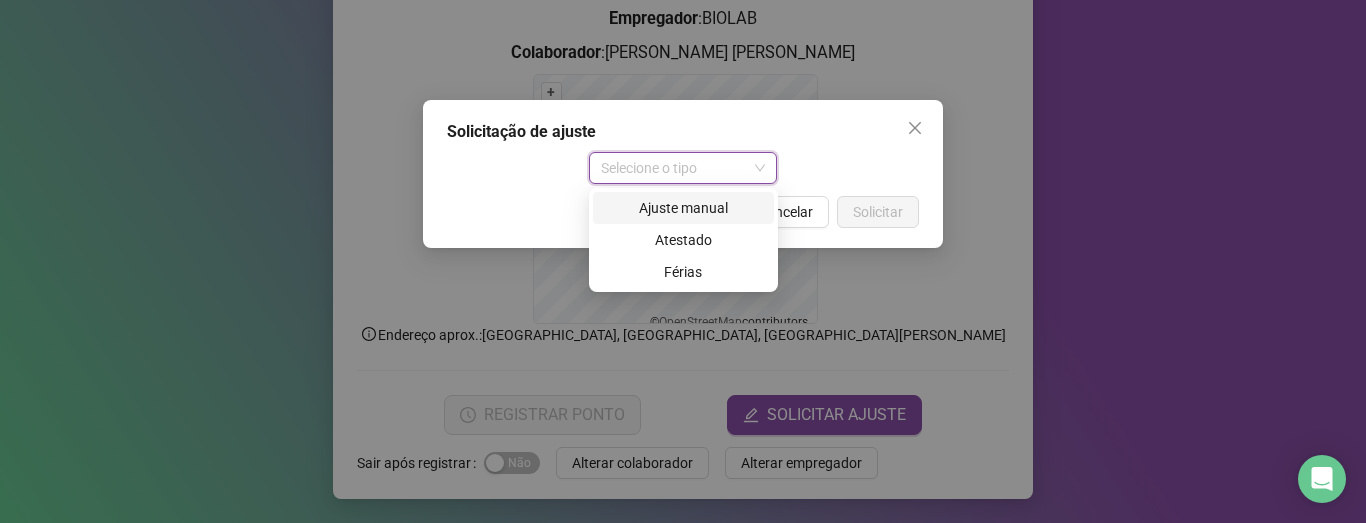 click on "Ajuste manual" at bounding box center (683, 208) 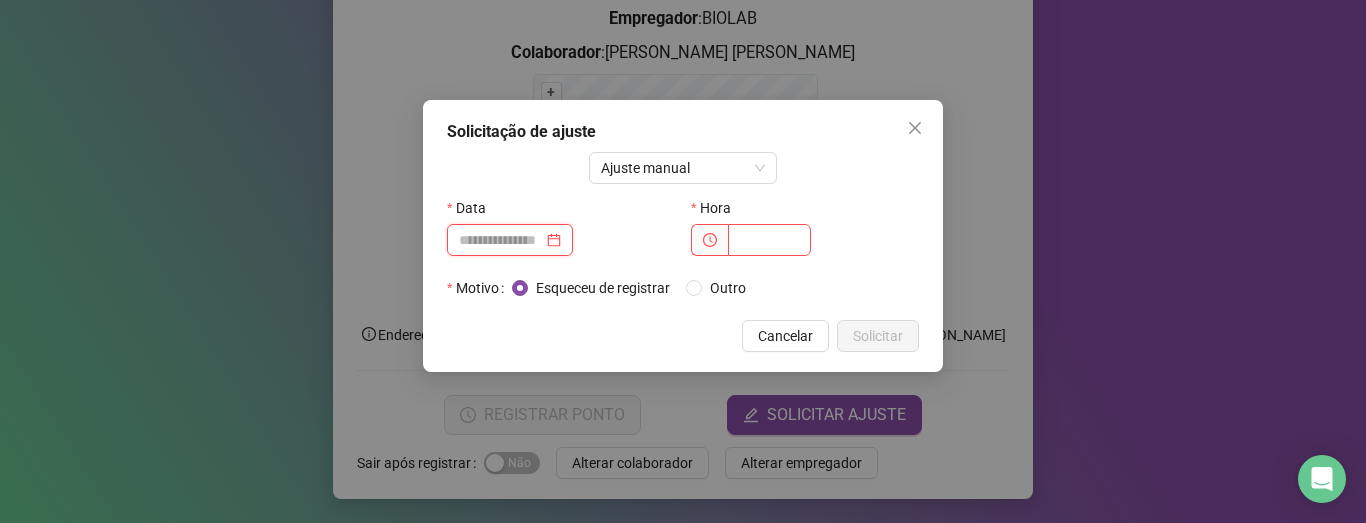 click at bounding box center (501, 240) 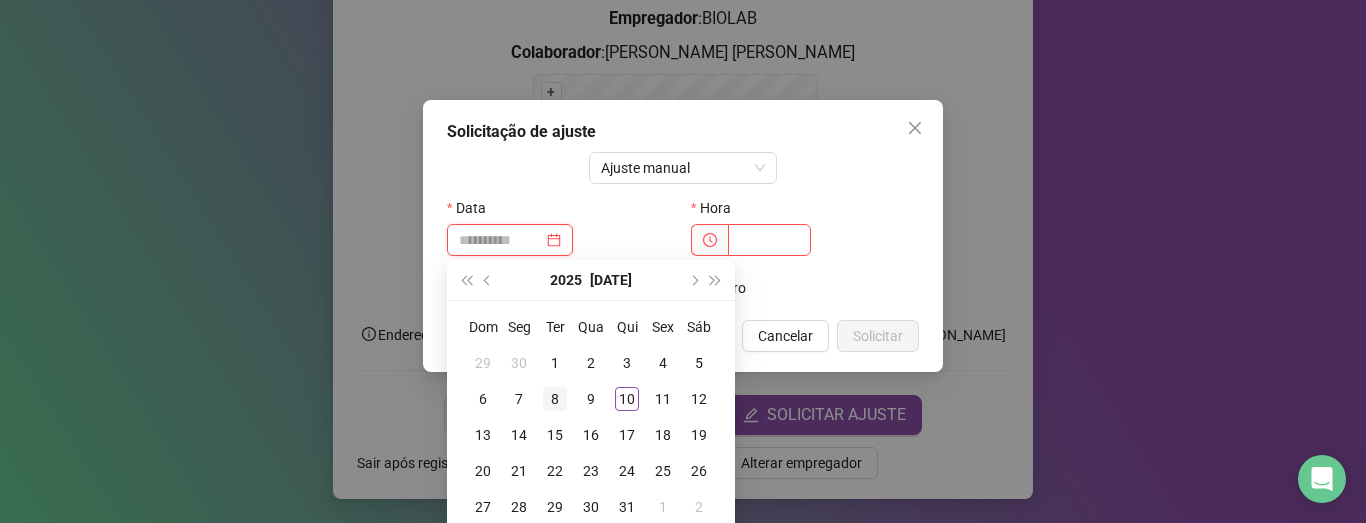 type on "**********" 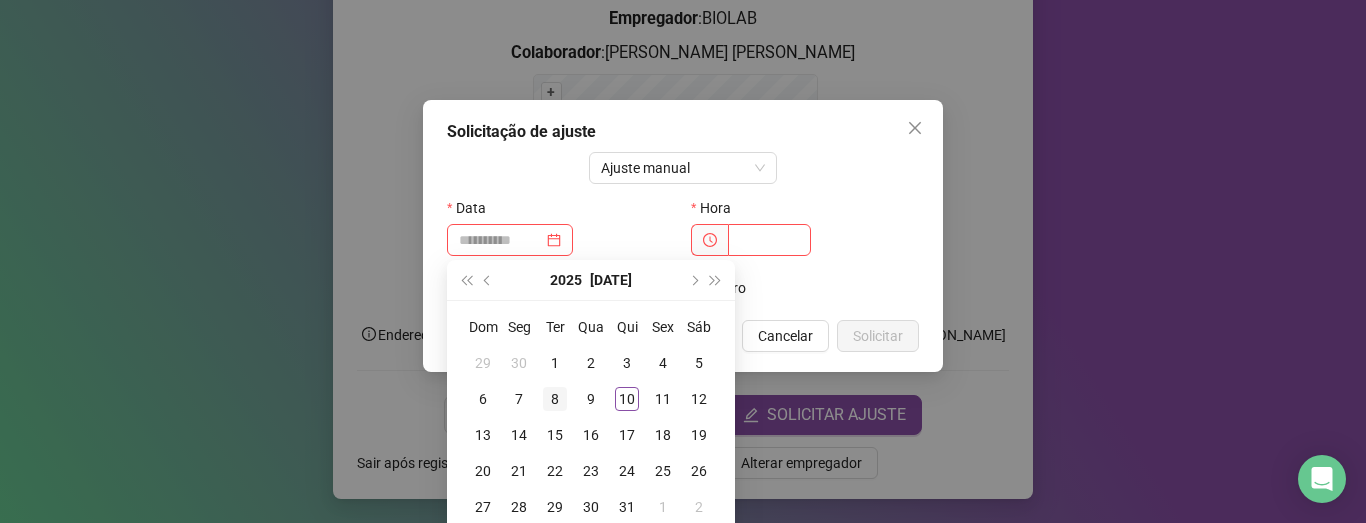 click on "8" at bounding box center (555, 399) 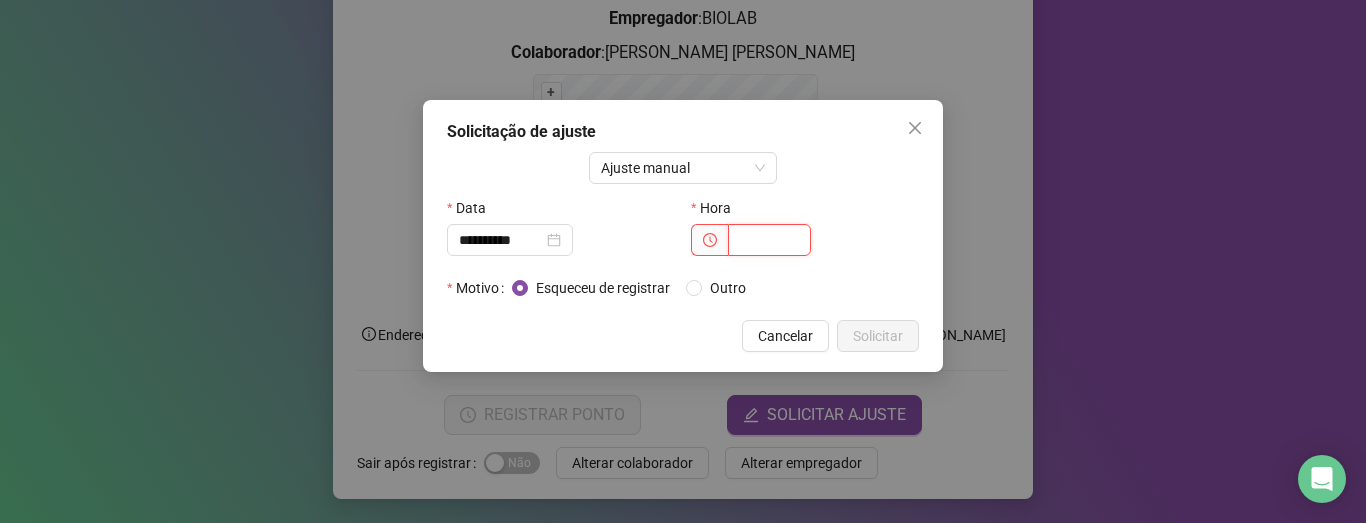 click at bounding box center (769, 240) 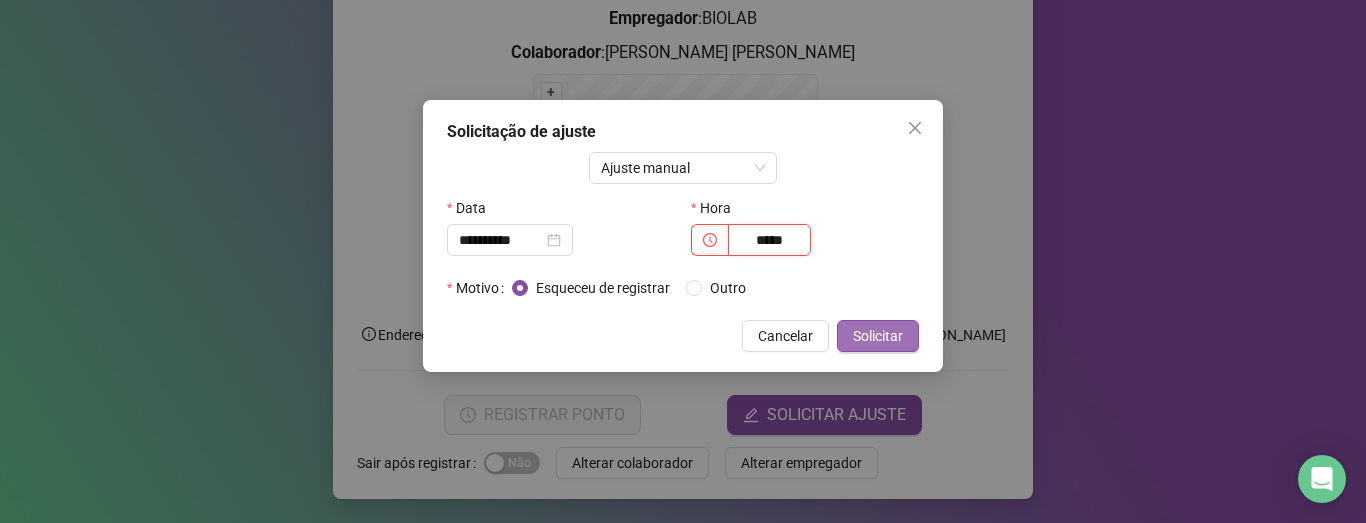 type on "*****" 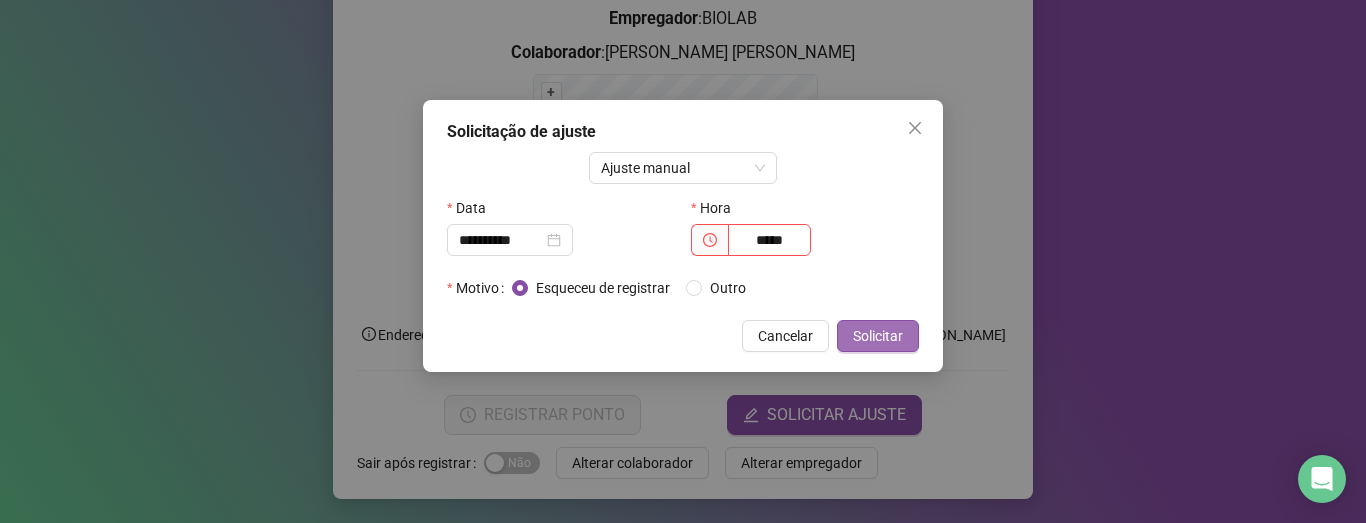 click on "Solicitar" at bounding box center (878, 336) 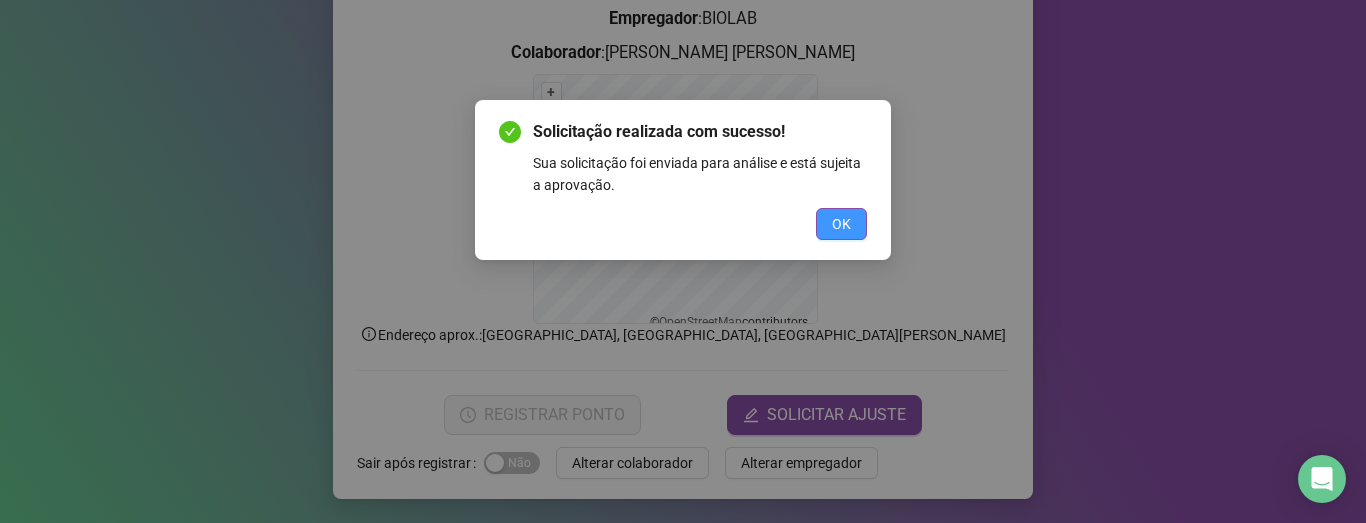 click on "OK" at bounding box center (841, 224) 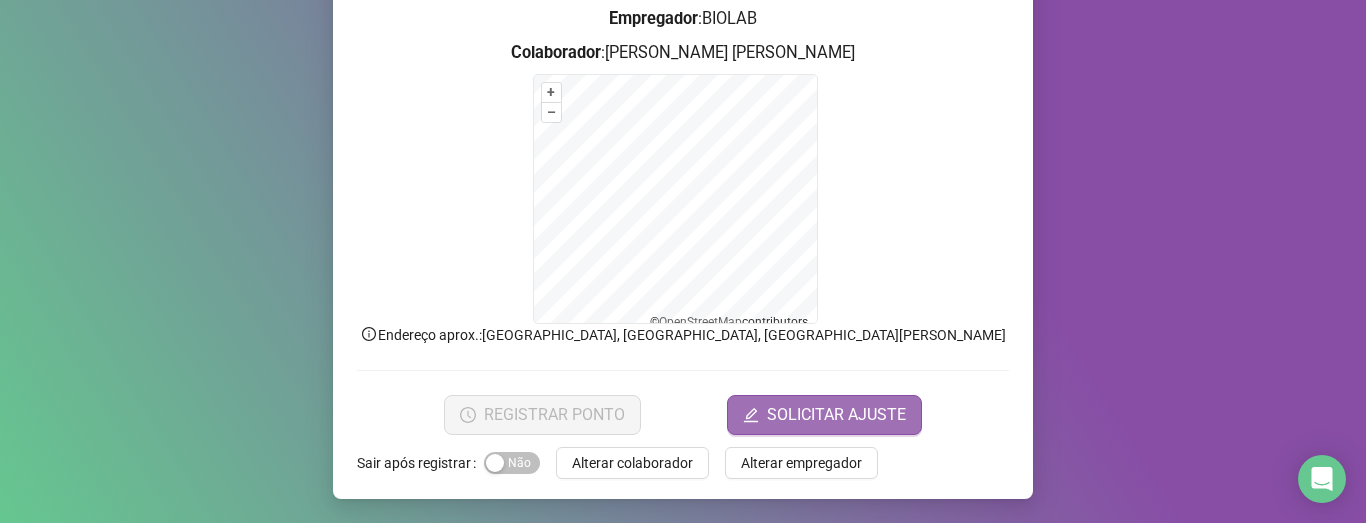 click on "SOLICITAR AJUSTE" at bounding box center [824, 415] 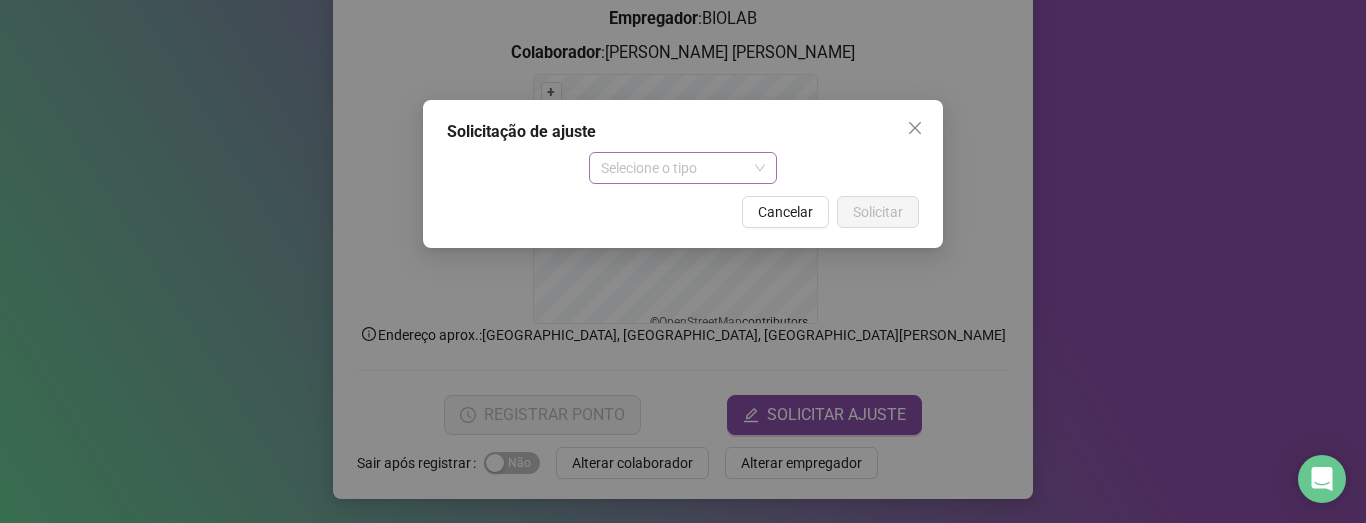 click on "Selecione o tipo" at bounding box center (683, 168) 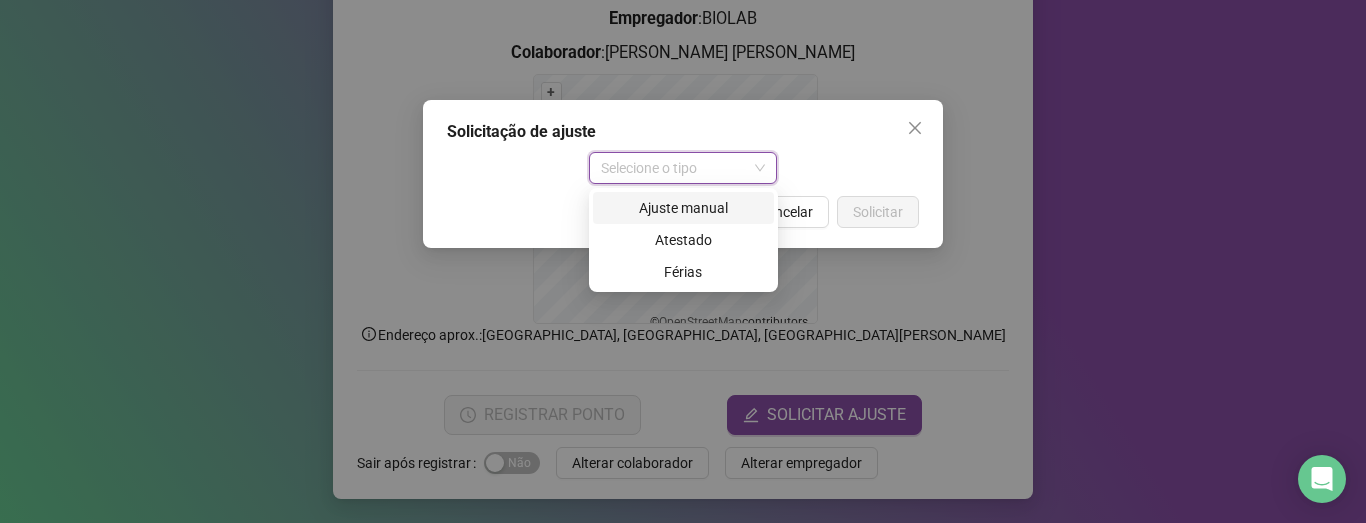 click on "Ajuste manual" at bounding box center (683, 208) 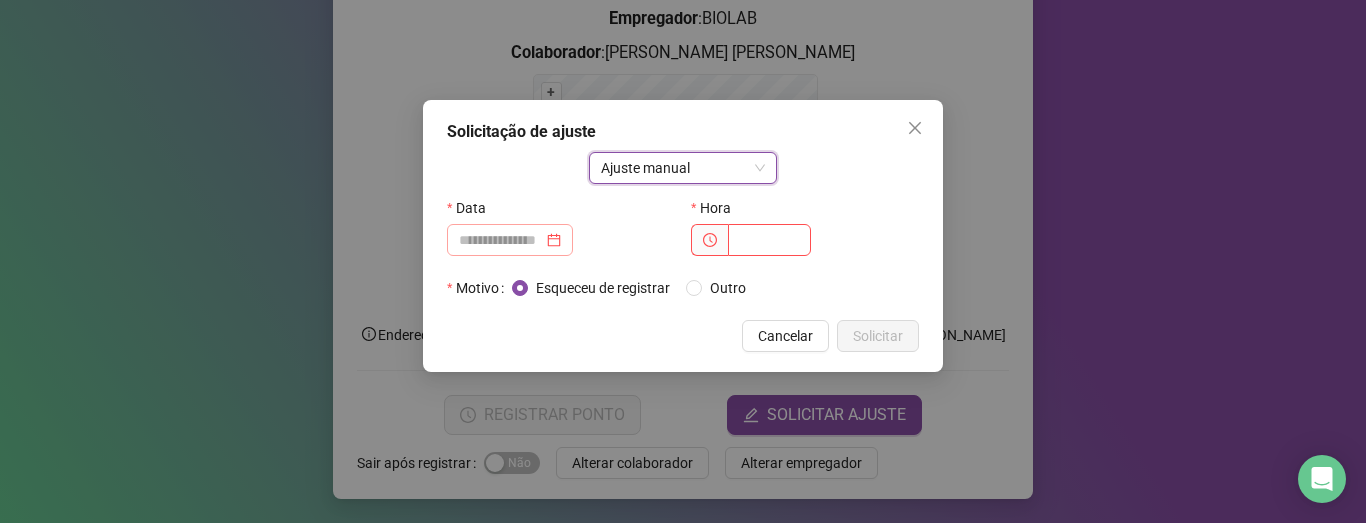 click at bounding box center [510, 240] 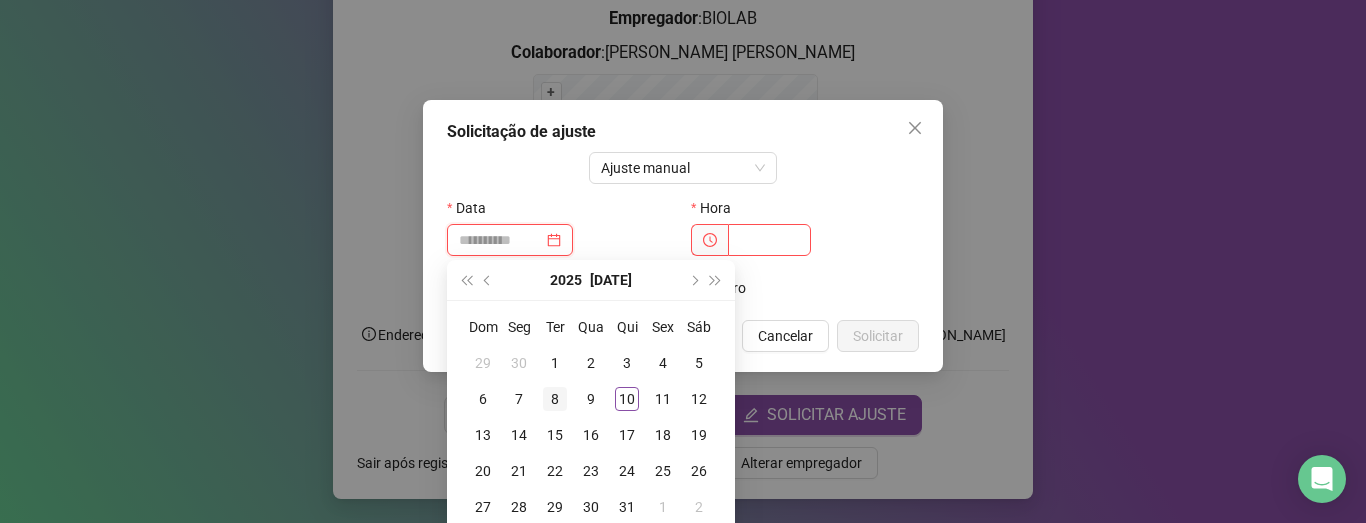 type on "**********" 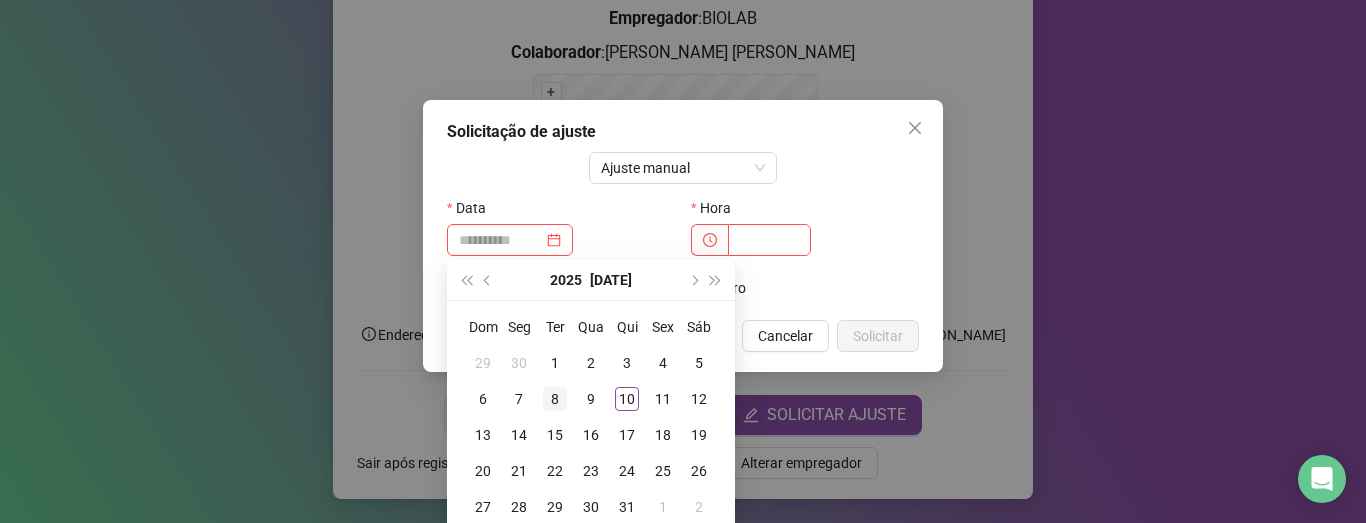 click on "8" at bounding box center [555, 399] 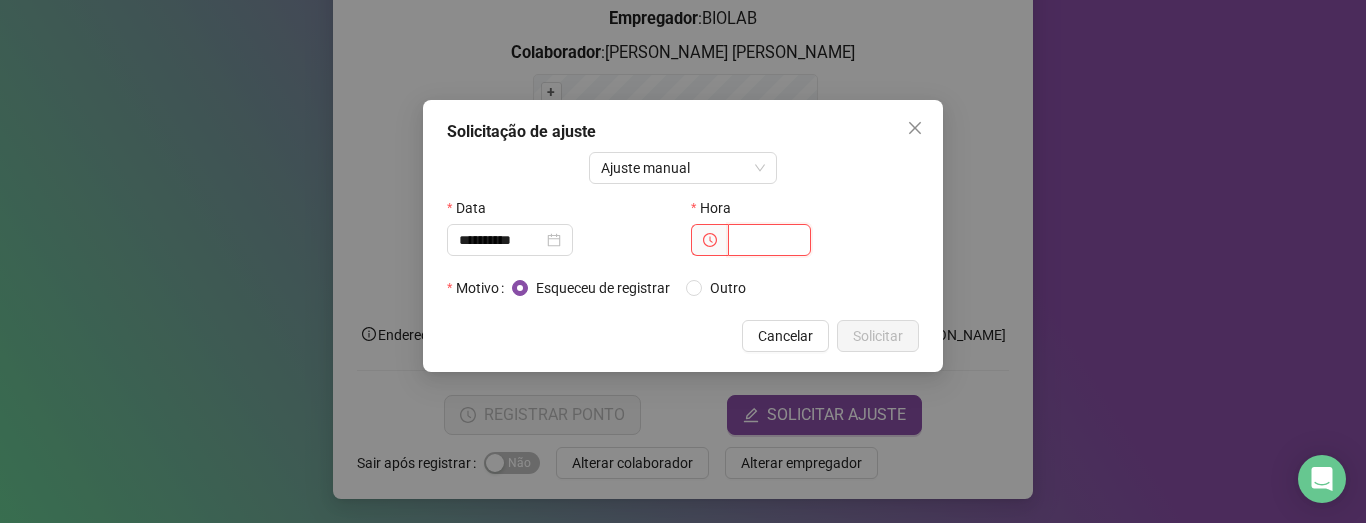 click at bounding box center (769, 240) 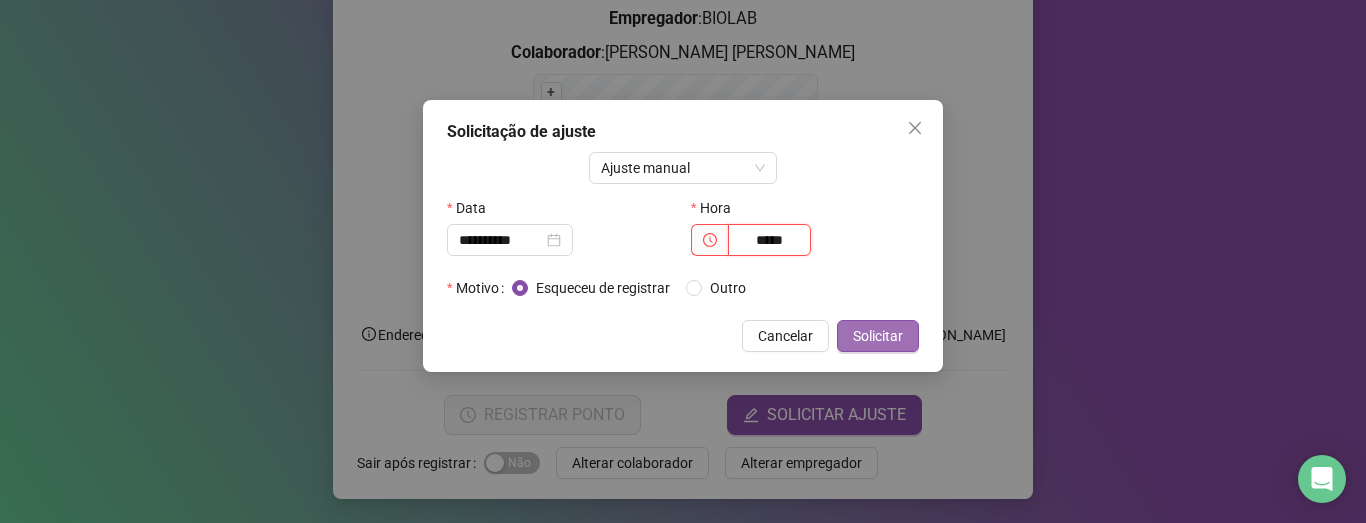type on "*****" 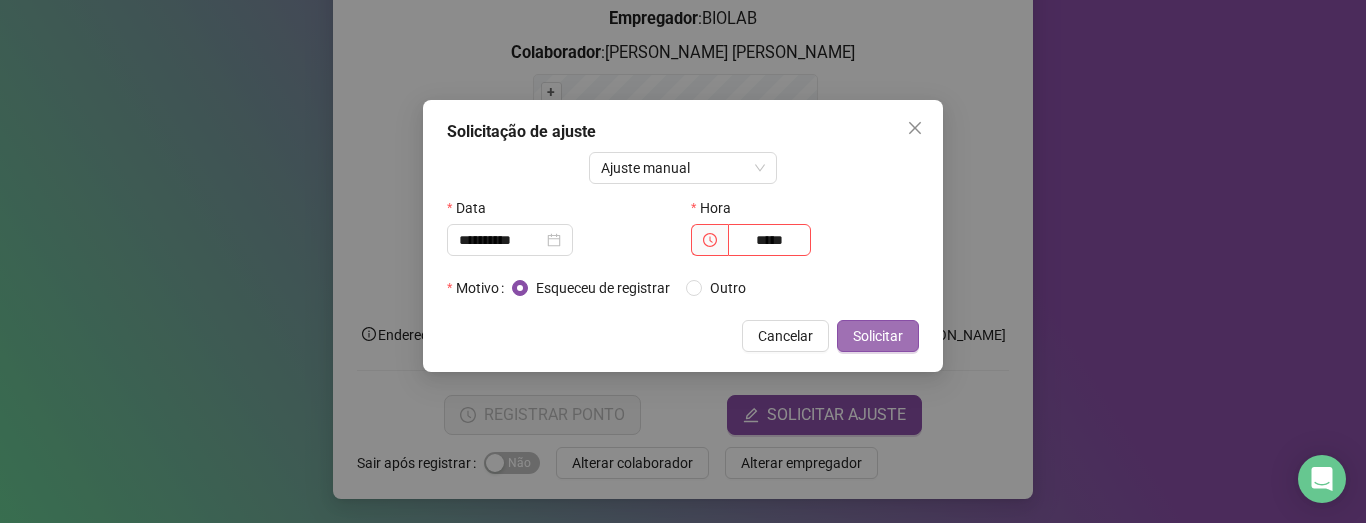 click on "Solicitar" at bounding box center (878, 336) 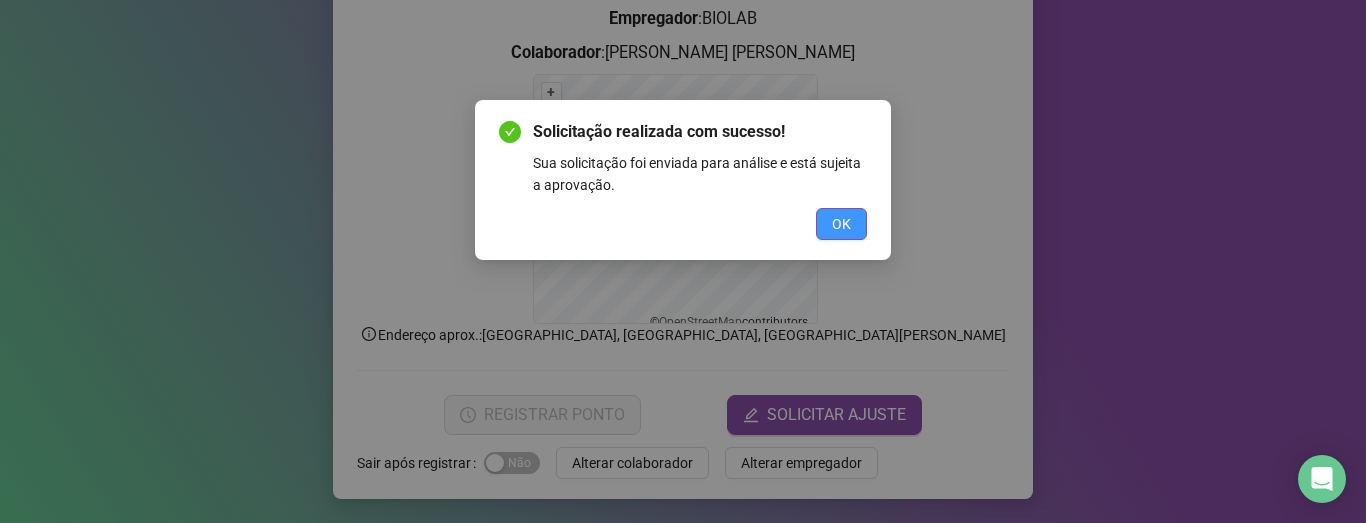 click on "OK" at bounding box center (841, 224) 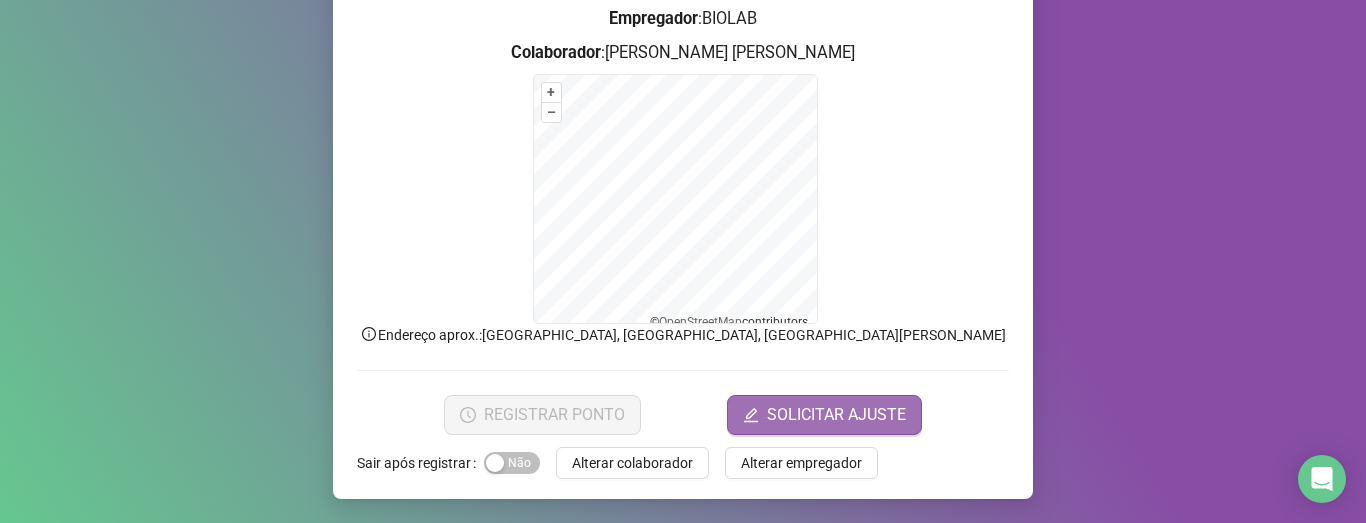 click on "SOLICITAR AJUSTE" at bounding box center (836, 415) 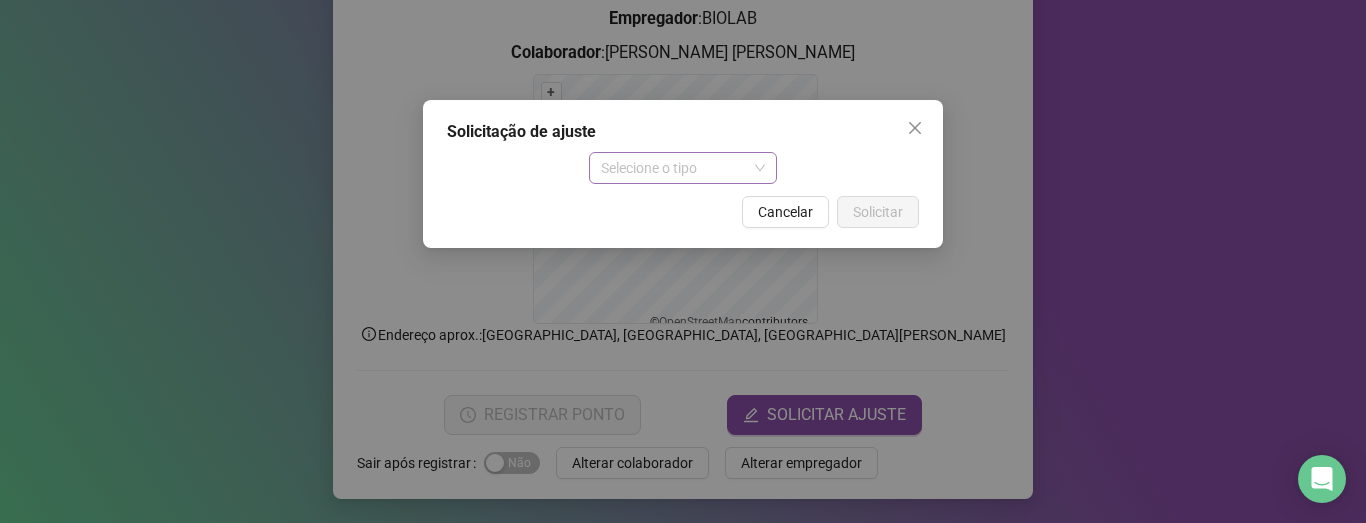 click on "Selecione o tipo" at bounding box center (683, 168) 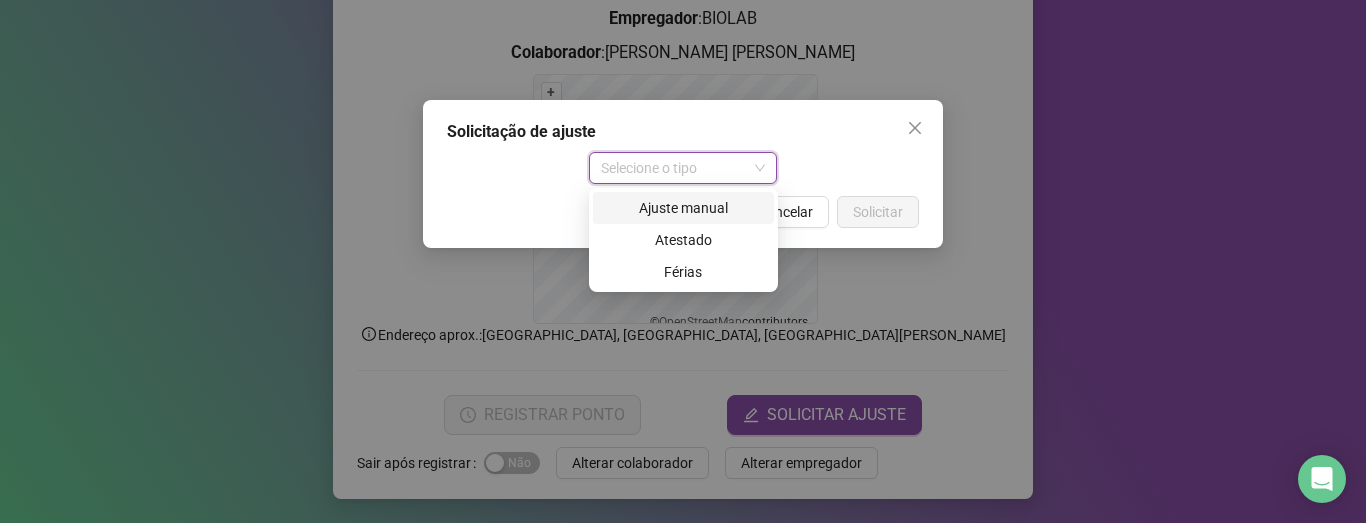 click on "Ajuste manual" at bounding box center (683, 208) 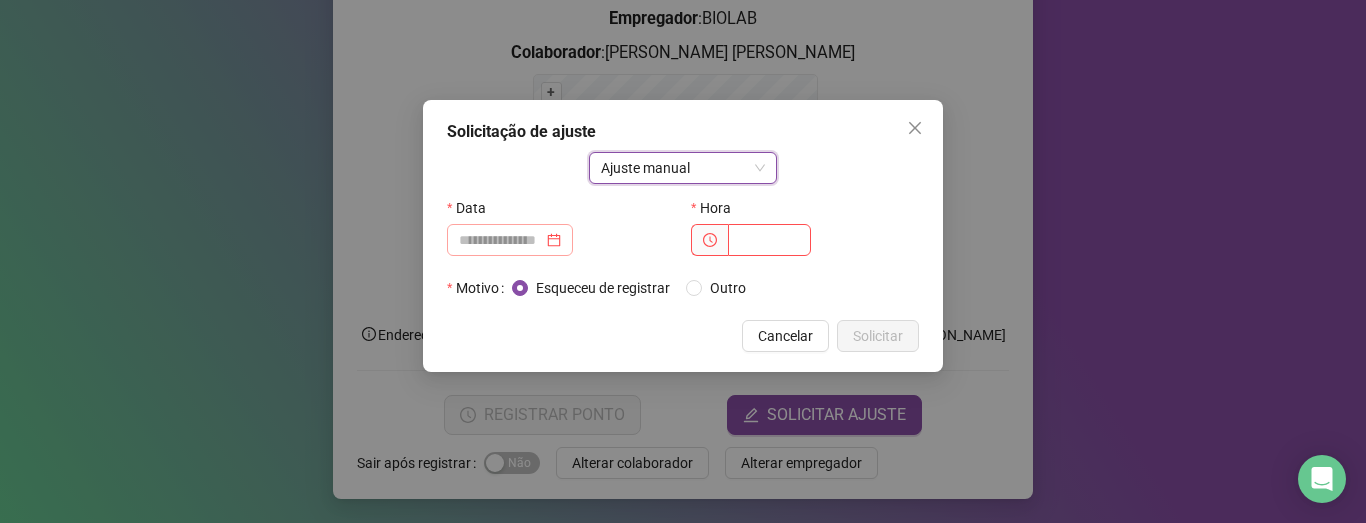 click at bounding box center (510, 240) 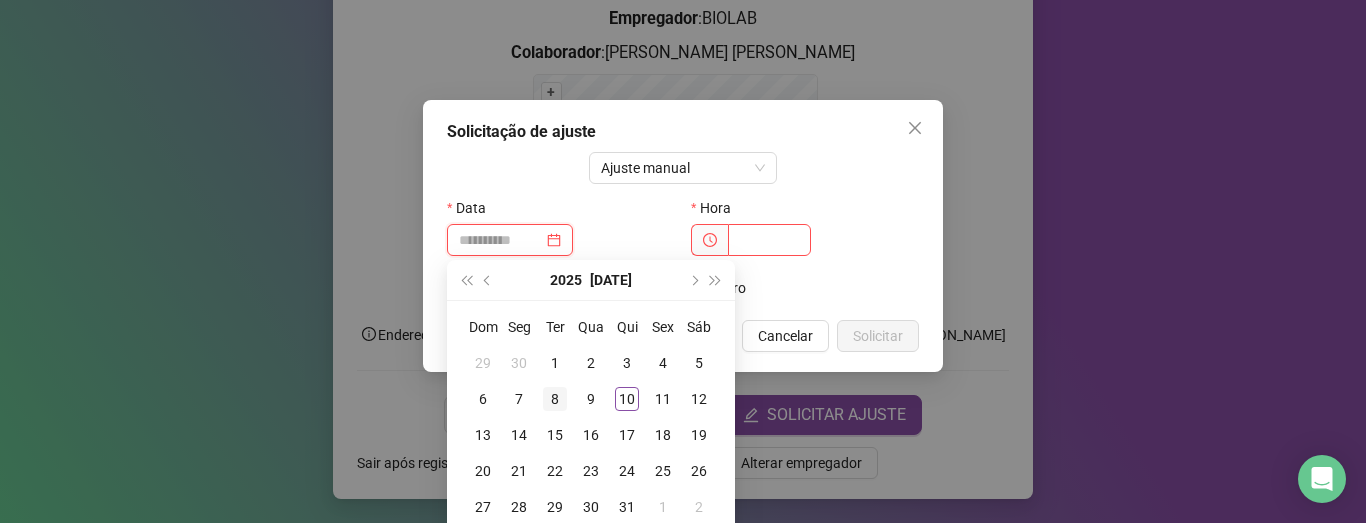 type on "**********" 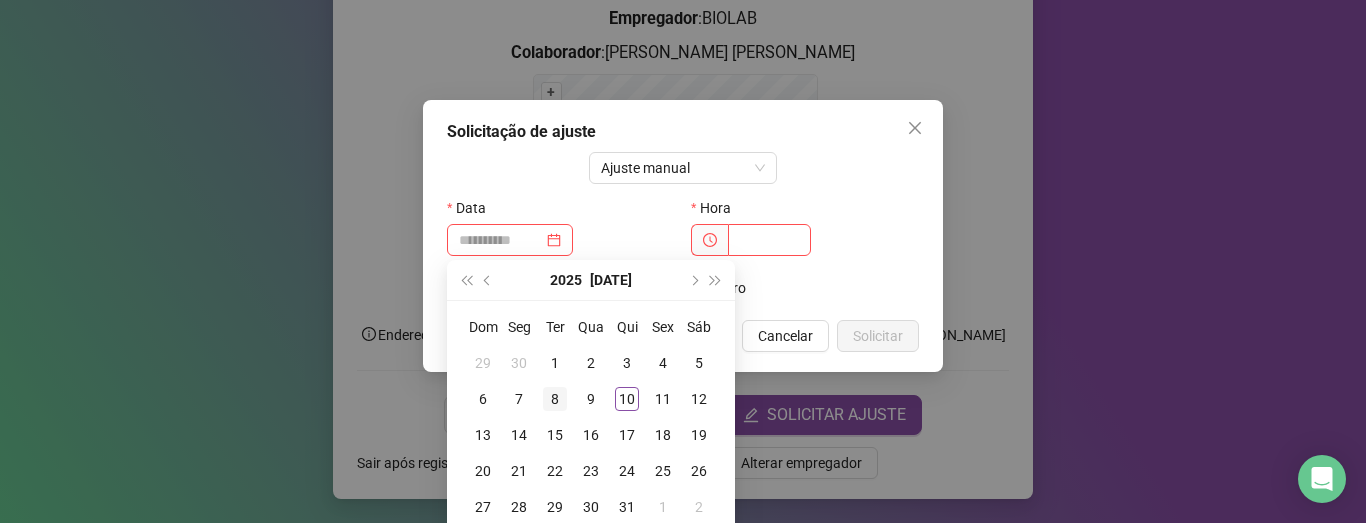click on "8" at bounding box center [555, 399] 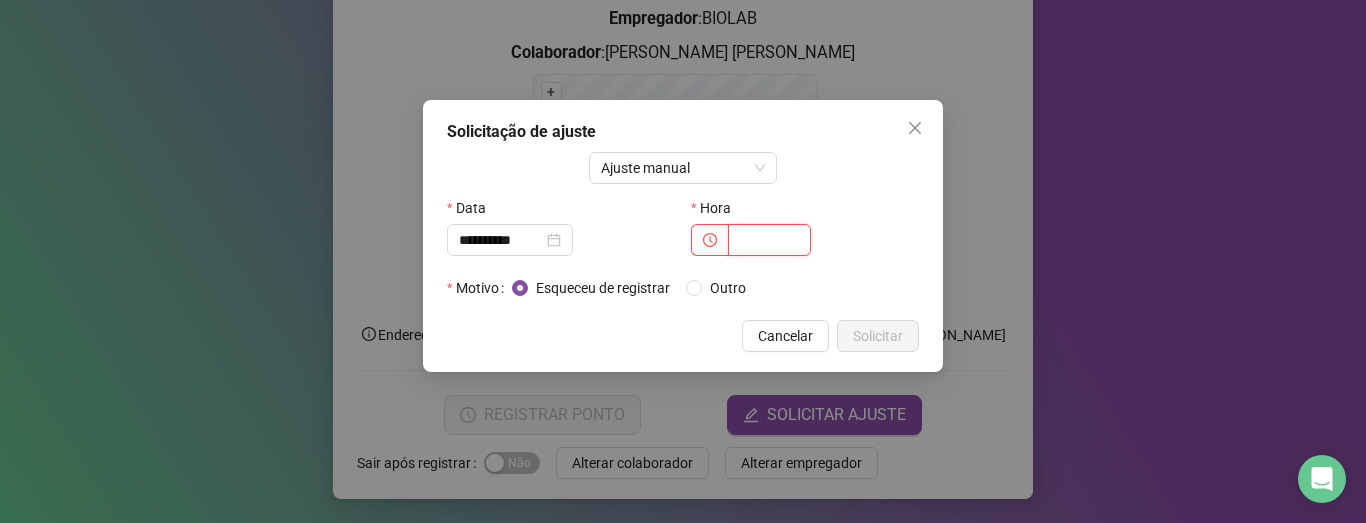 click at bounding box center [769, 240] 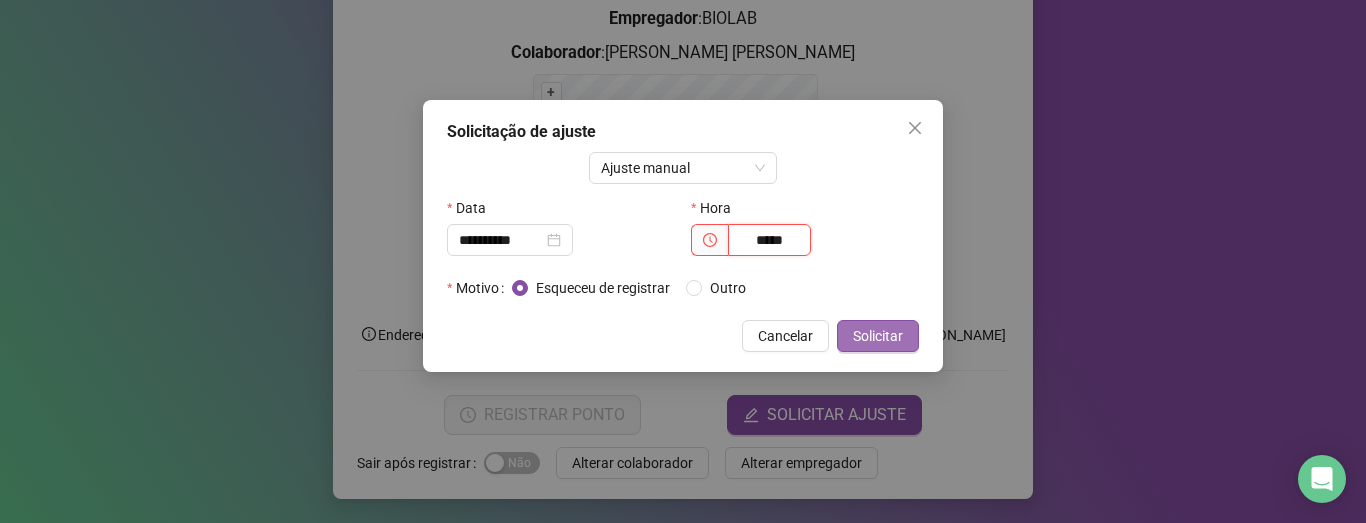 type on "*****" 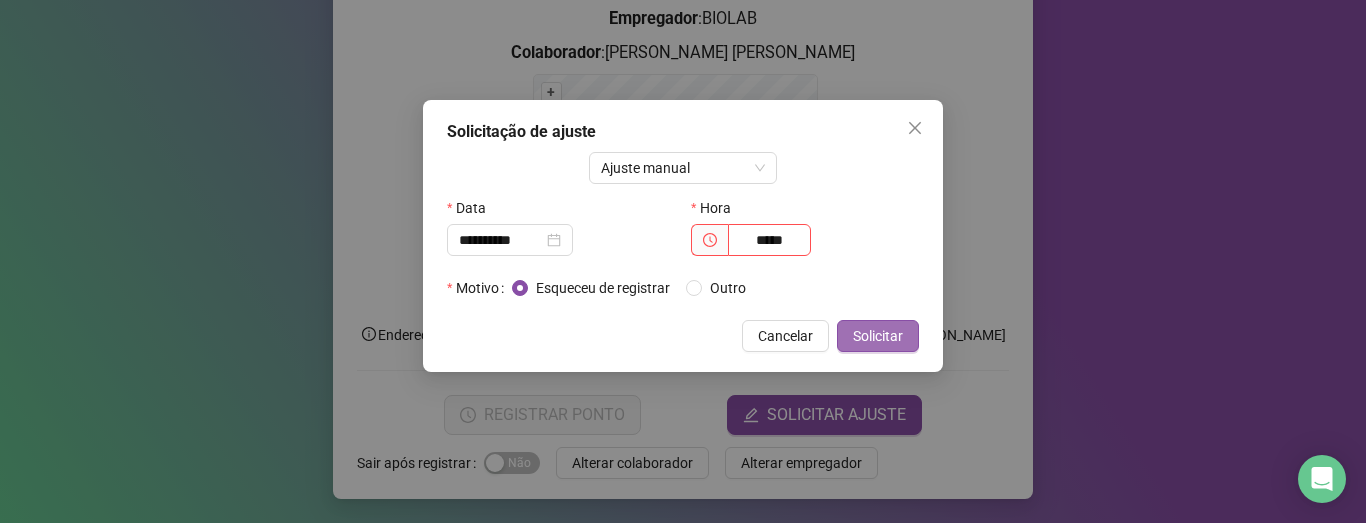 click on "Solicitar" at bounding box center [878, 336] 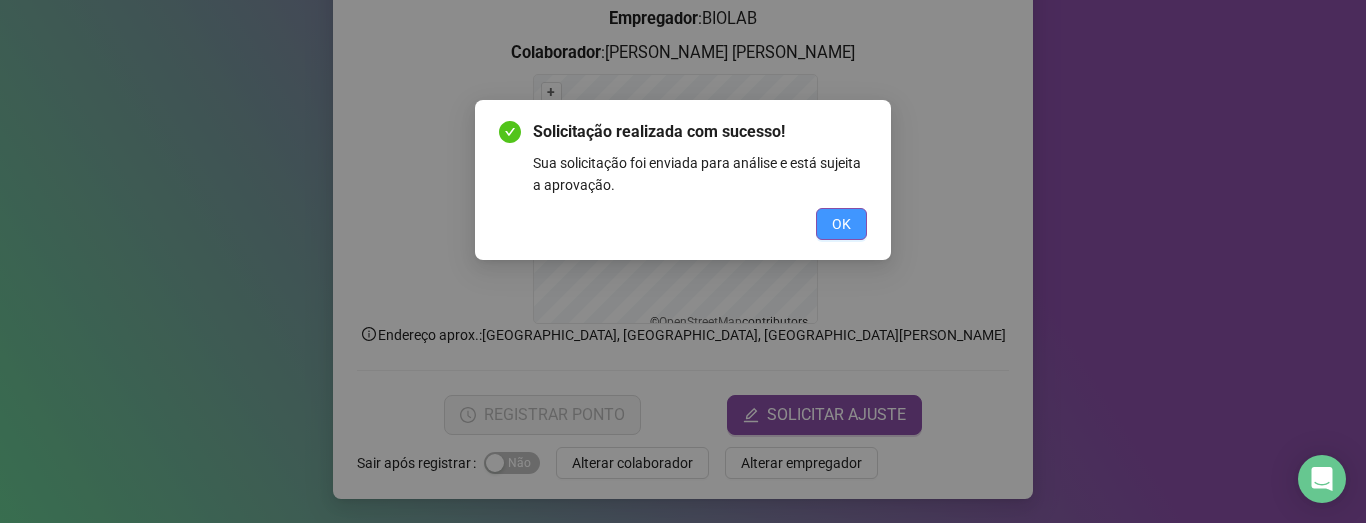 click on "OK" at bounding box center (841, 224) 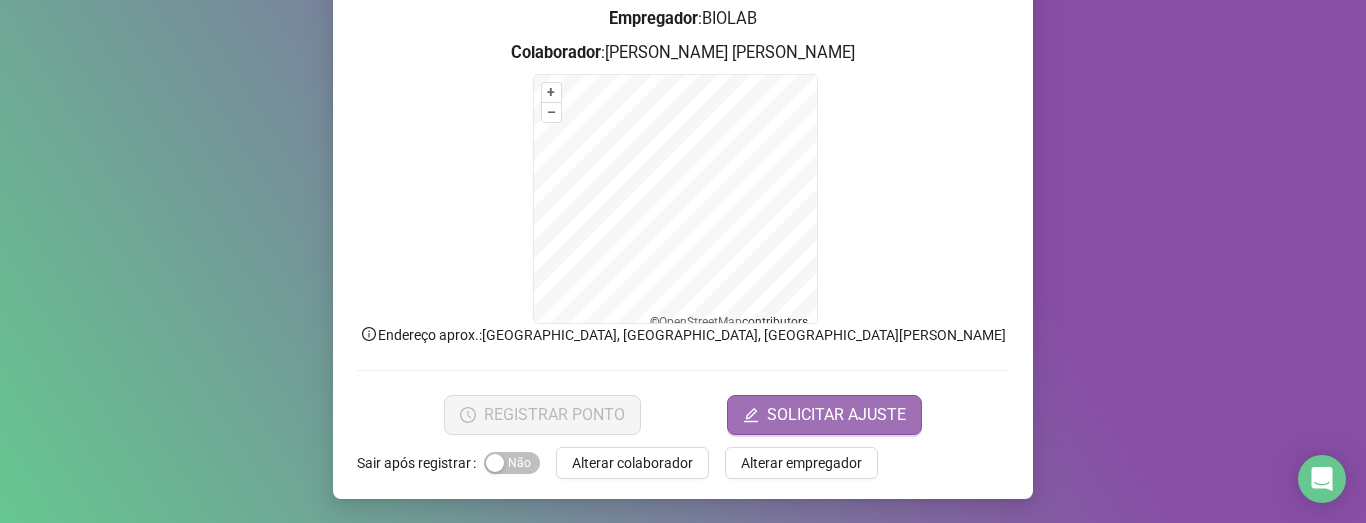 click on "SOLICITAR AJUSTE" at bounding box center [836, 415] 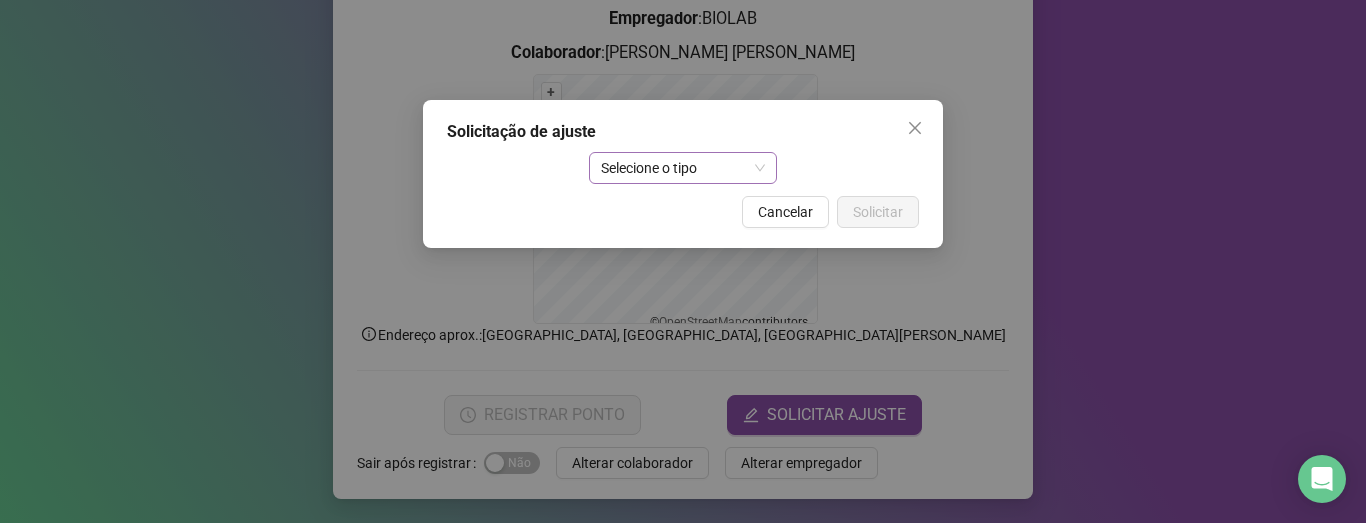 click on "Selecione o tipo" at bounding box center (683, 168) 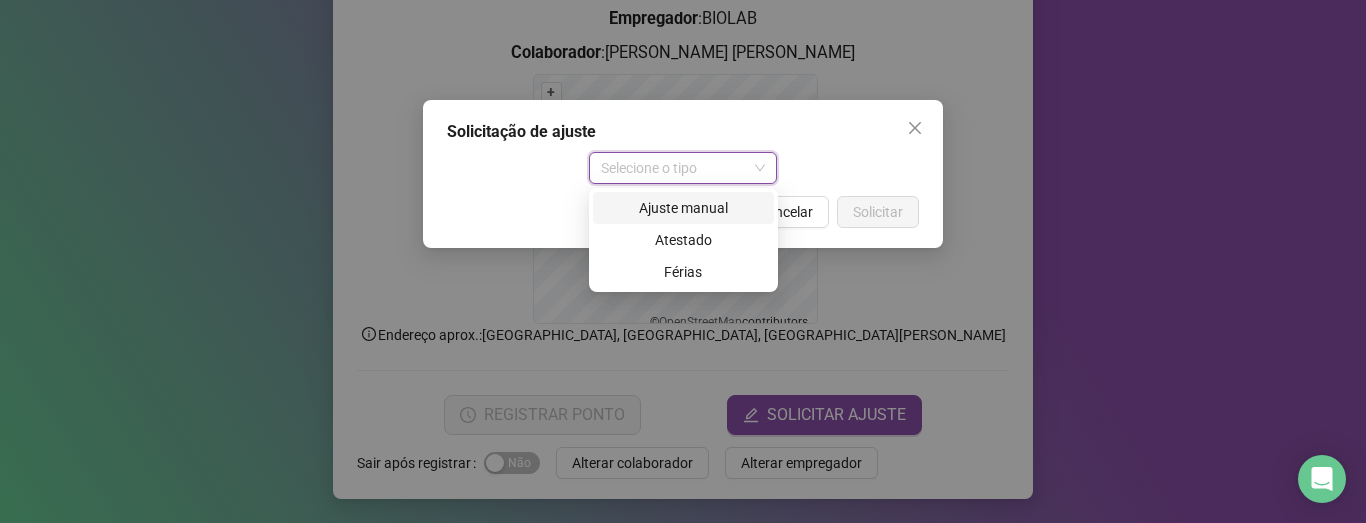 click on "Ajuste manual" at bounding box center [683, 208] 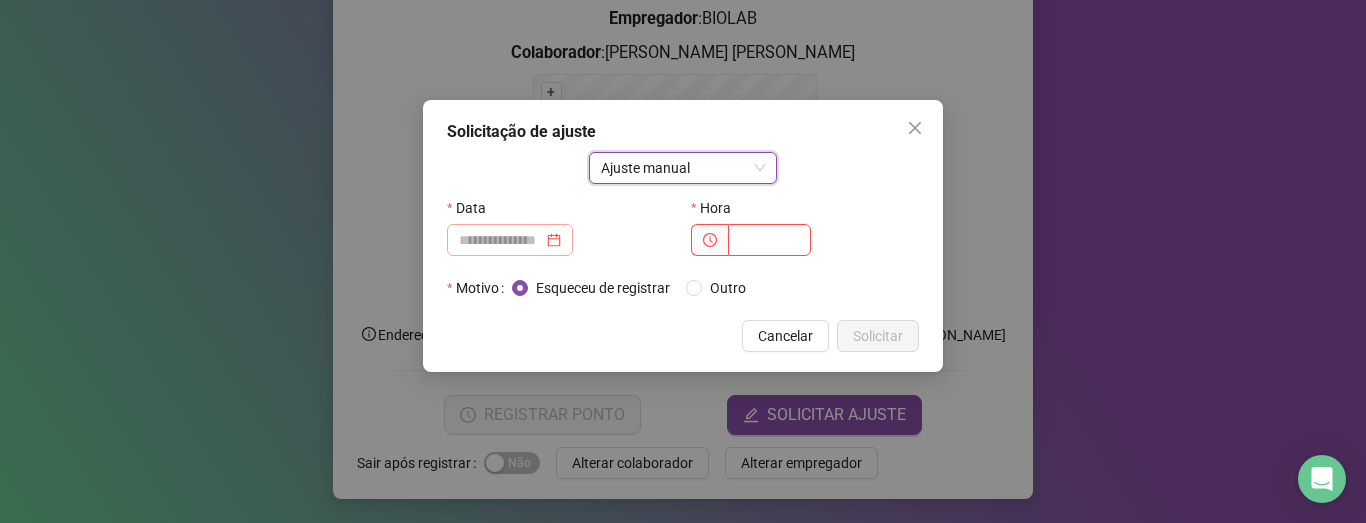 click at bounding box center [510, 240] 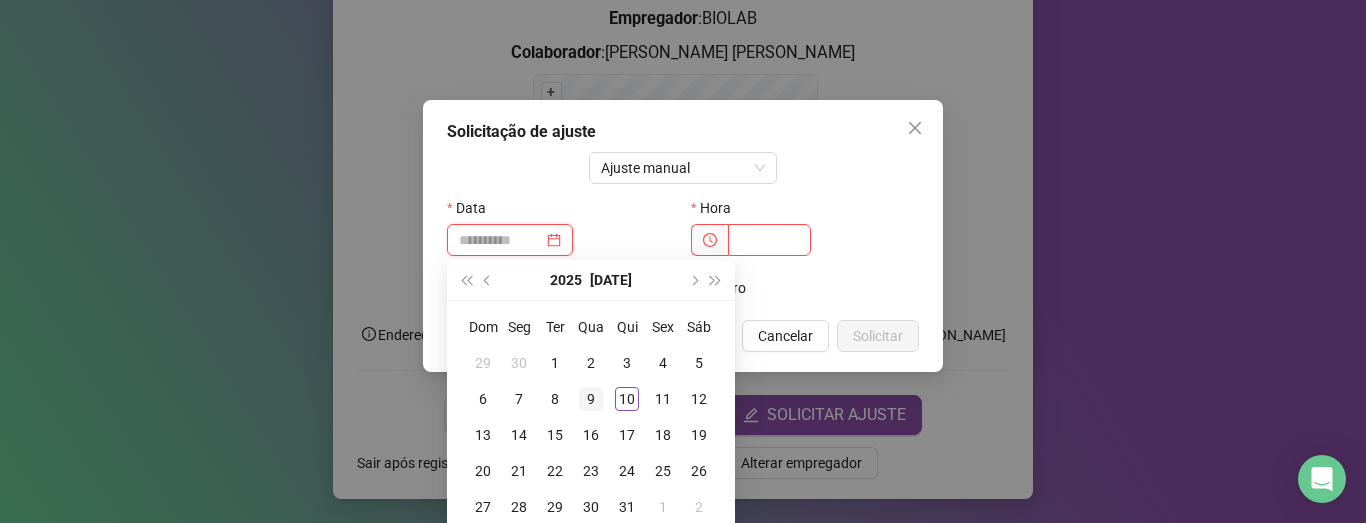 type on "**********" 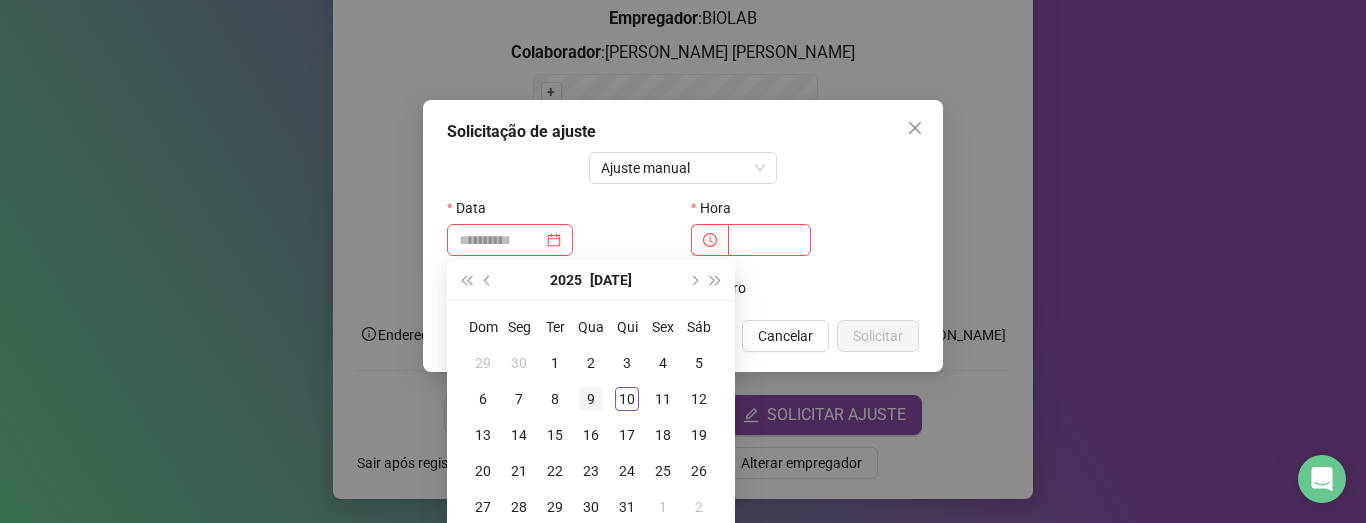 click on "9" at bounding box center (591, 399) 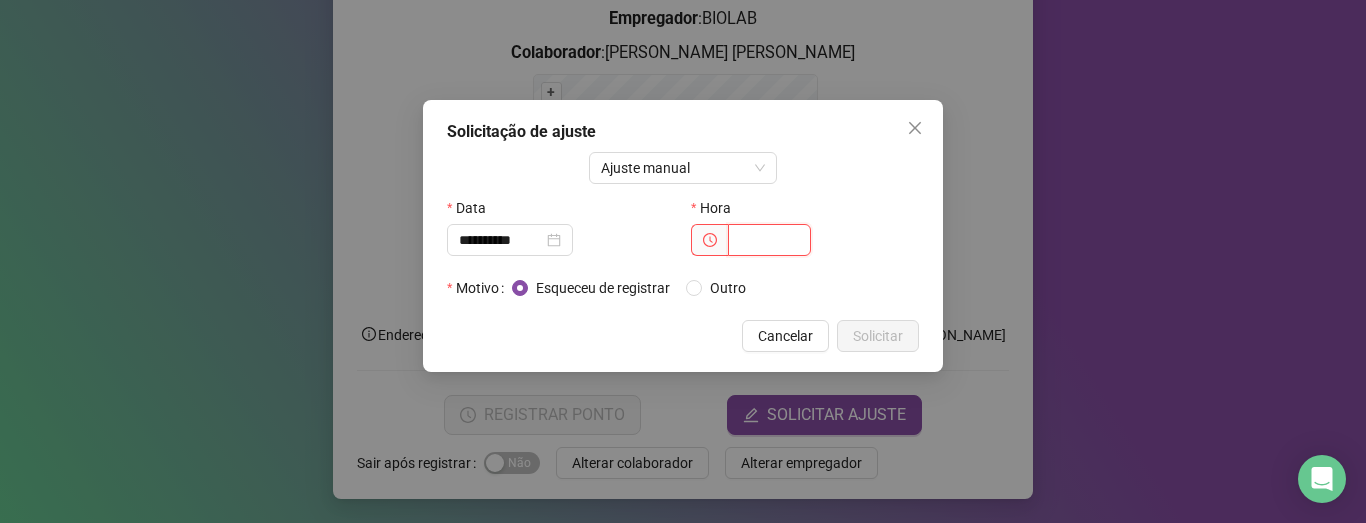 click at bounding box center [769, 240] 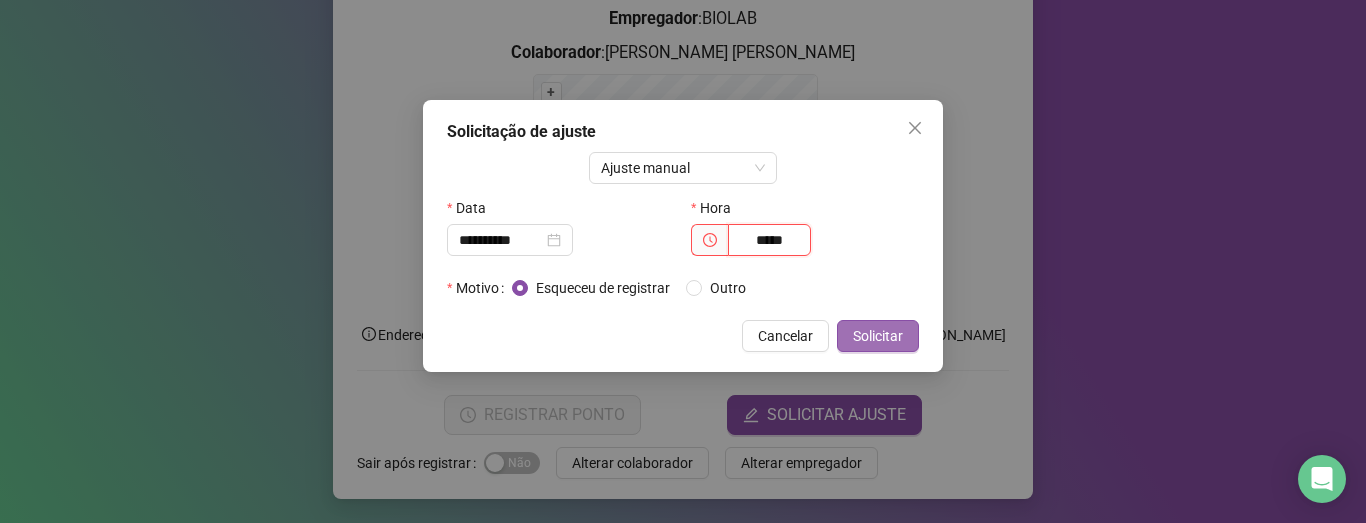 type on "*****" 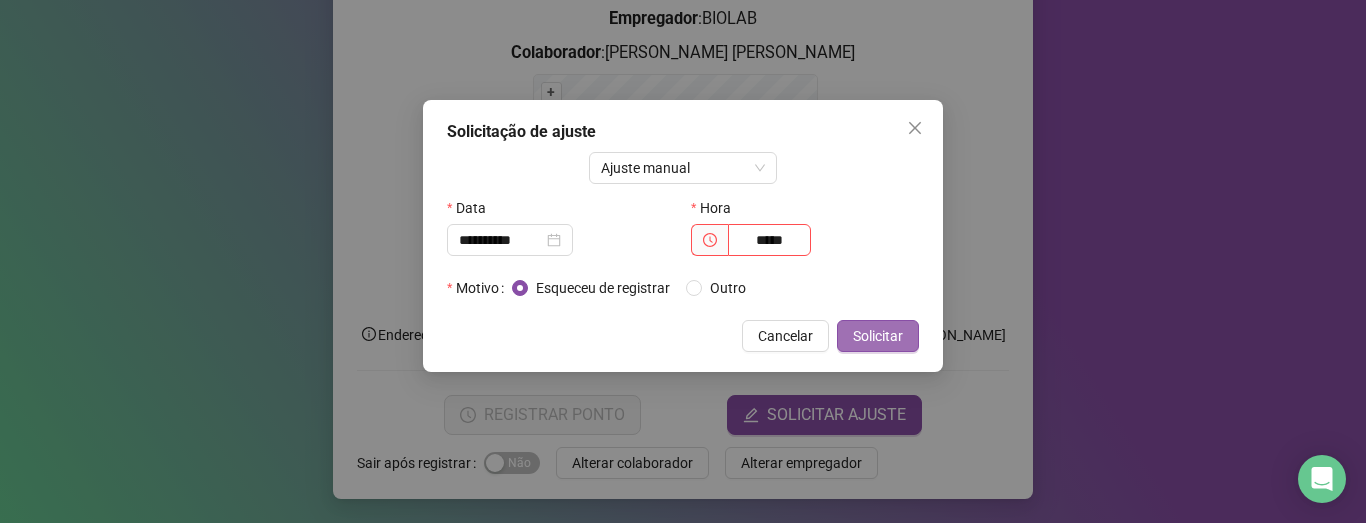 click on "Solicitar" at bounding box center [878, 336] 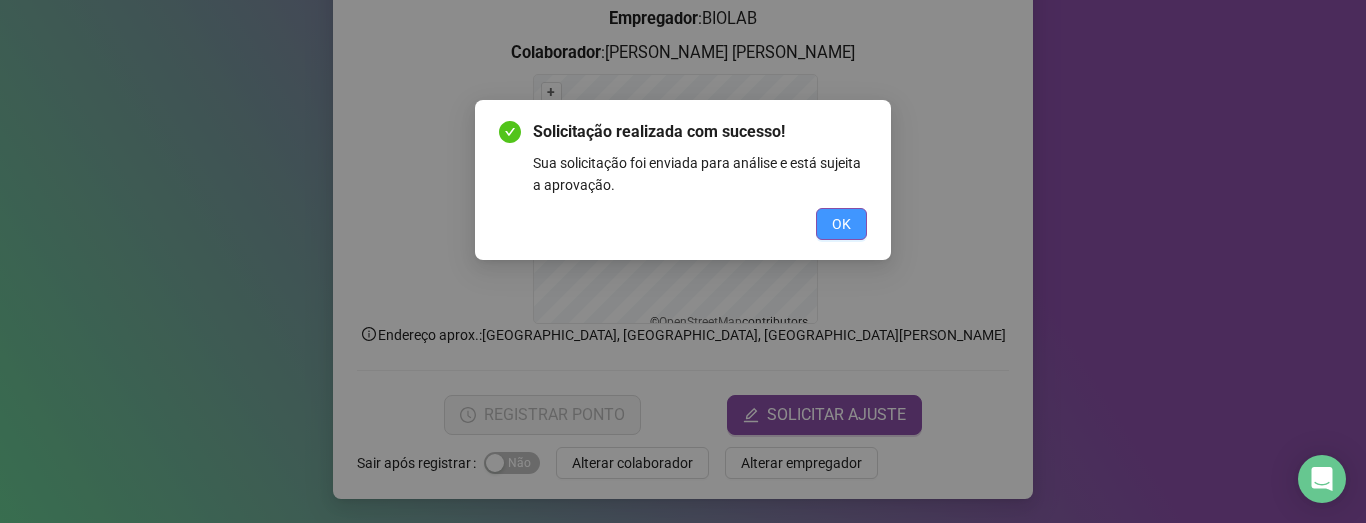 click on "OK" at bounding box center [841, 224] 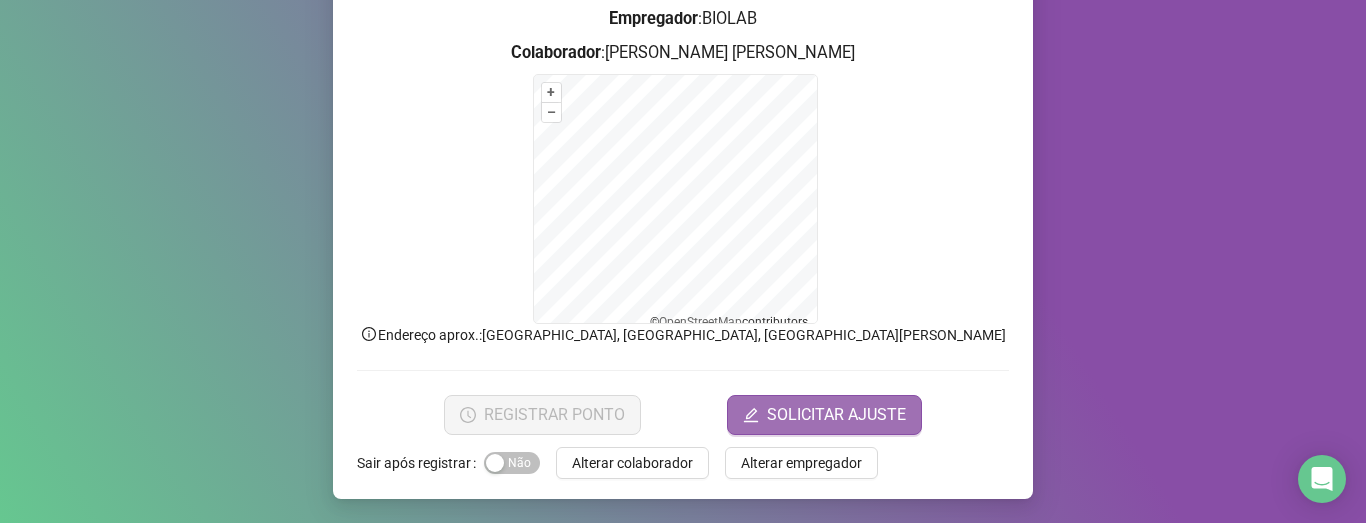 click on "SOLICITAR AJUSTE" at bounding box center (836, 415) 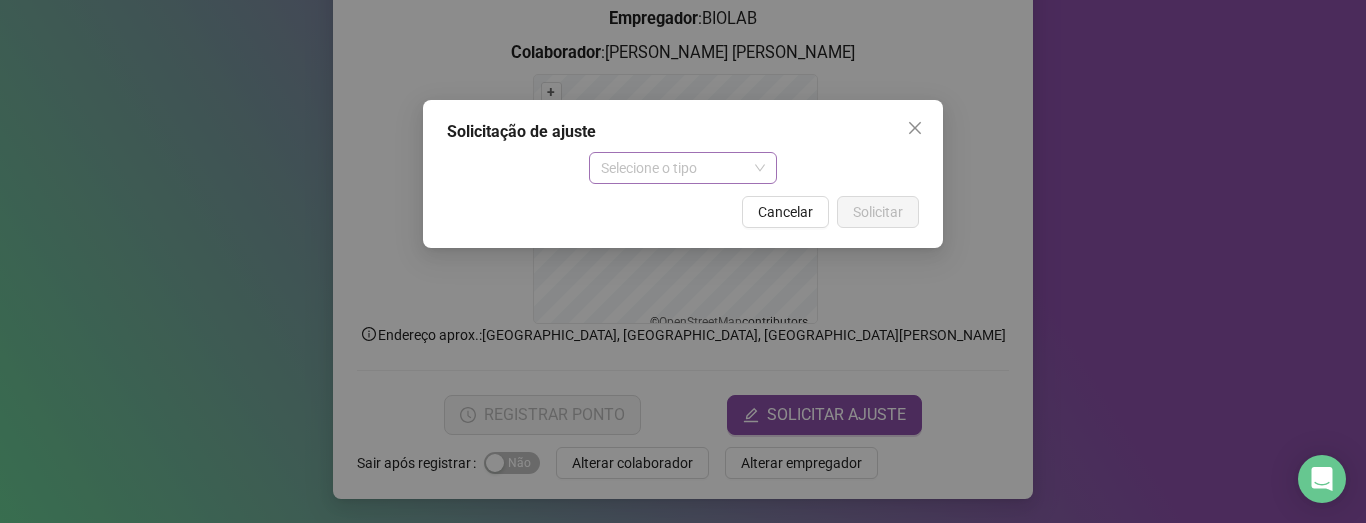 click on "Selecione o tipo" at bounding box center (683, 168) 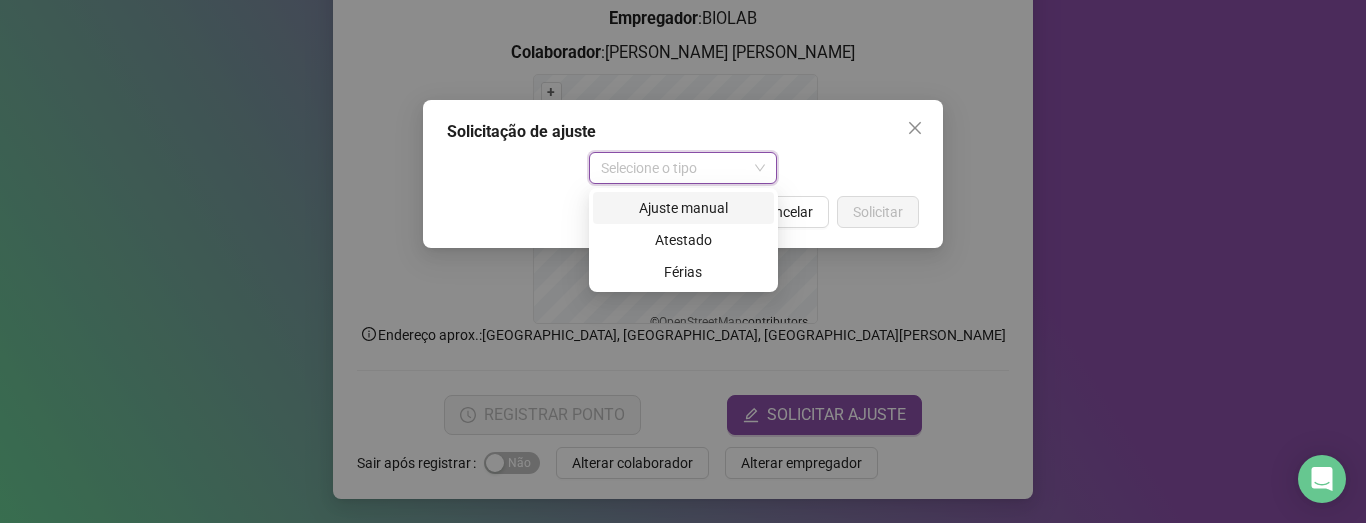 click on "Ajuste manual" at bounding box center [683, 208] 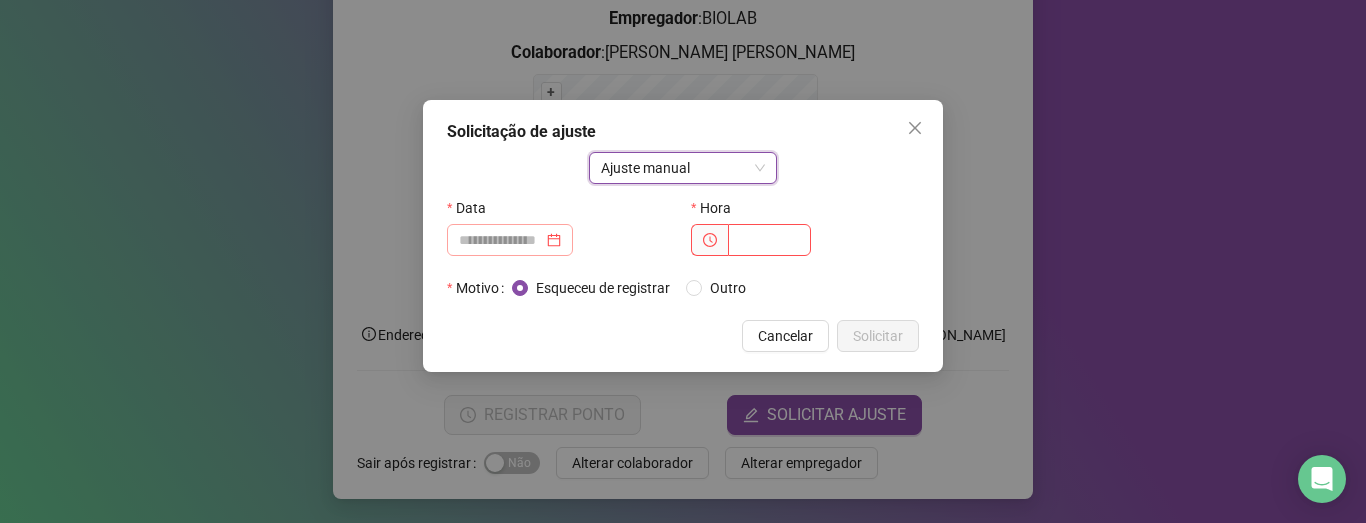click at bounding box center [510, 240] 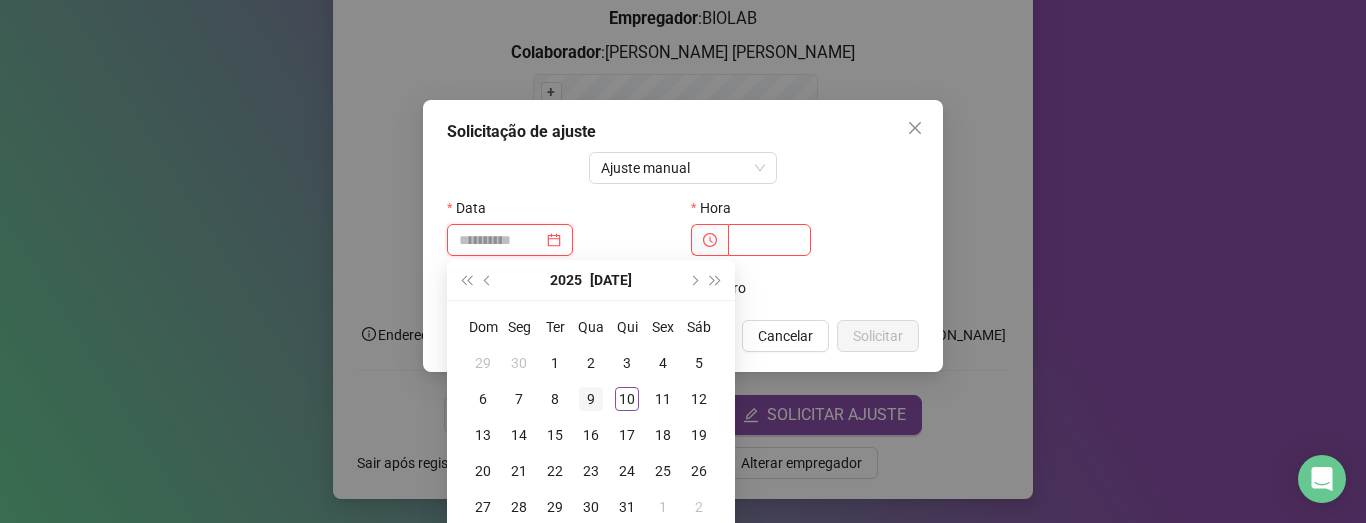 type on "**********" 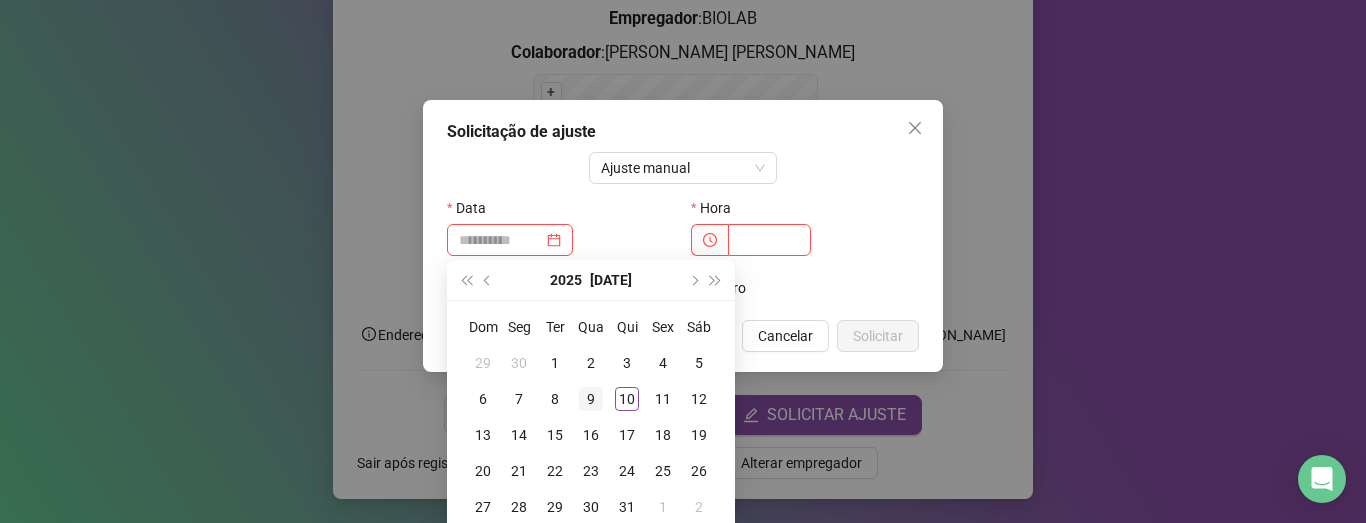 click on "9" at bounding box center [591, 399] 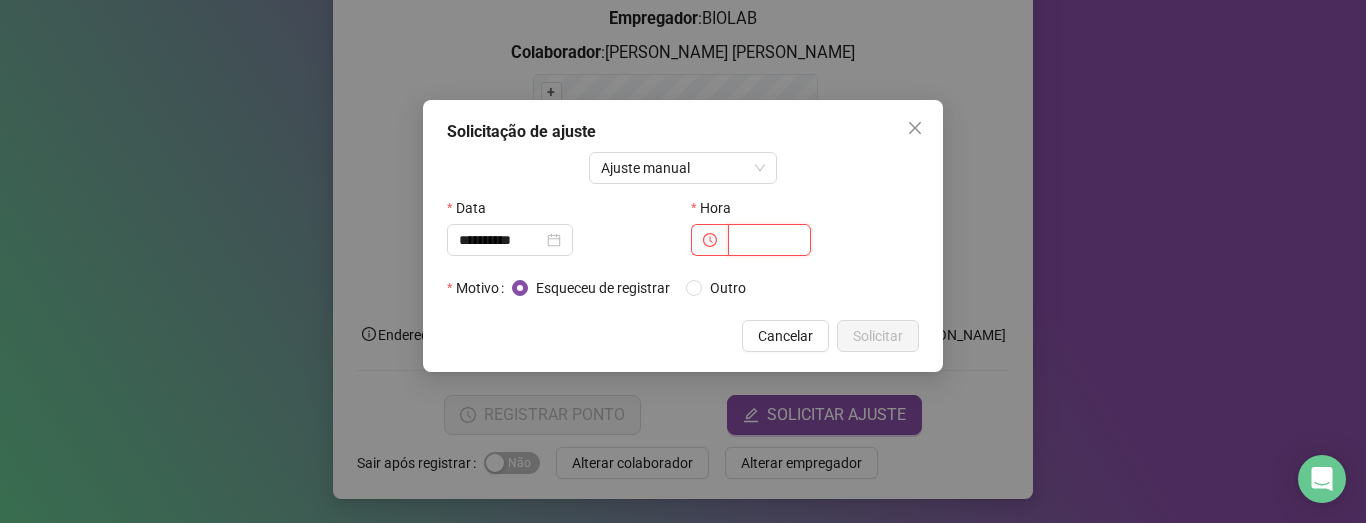 click at bounding box center (769, 240) 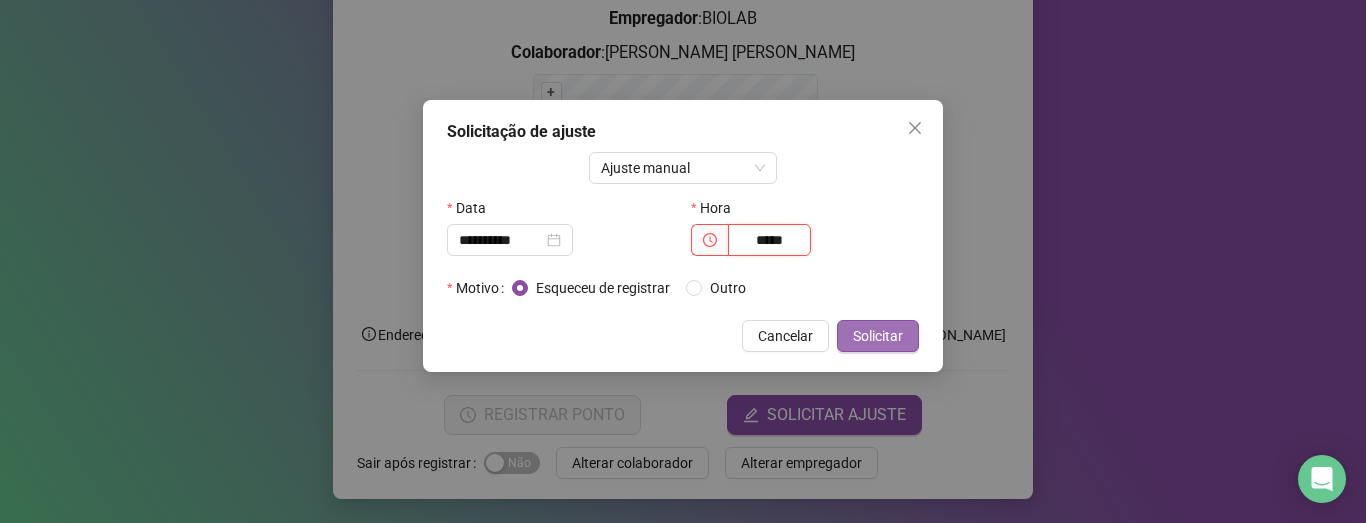 type on "*****" 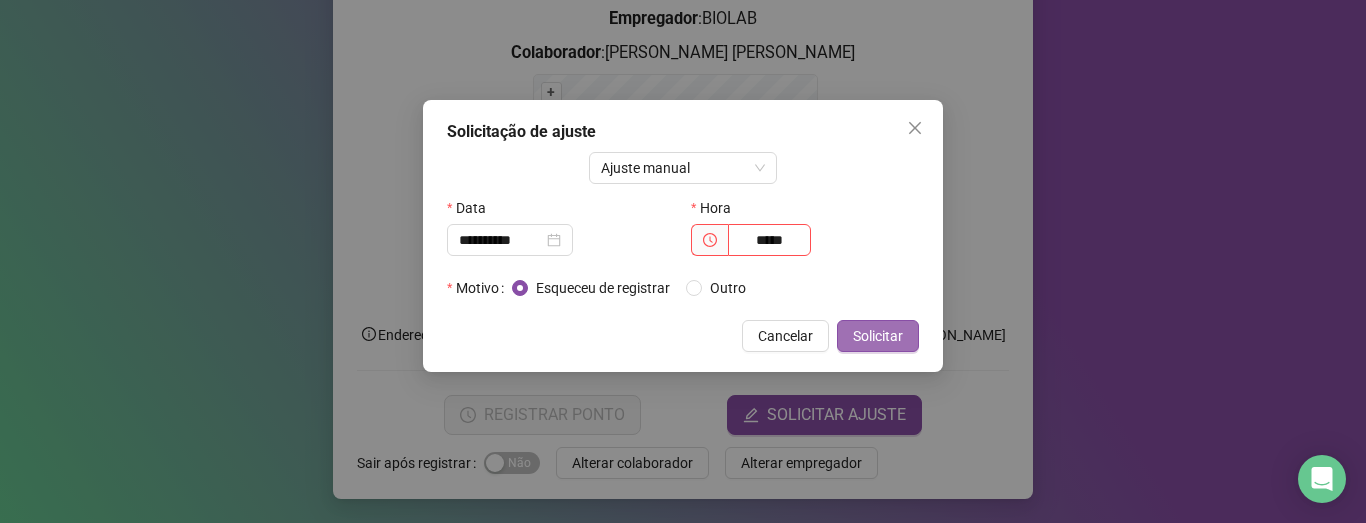 click on "Solicitar" at bounding box center [878, 336] 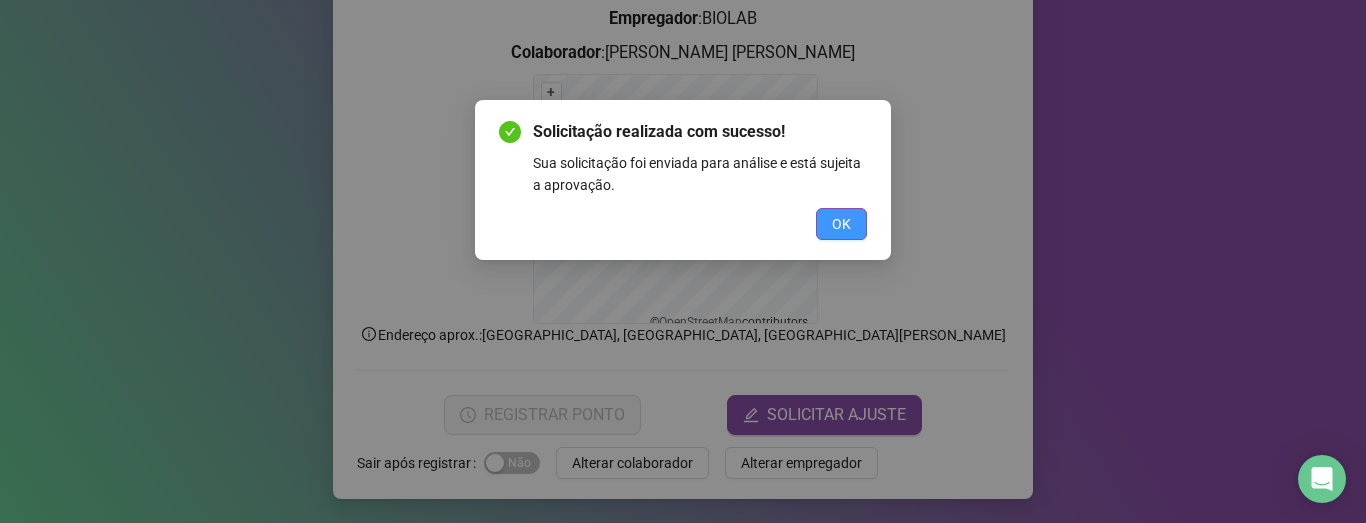 click on "OK" at bounding box center [841, 224] 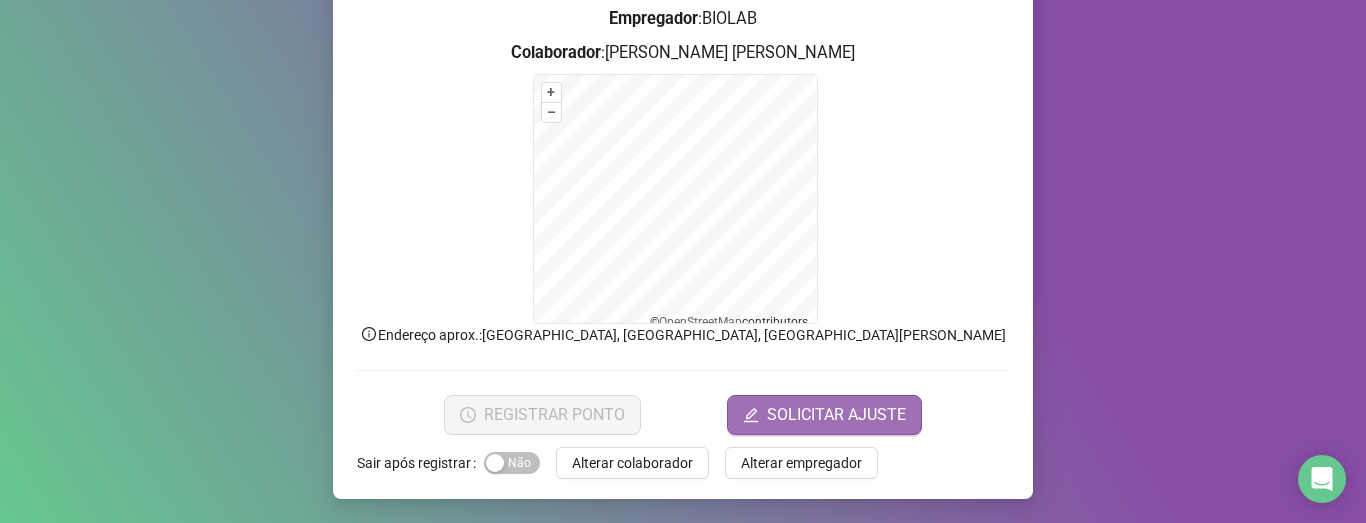 click on "SOLICITAR AJUSTE" at bounding box center (836, 415) 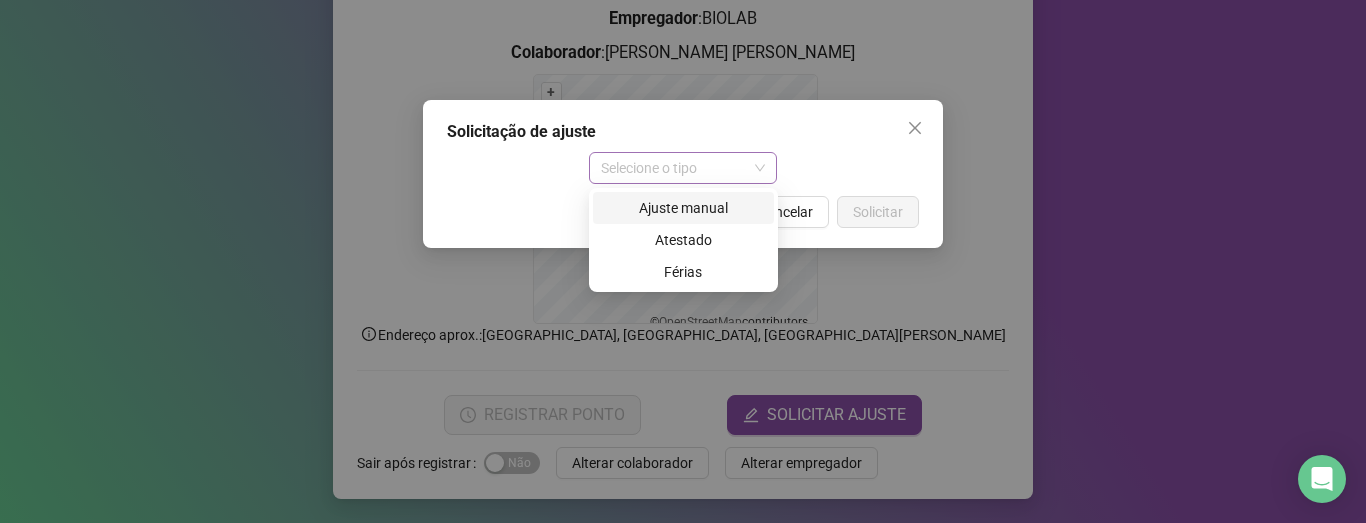 click on "Selecione o tipo" at bounding box center (683, 168) 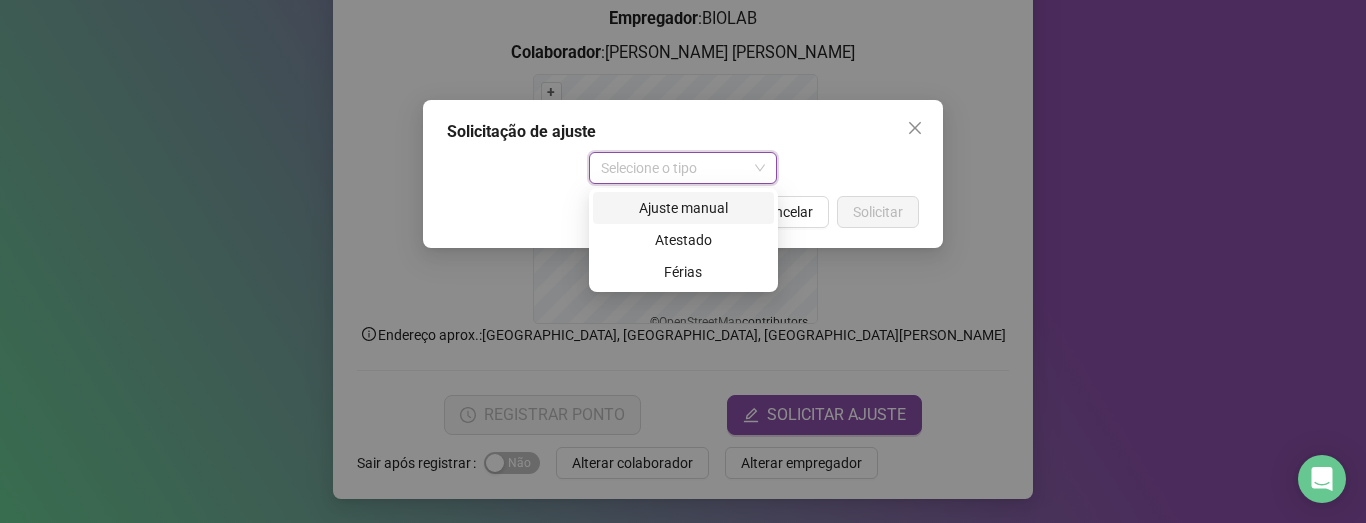 click on "Ajuste manual" at bounding box center [683, 208] 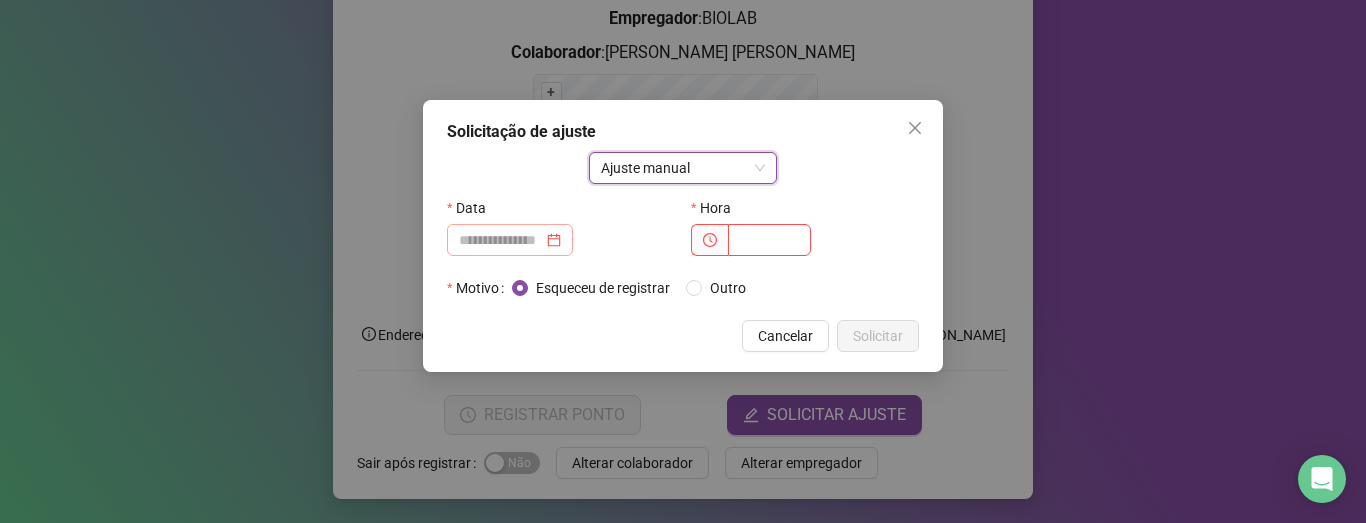 click at bounding box center [510, 240] 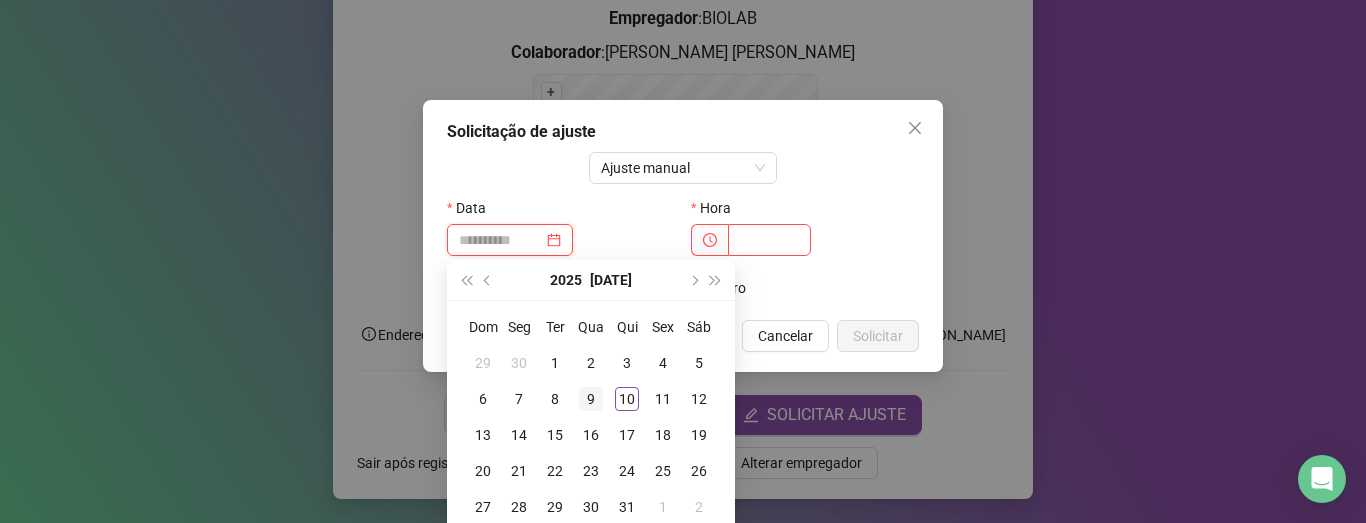 type on "**********" 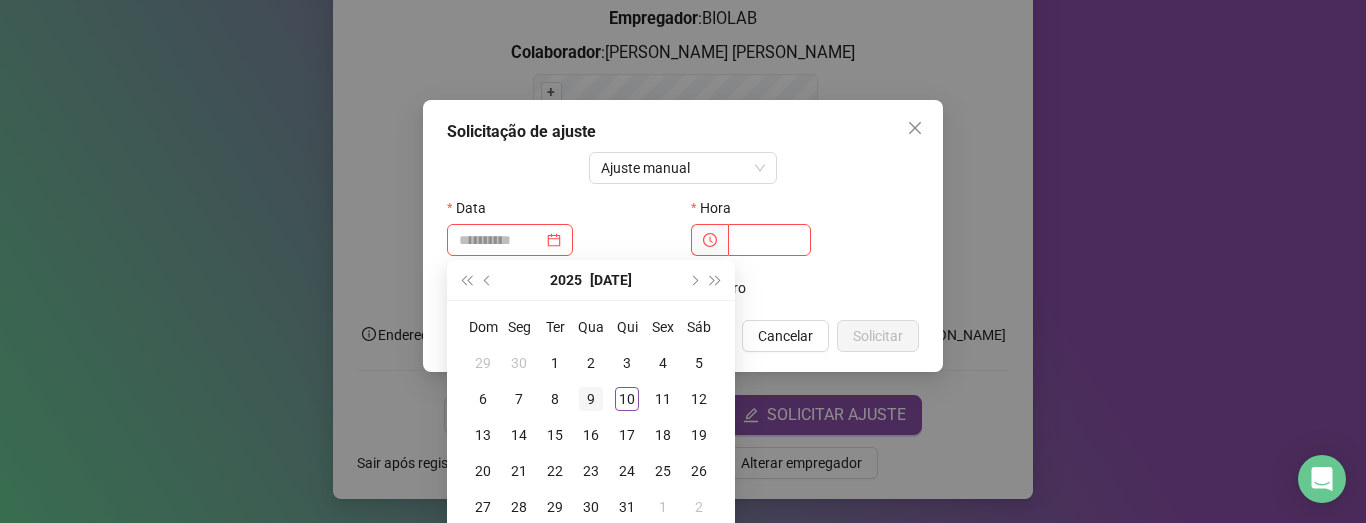 click on "9" at bounding box center [591, 399] 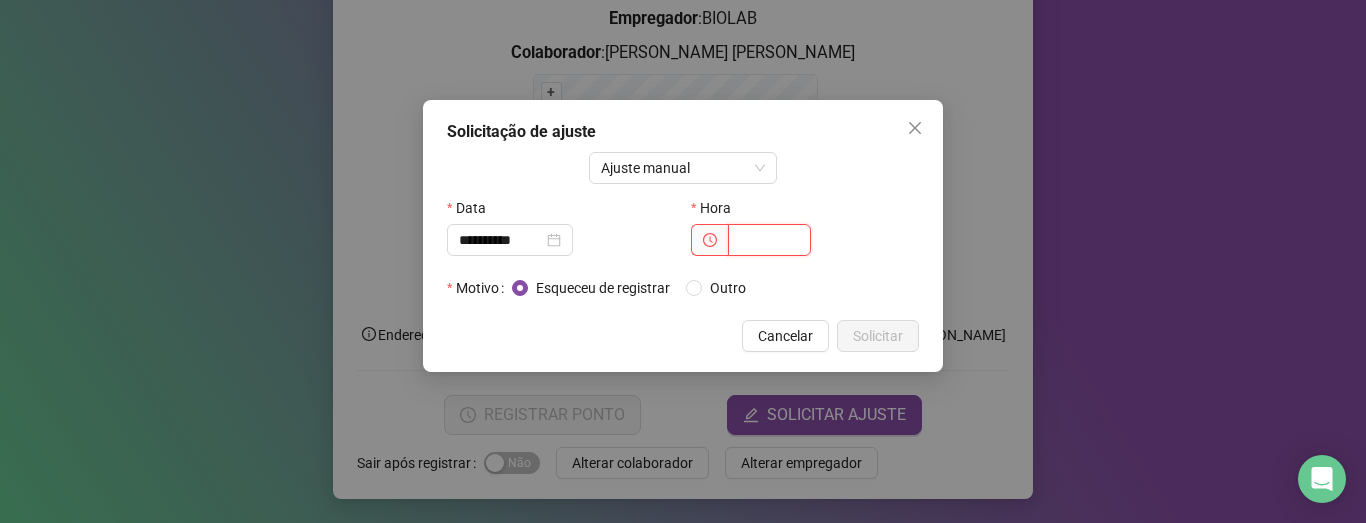 click at bounding box center [769, 240] 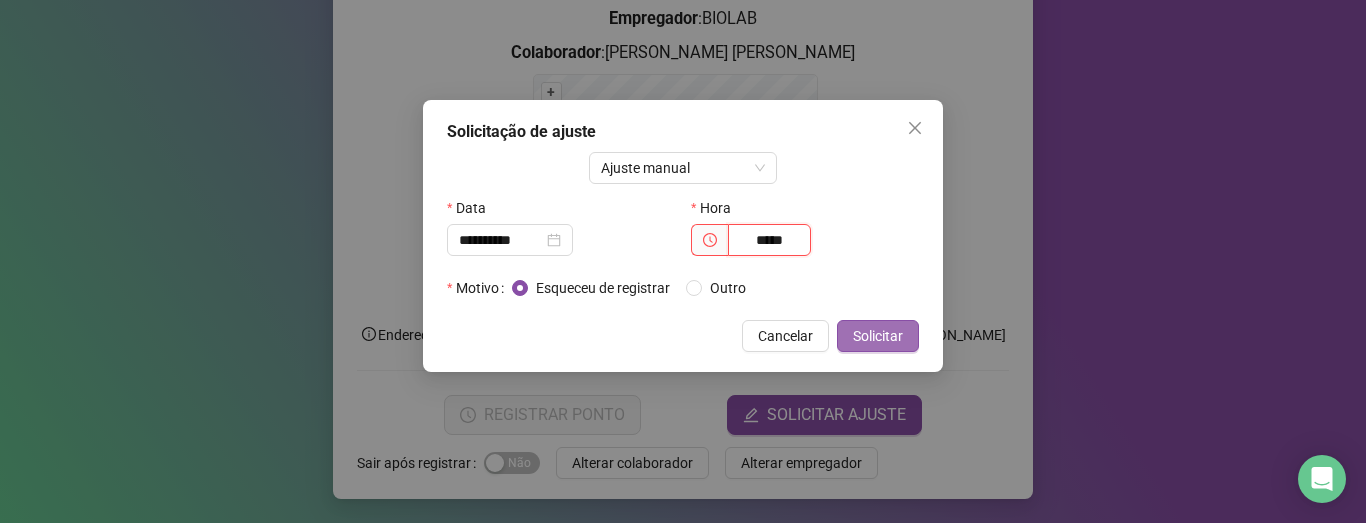 type on "*****" 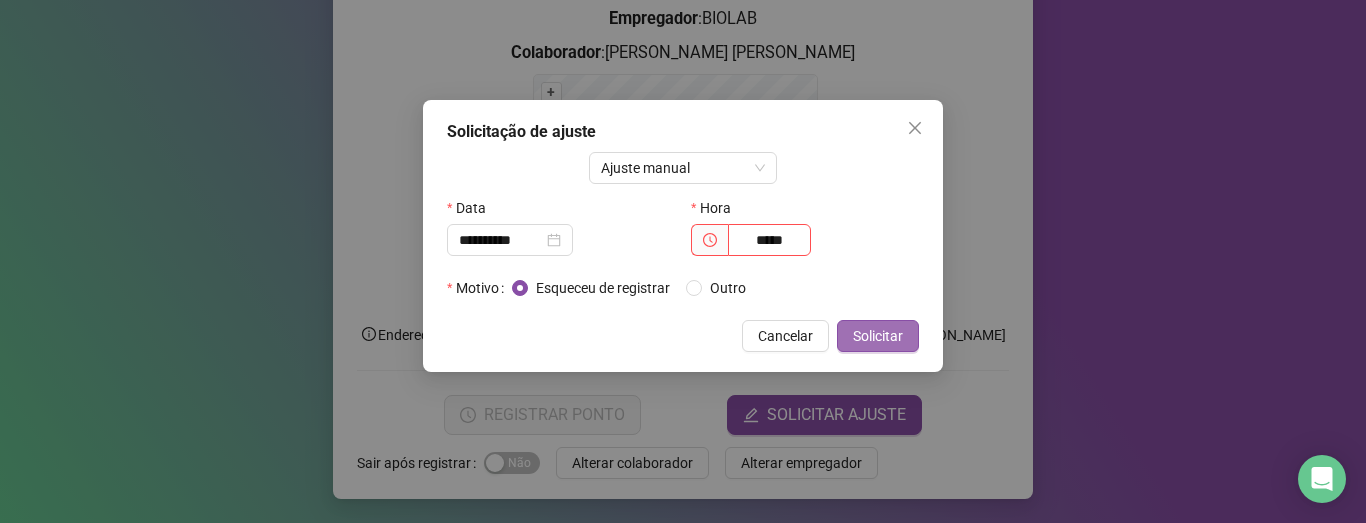 click on "Solicitar" at bounding box center (878, 336) 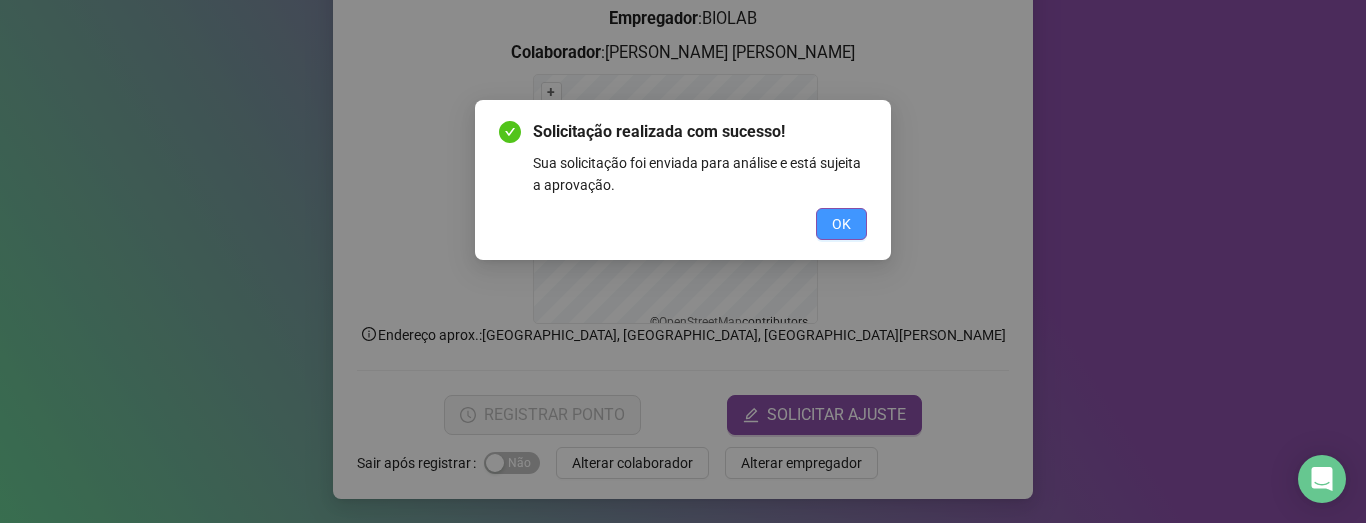 click on "OK" at bounding box center [841, 224] 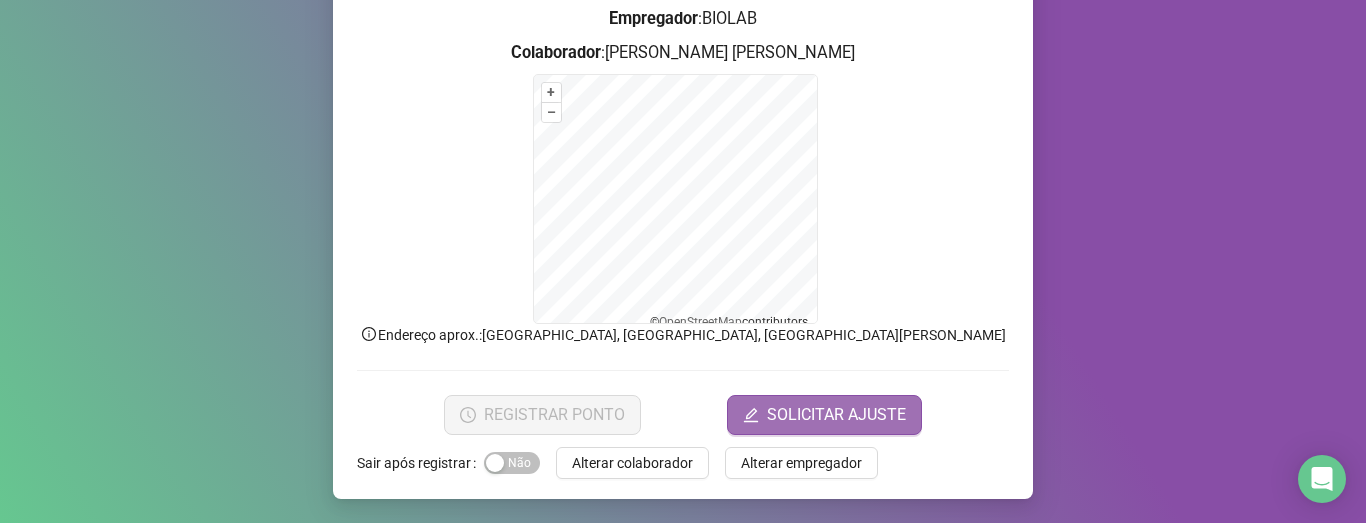 click on "SOLICITAR AJUSTE" at bounding box center (824, 415) 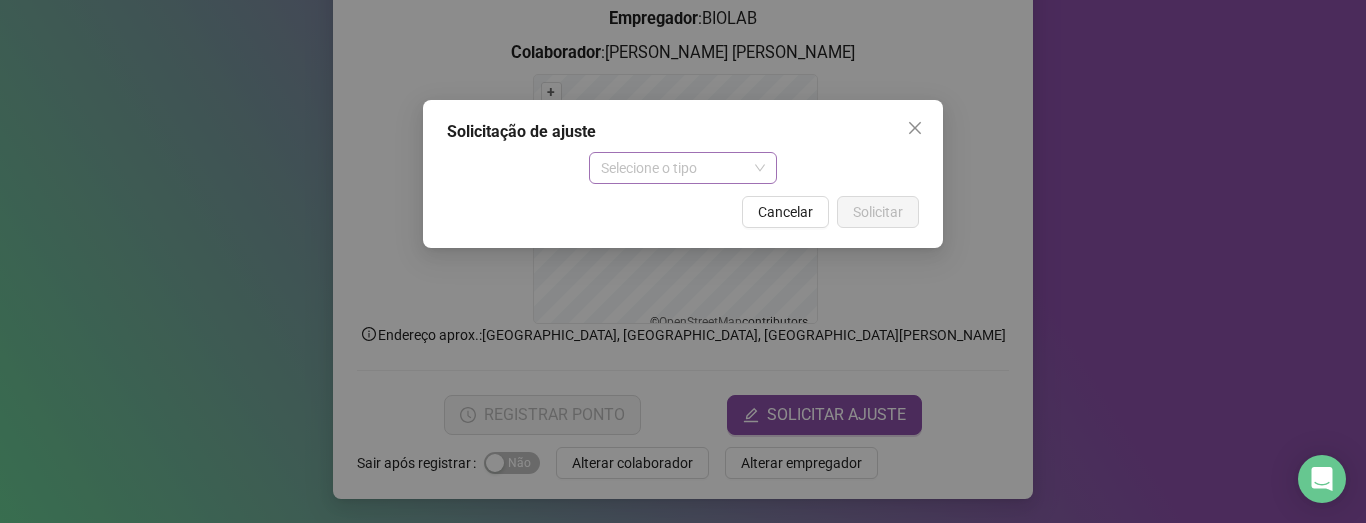 click on "Selecione o tipo" at bounding box center (683, 168) 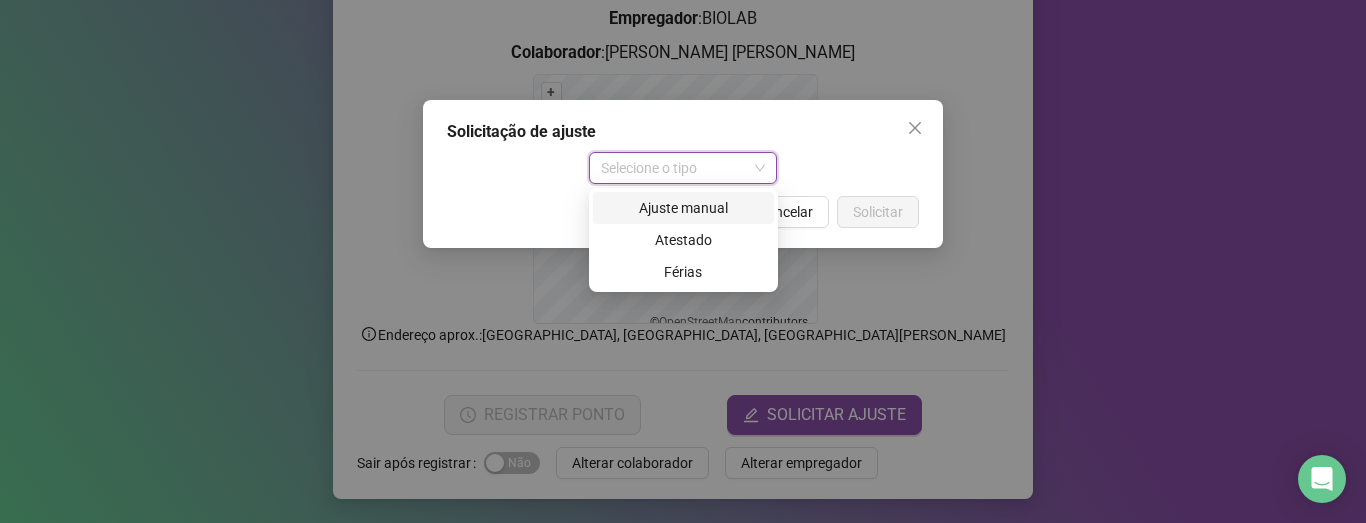 click on "Ajuste manual" at bounding box center [683, 208] 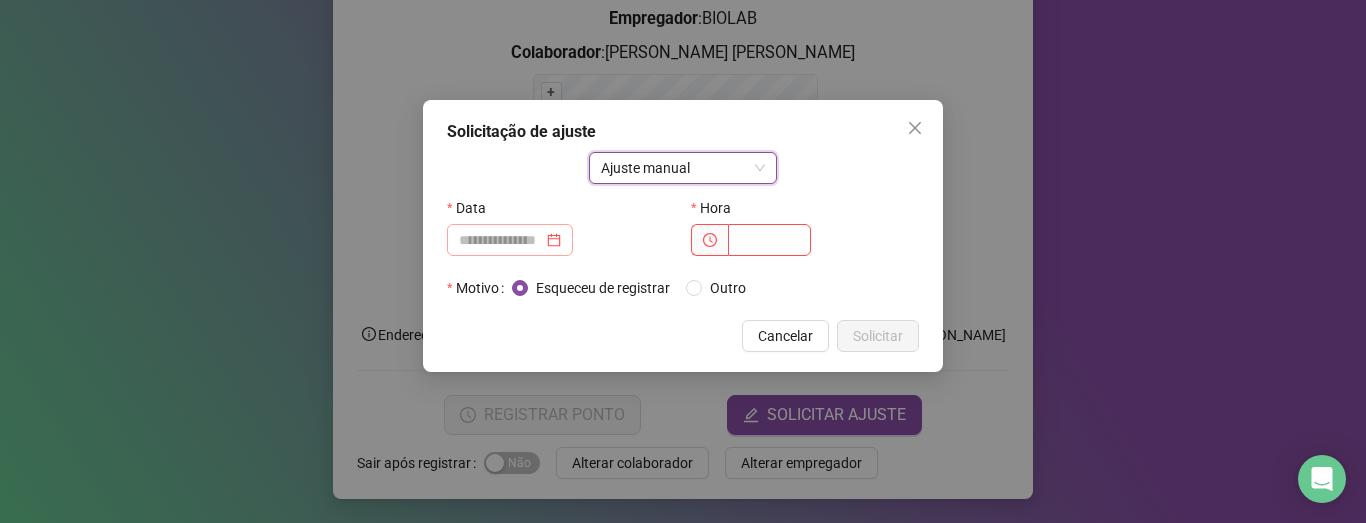 click at bounding box center [510, 240] 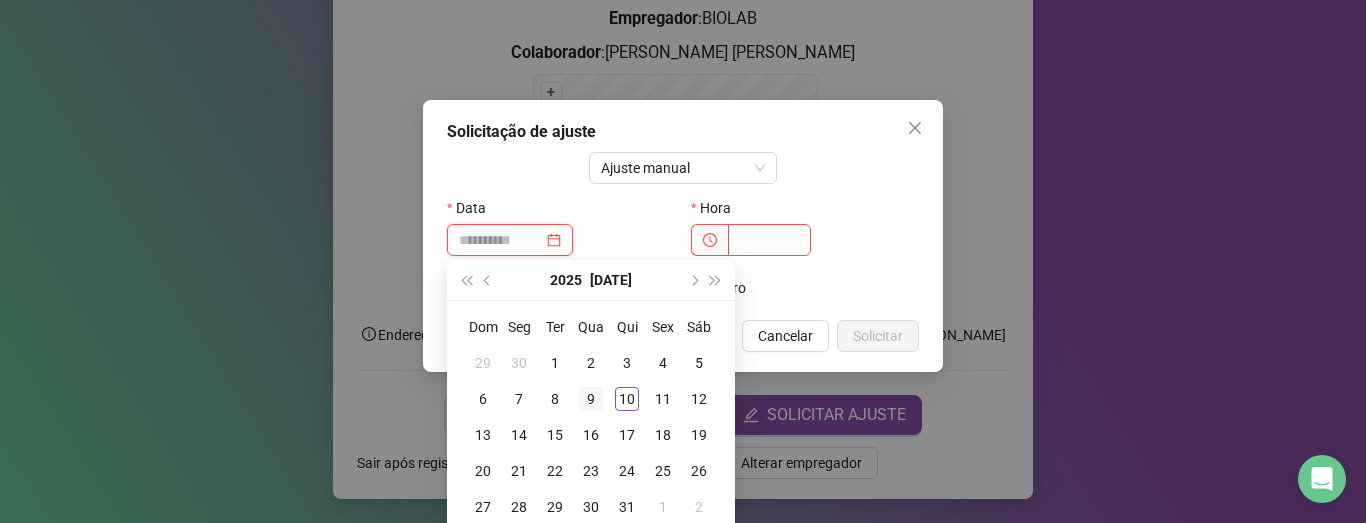 type on "**********" 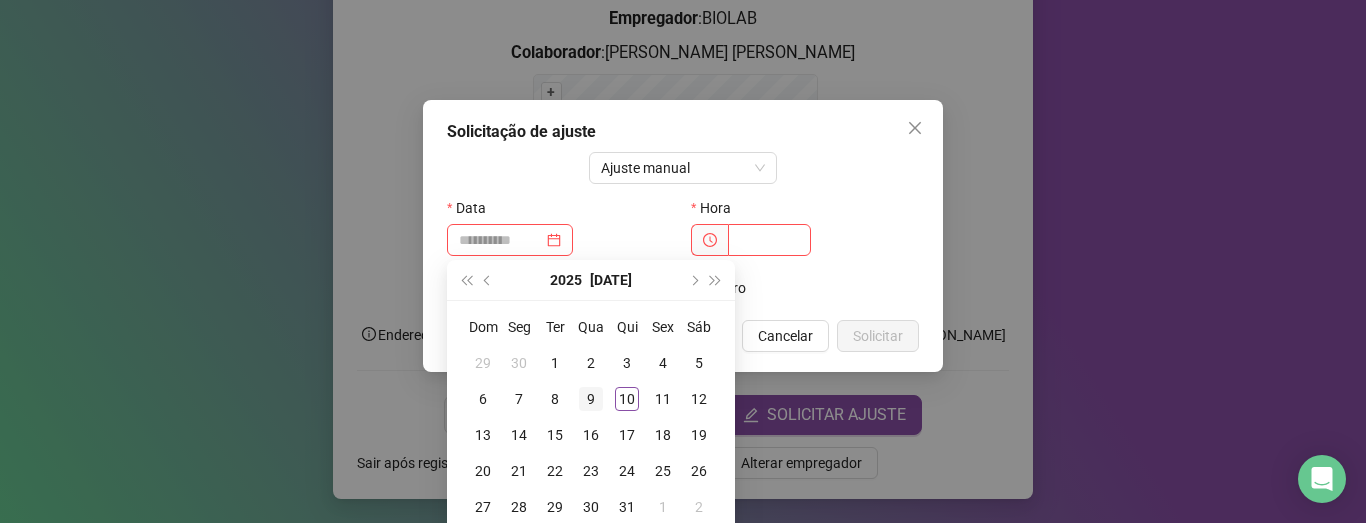 click on "9" at bounding box center (591, 399) 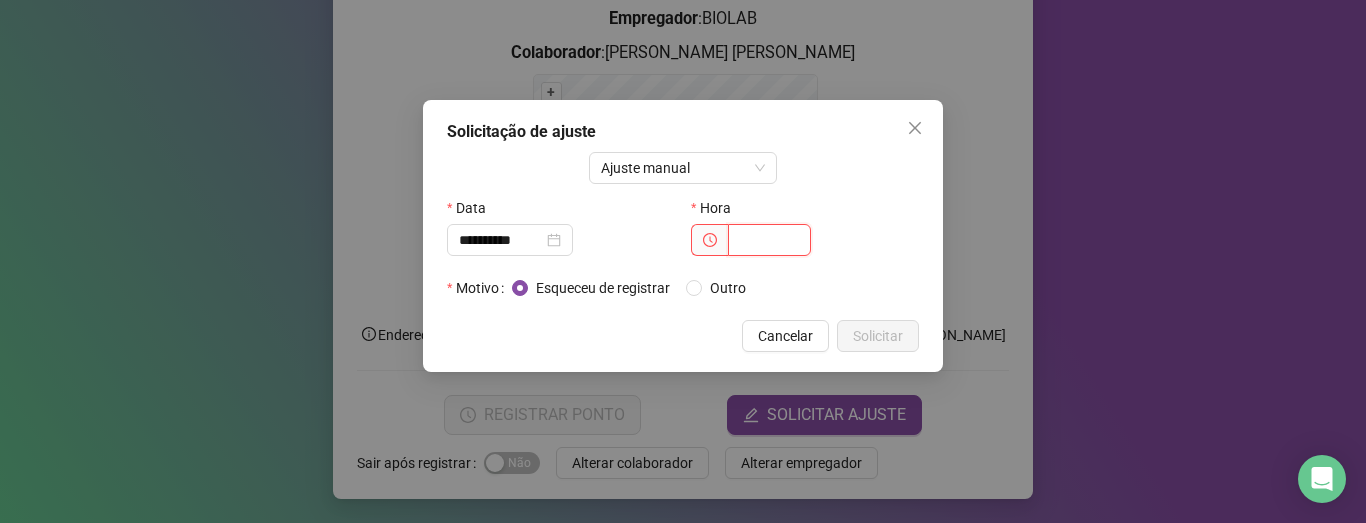 click at bounding box center (769, 240) 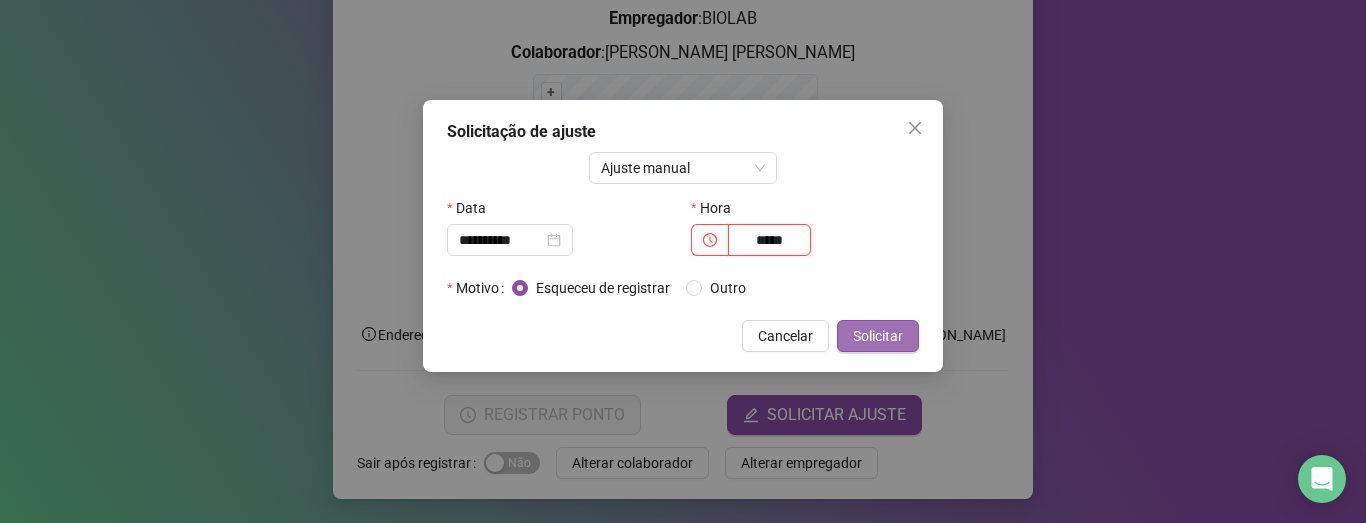 type on "*****" 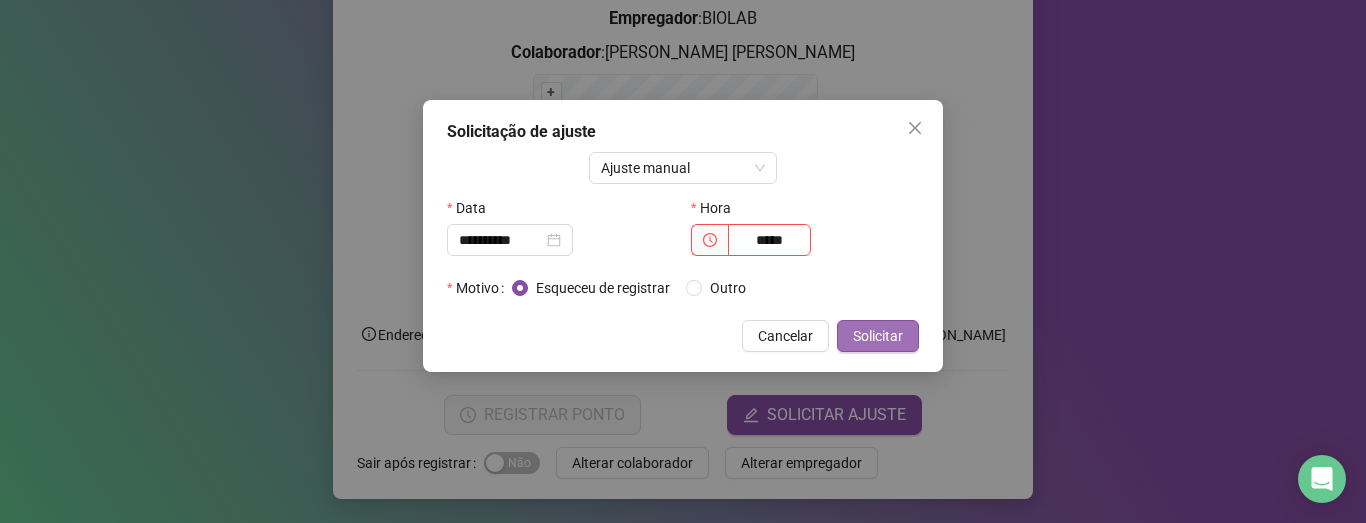 click on "Solicitar" at bounding box center (878, 336) 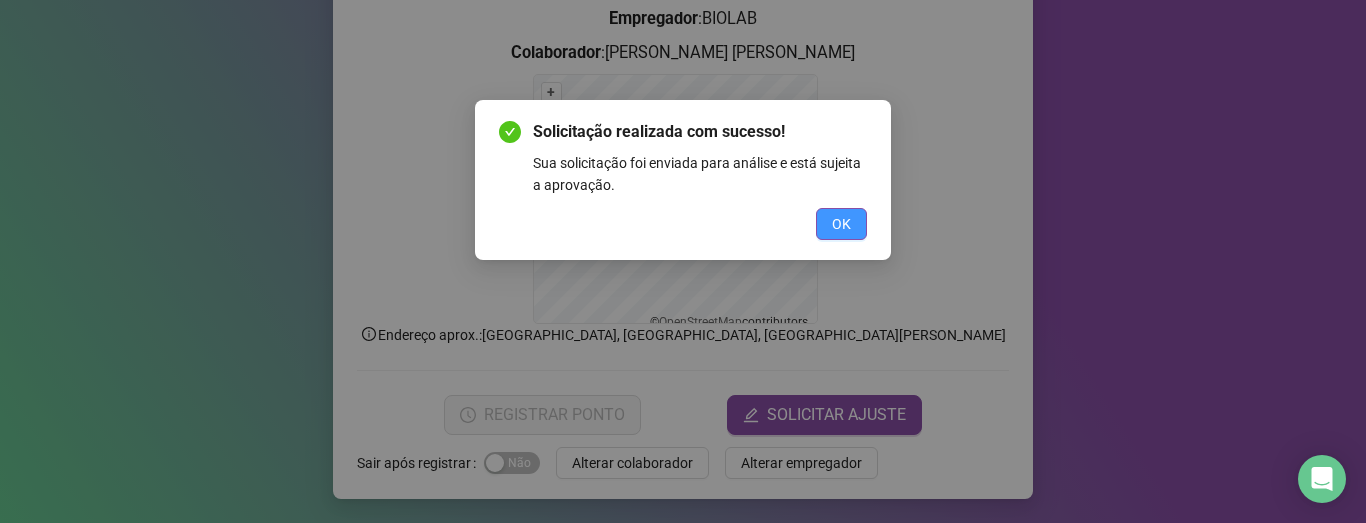 click on "OK" at bounding box center [841, 224] 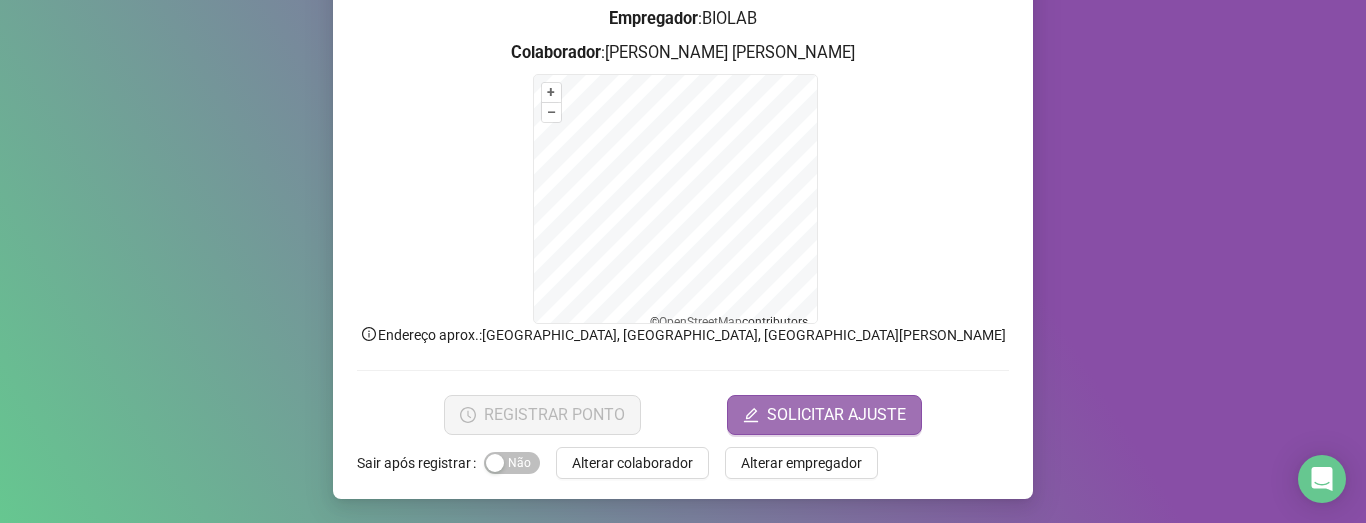 click on "SOLICITAR AJUSTE" at bounding box center [836, 415] 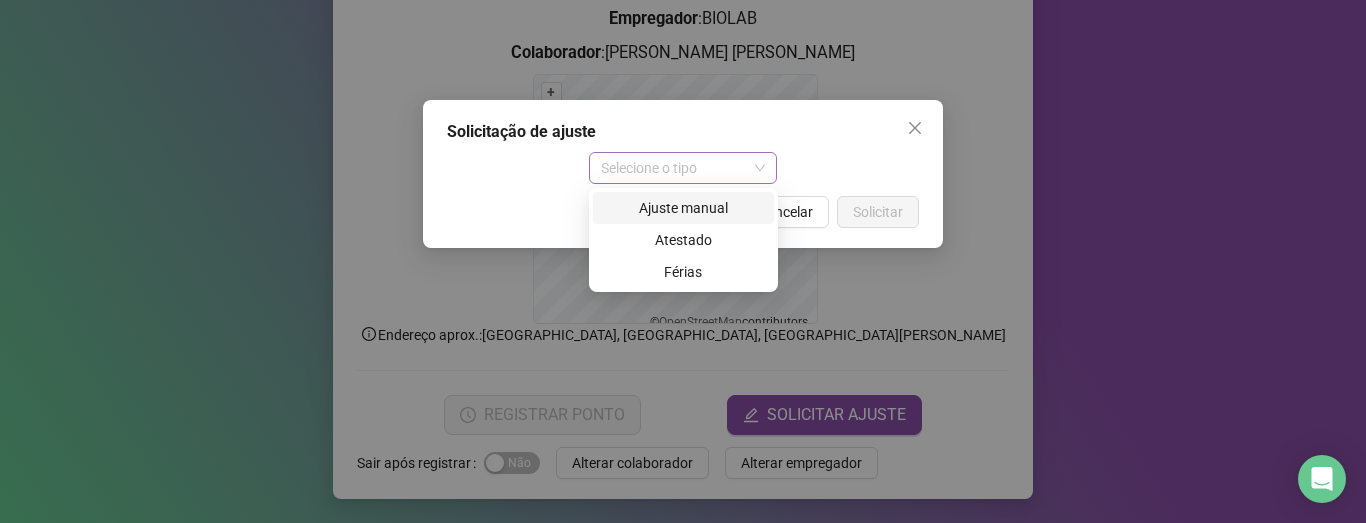click on "Selecione o tipo" at bounding box center [683, 168] 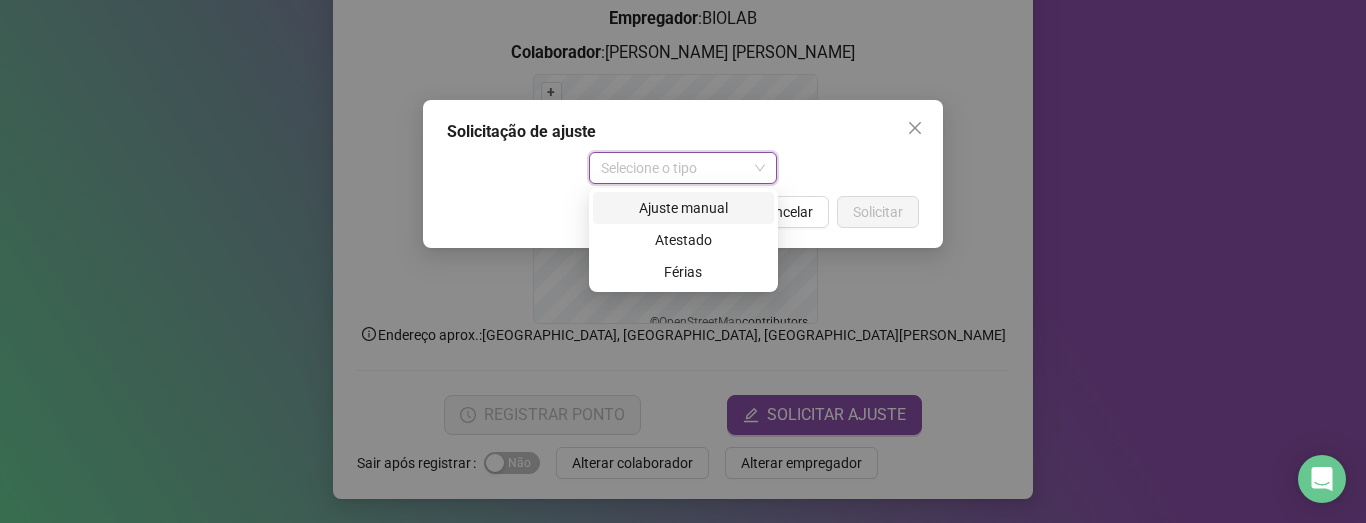click on "Ajuste manual" at bounding box center (683, 208) 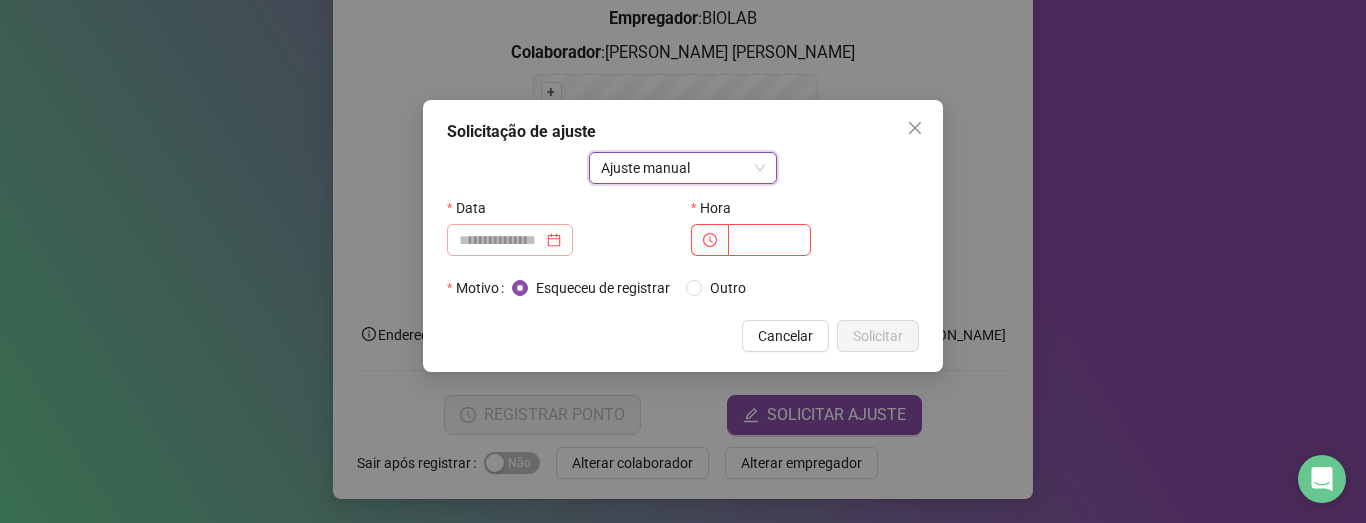 click at bounding box center (510, 240) 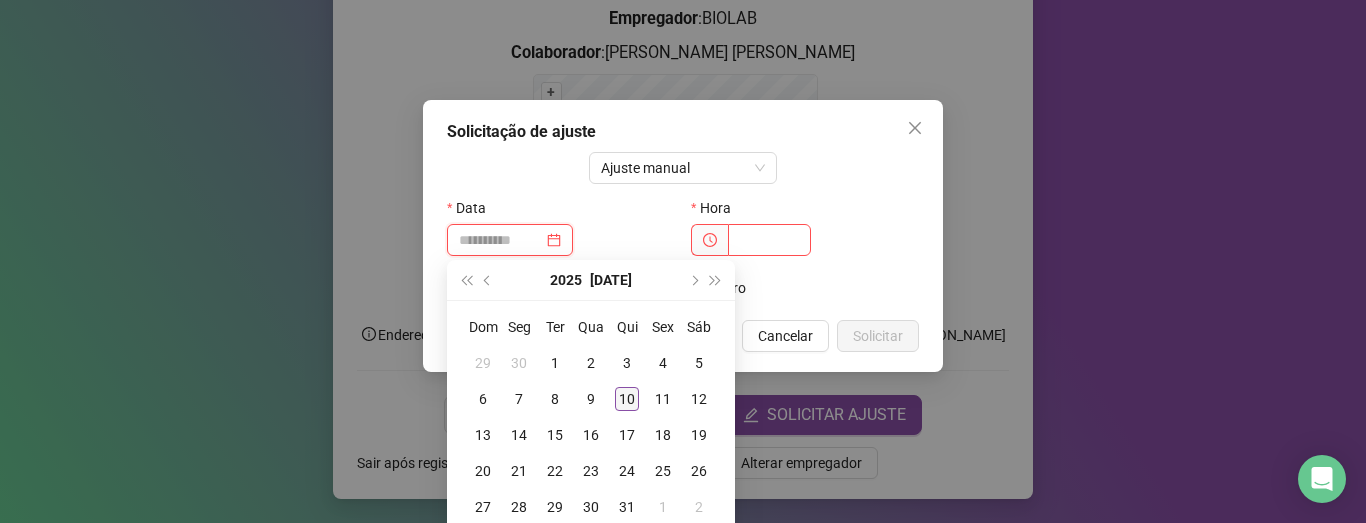 type on "**********" 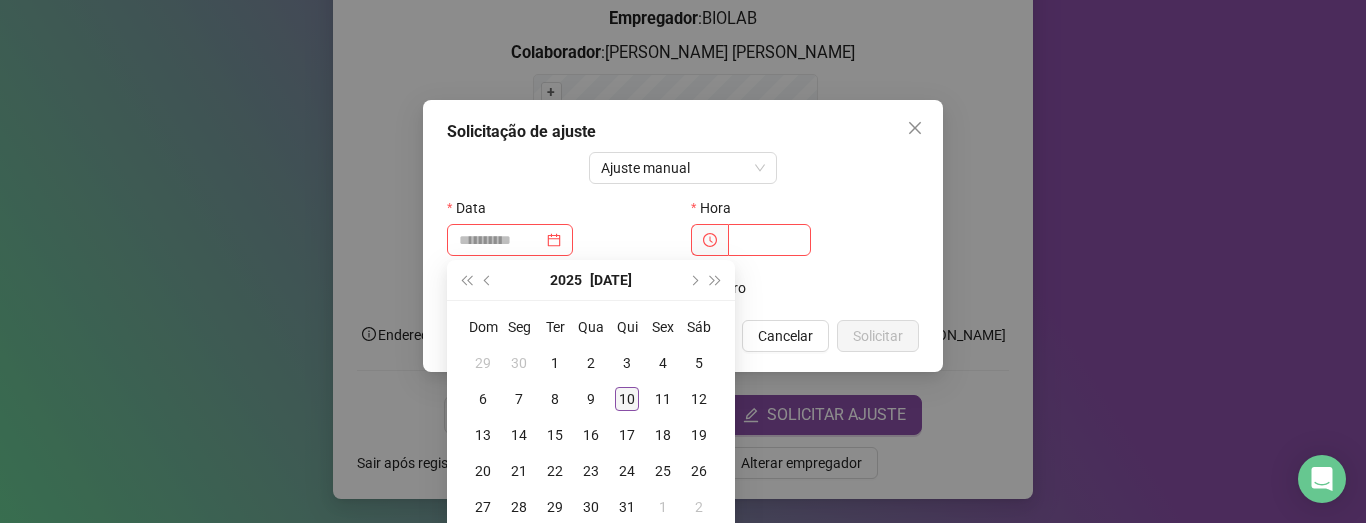 click on "10" at bounding box center (627, 399) 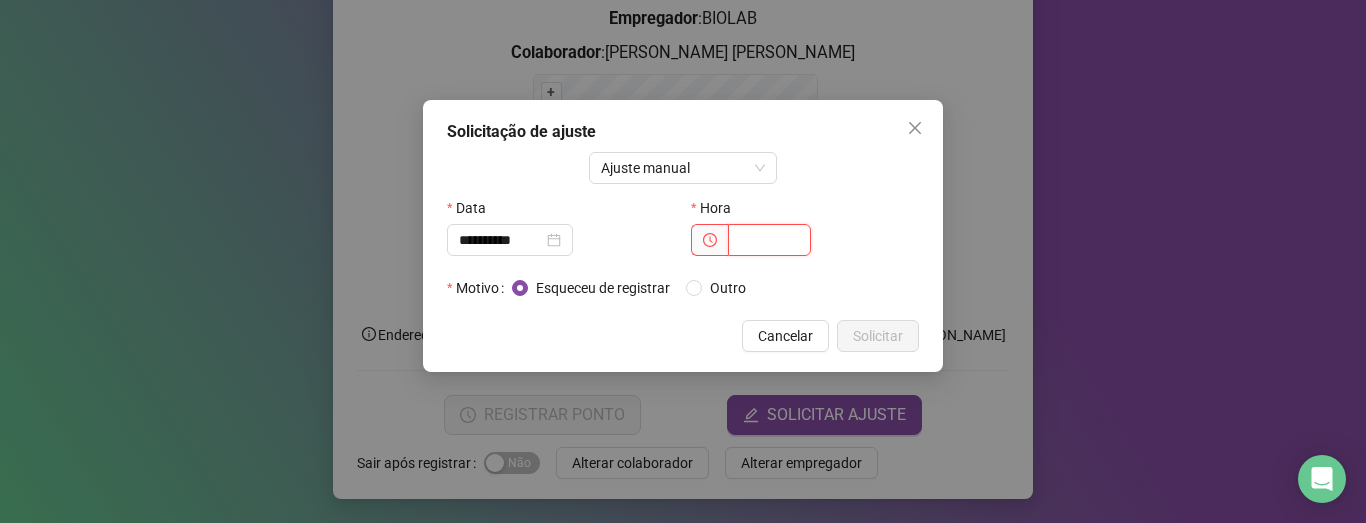 click at bounding box center [769, 240] 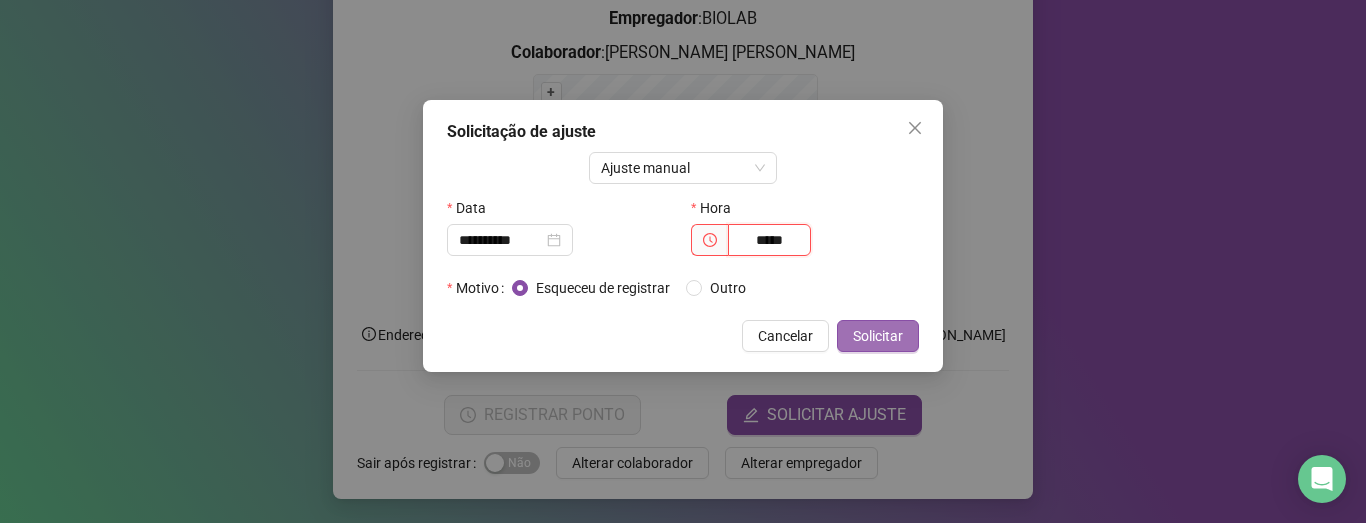 type on "*****" 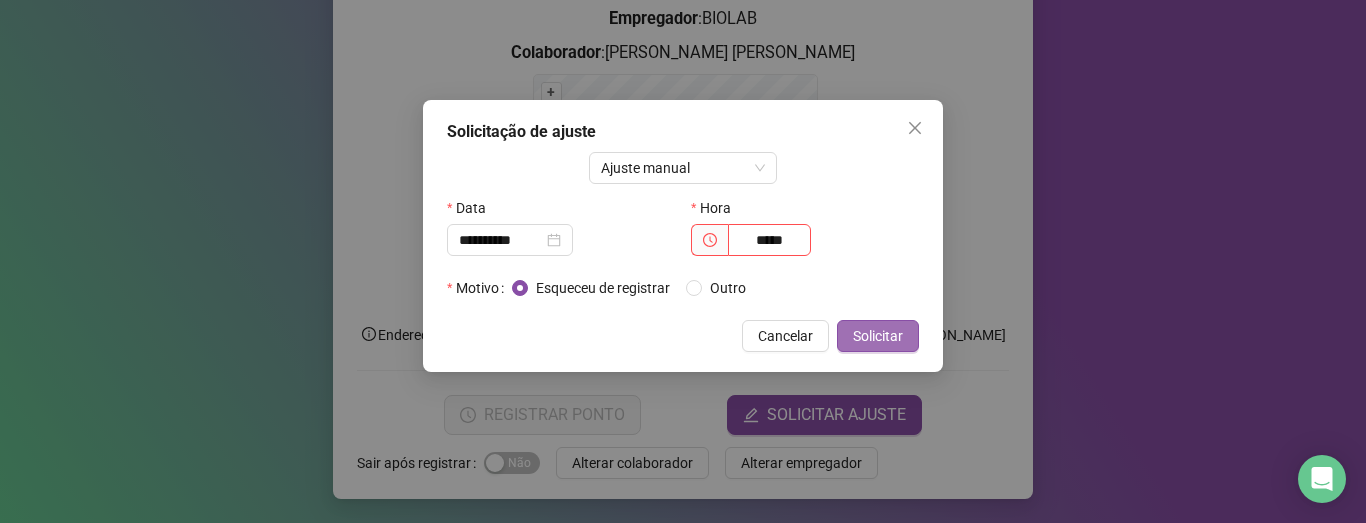 click on "Solicitar" at bounding box center (878, 336) 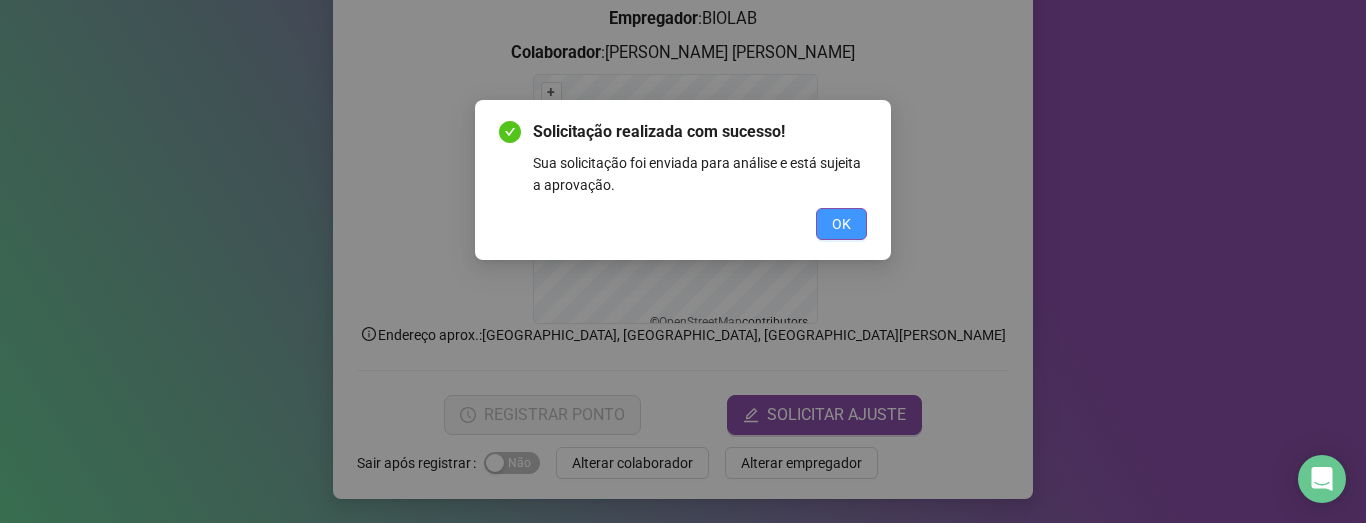 click on "OK" at bounding box center [841, 224] 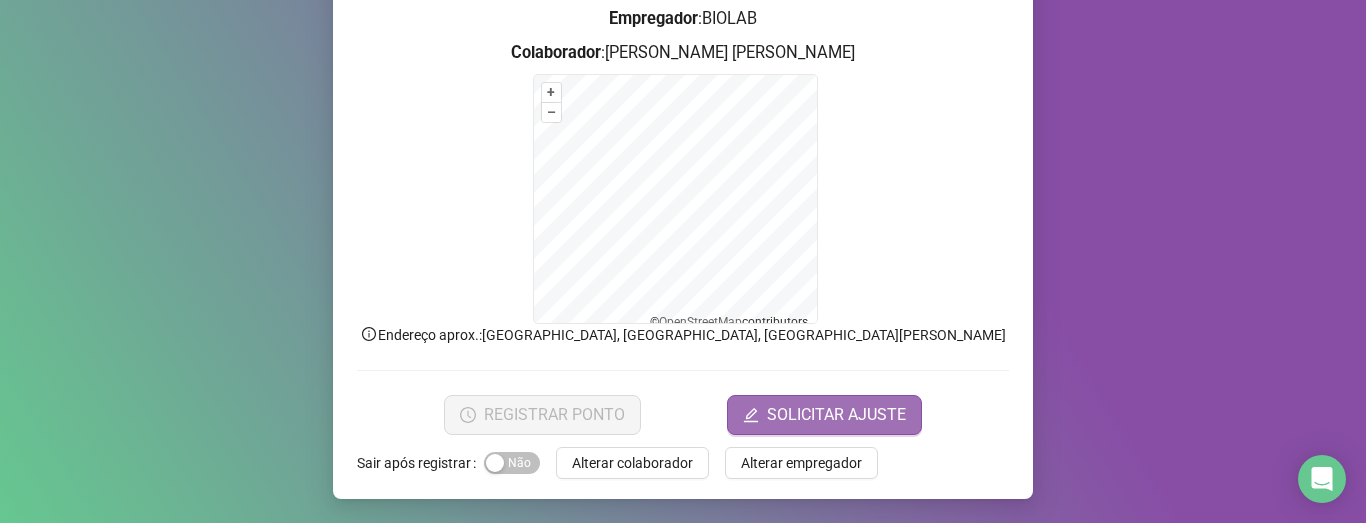 click on "SOLICITAR AJUSTE" at bounding box center [836, 415] 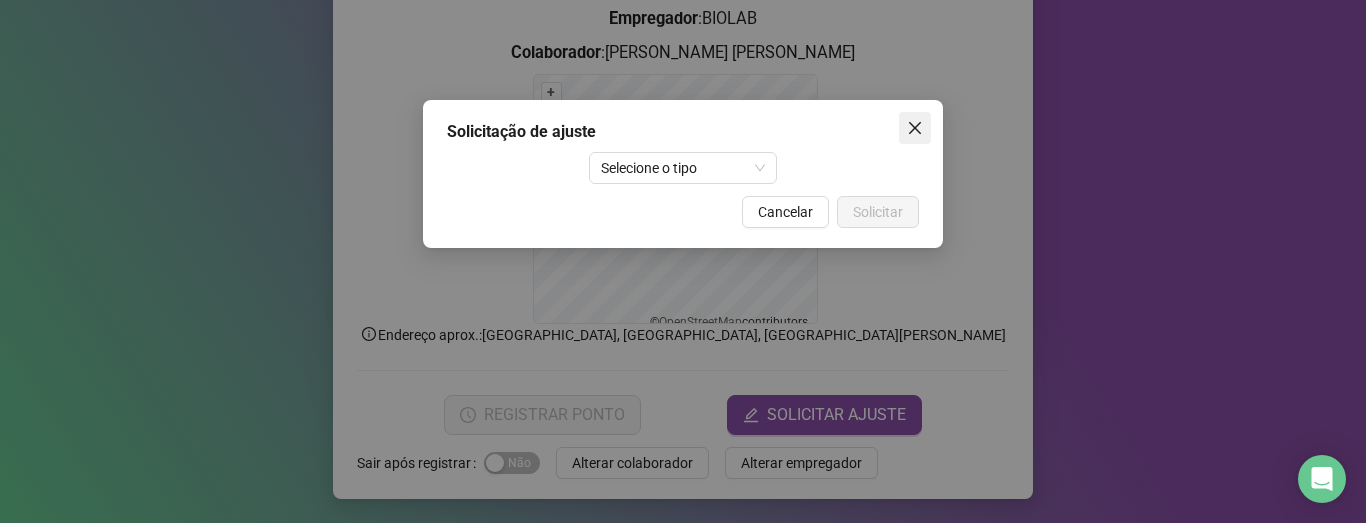click 